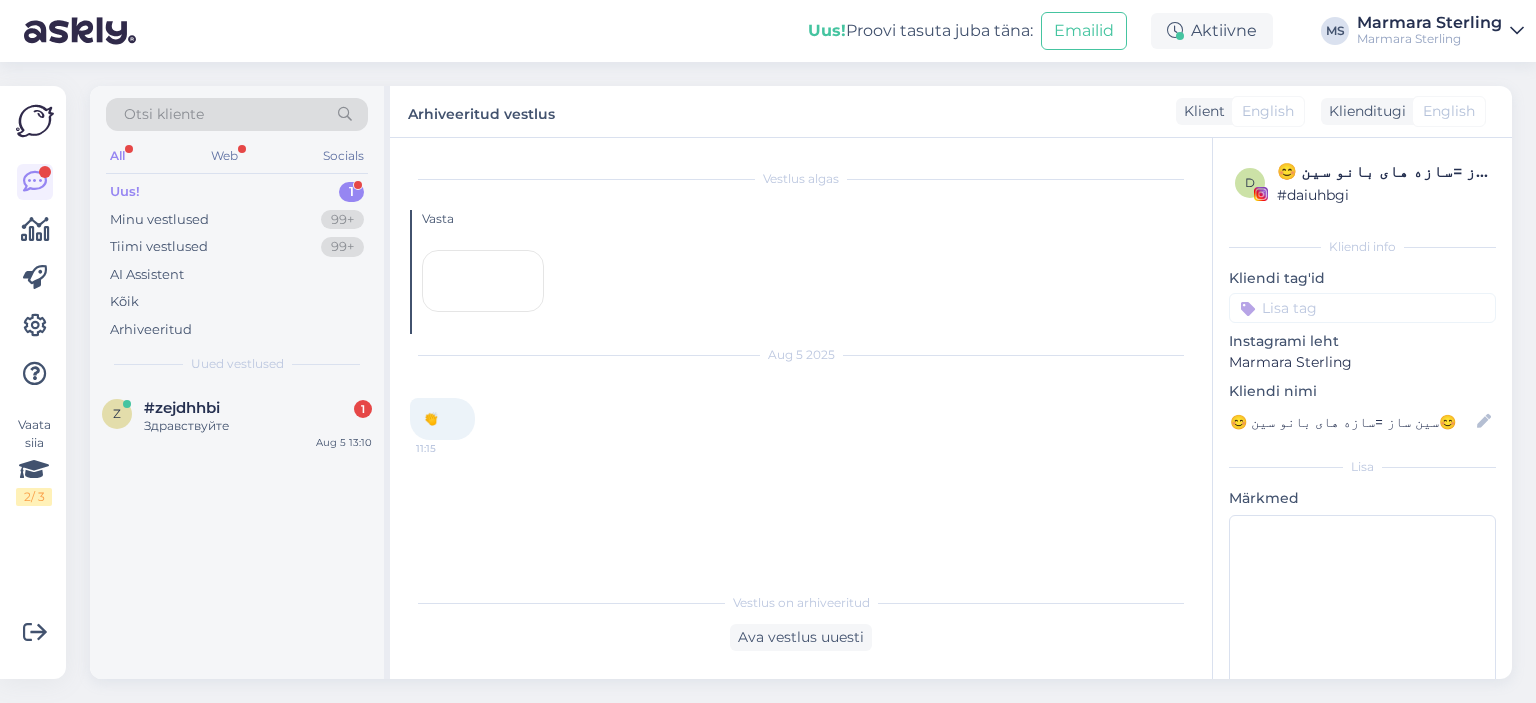 scroll, scrollTop: 0, scrollLeft: 0, axis: both 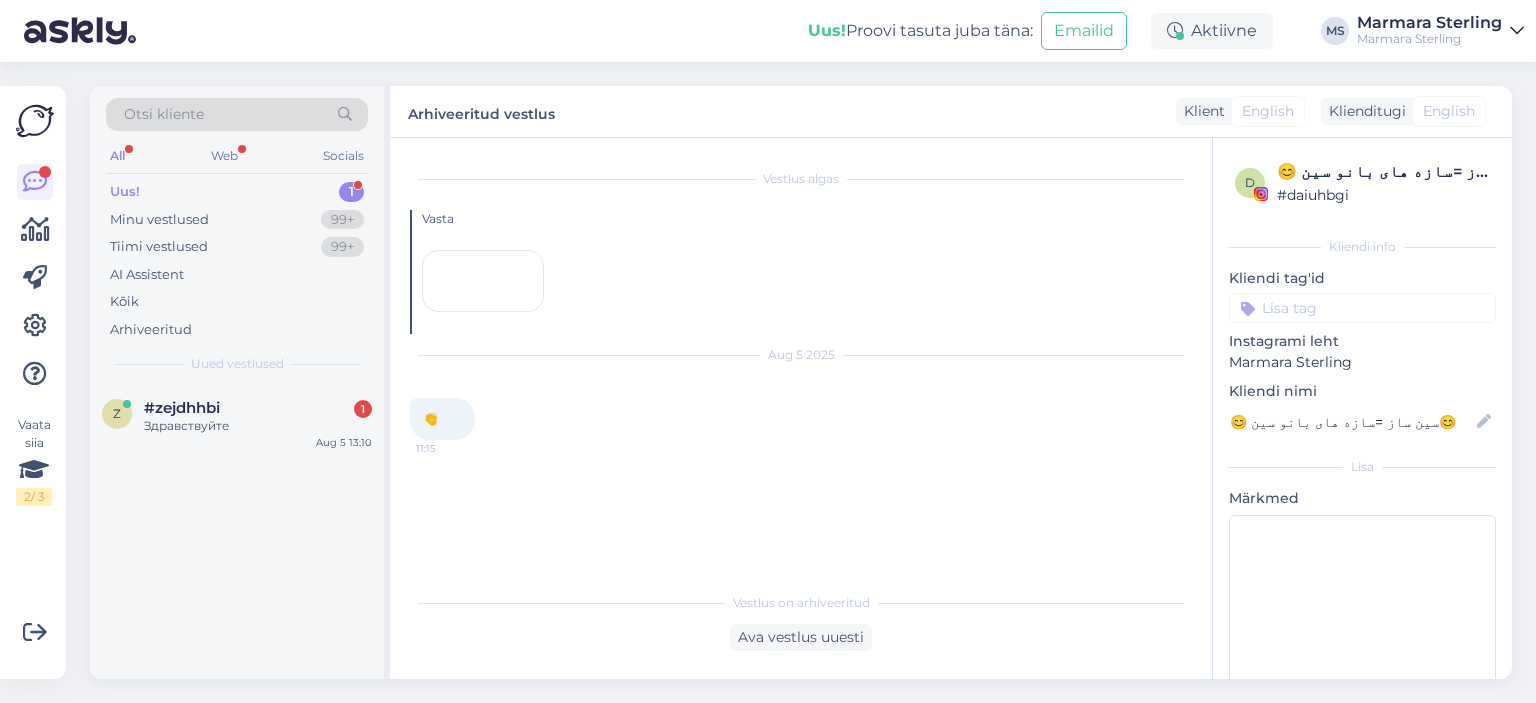 click on "z #zejdhhbi 1 Здравствуйте  Aug 5 13:10" at bounding box center (237, 421) 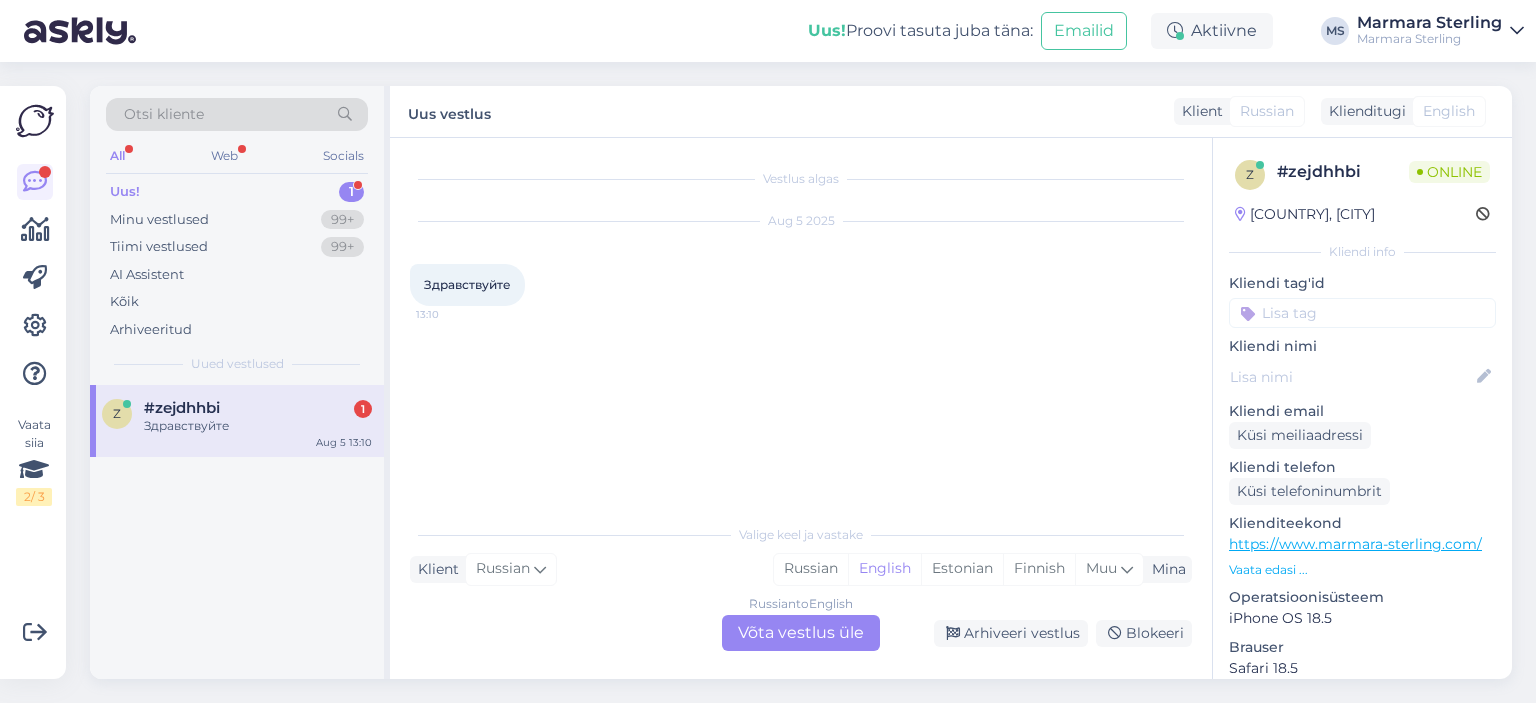 click on "Russian to English Võta vestlus üle" at bounding box center [801, 633] 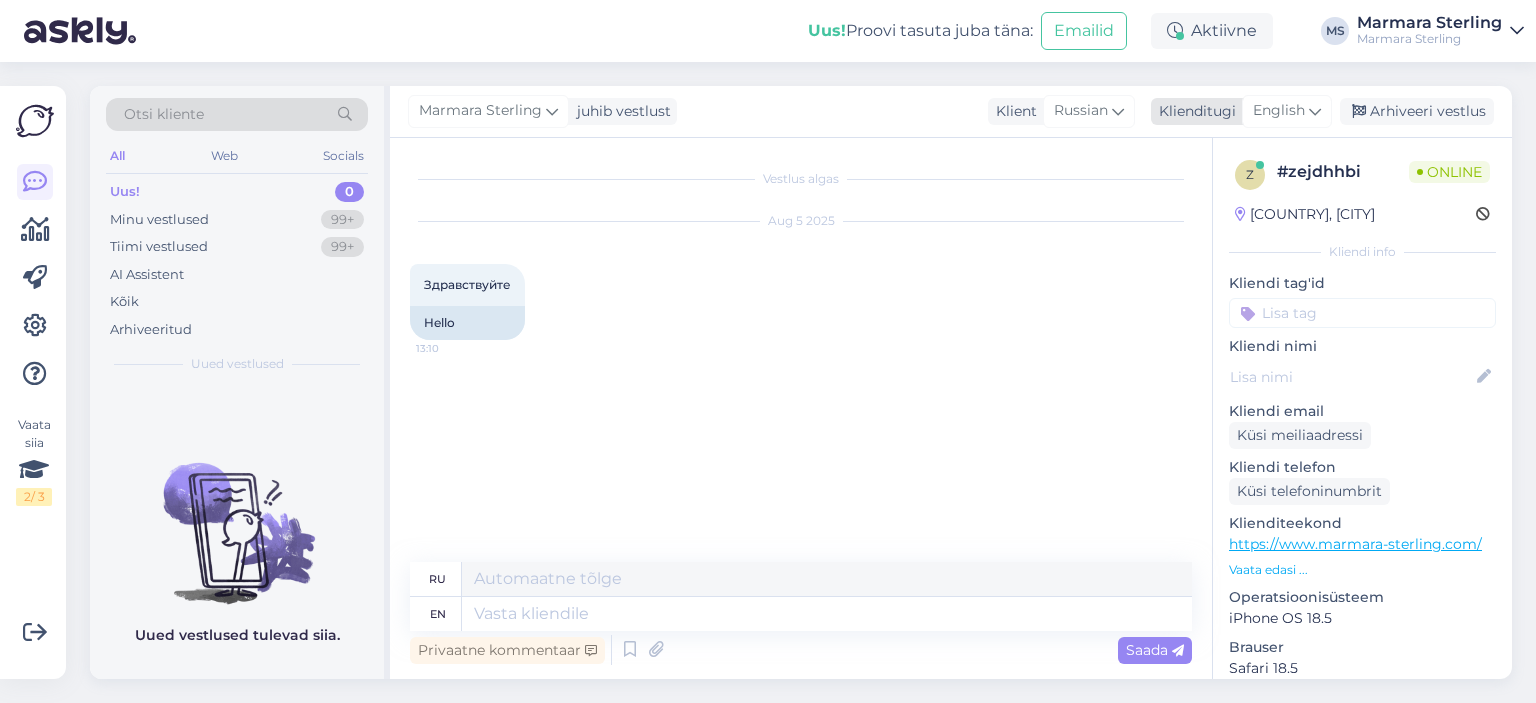 click on "English" at bounding box center [1287, 111] 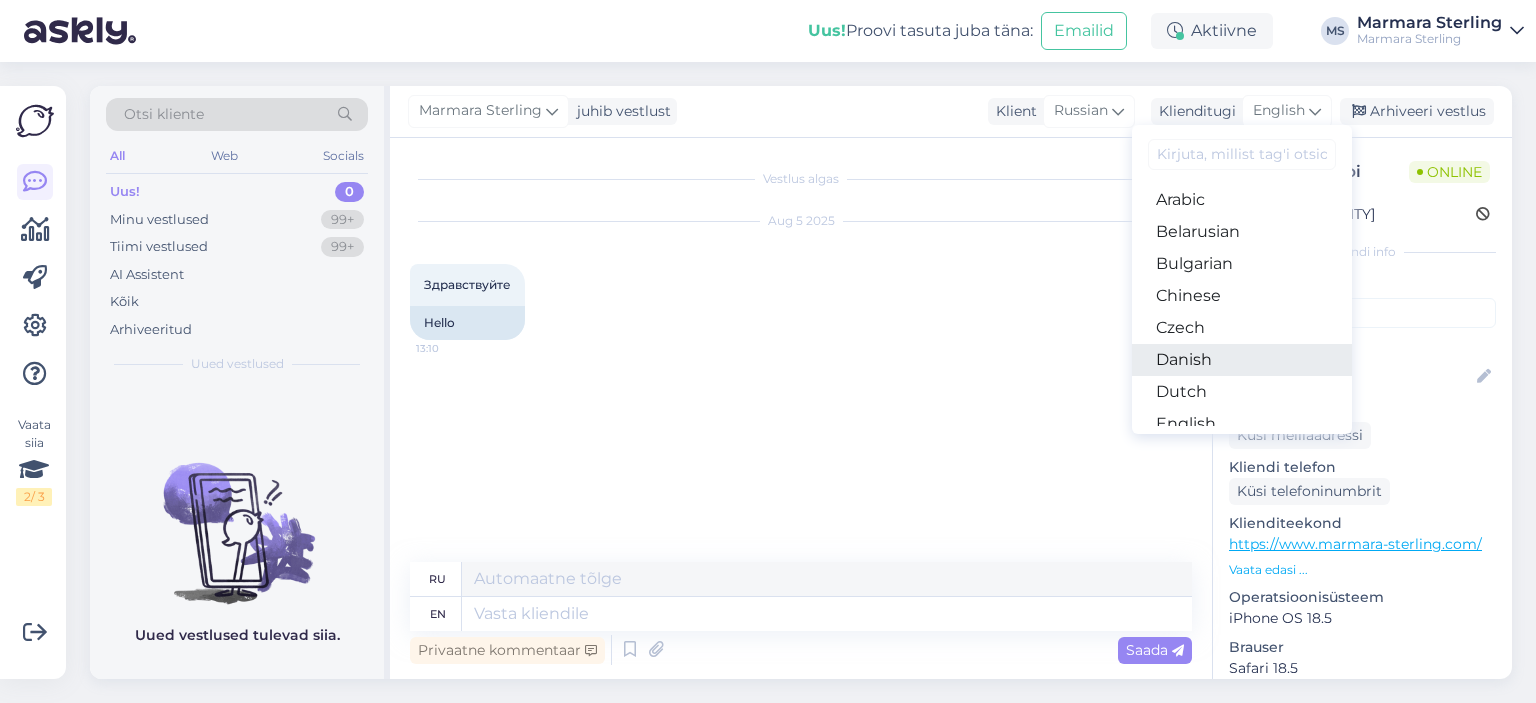 scroll, scrollTop: 100, scrollLeft: 0, axis: vertical 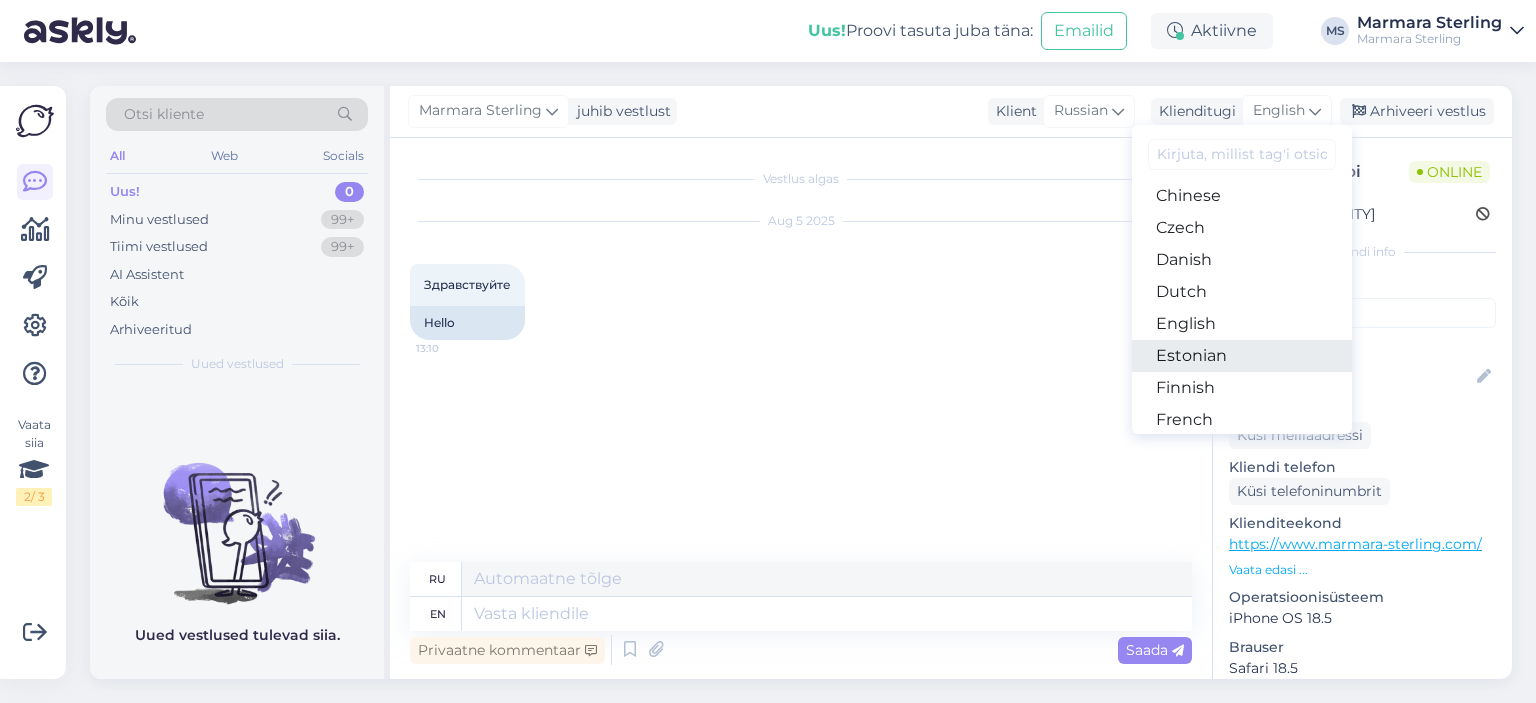 click on "Estonian" at bounding box center (1242, 356) 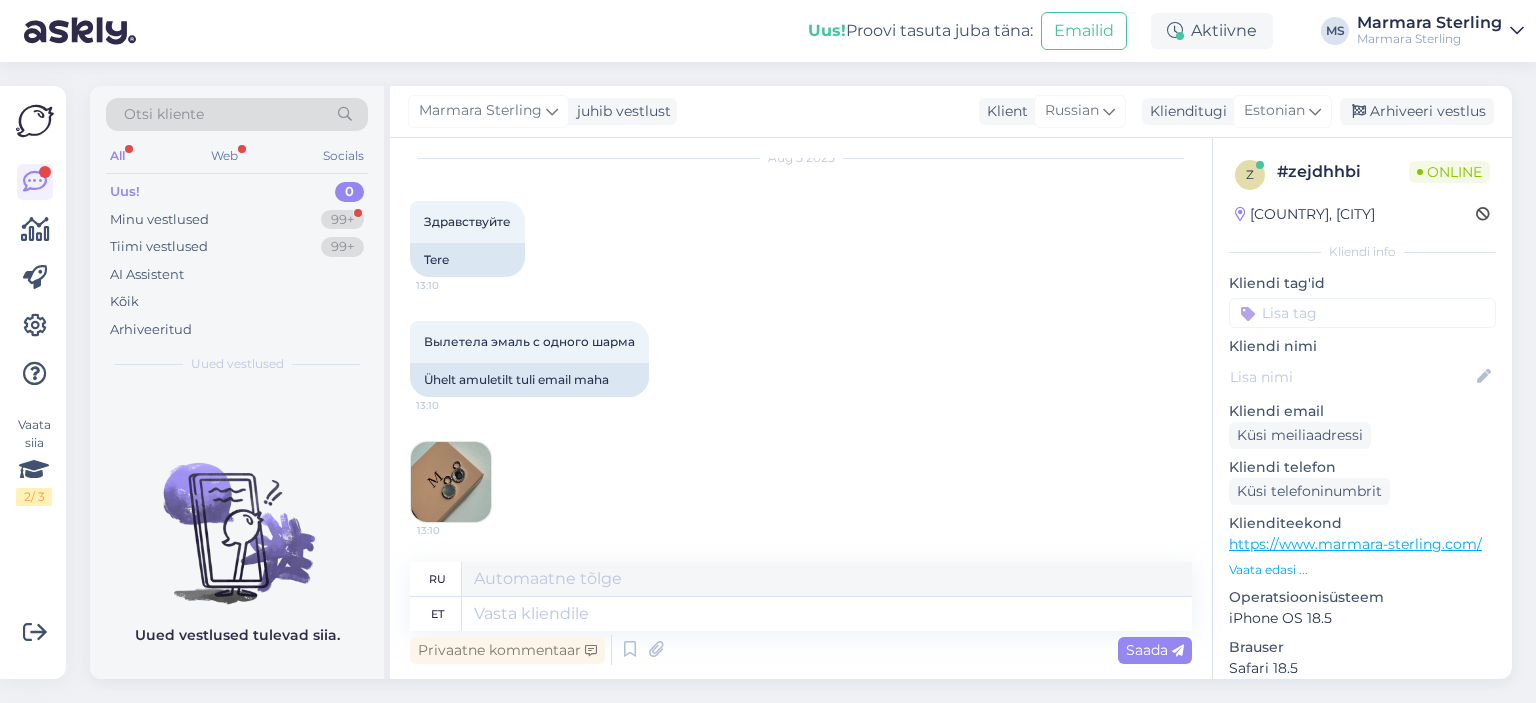 click at bounding box center (451, 482) 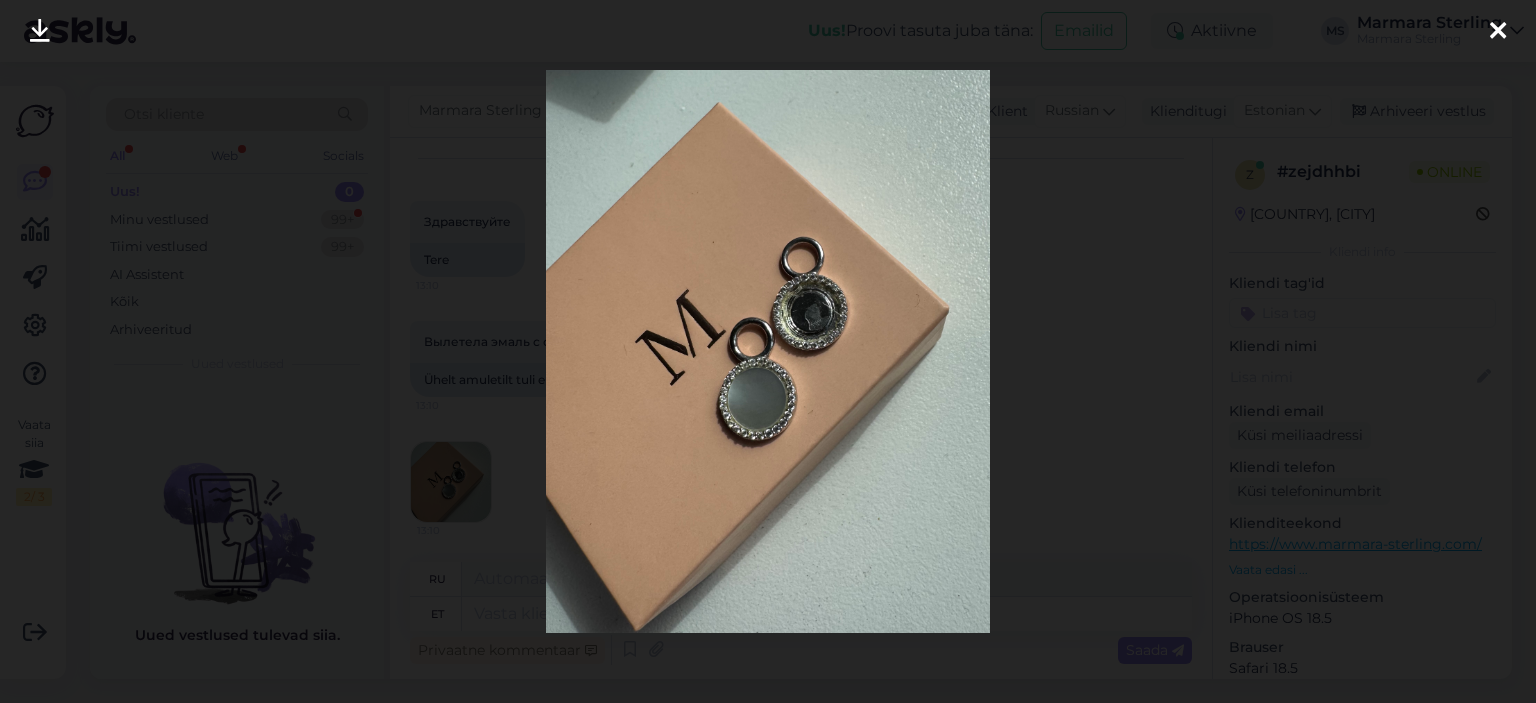 click at bounding box center [1498, 32] 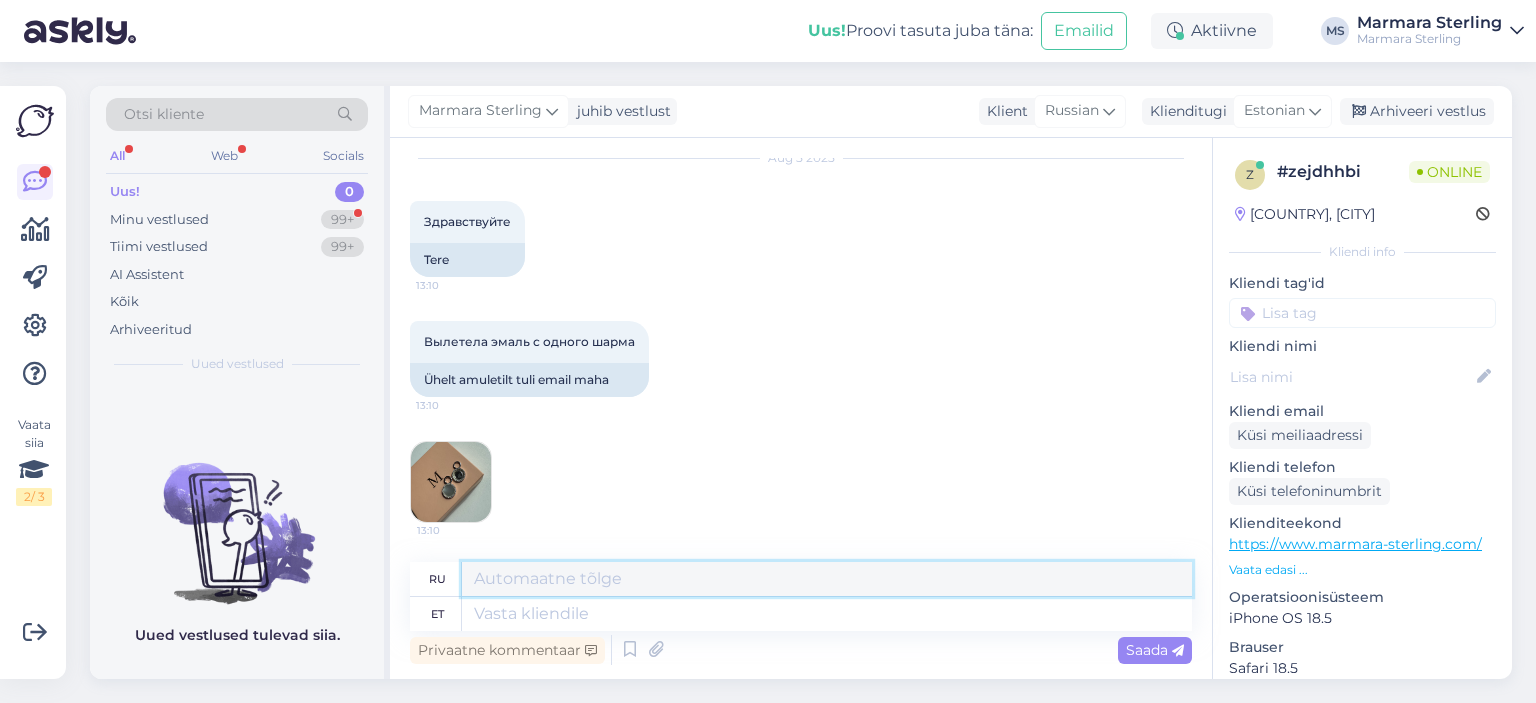 click at bounding box center (827, 579) 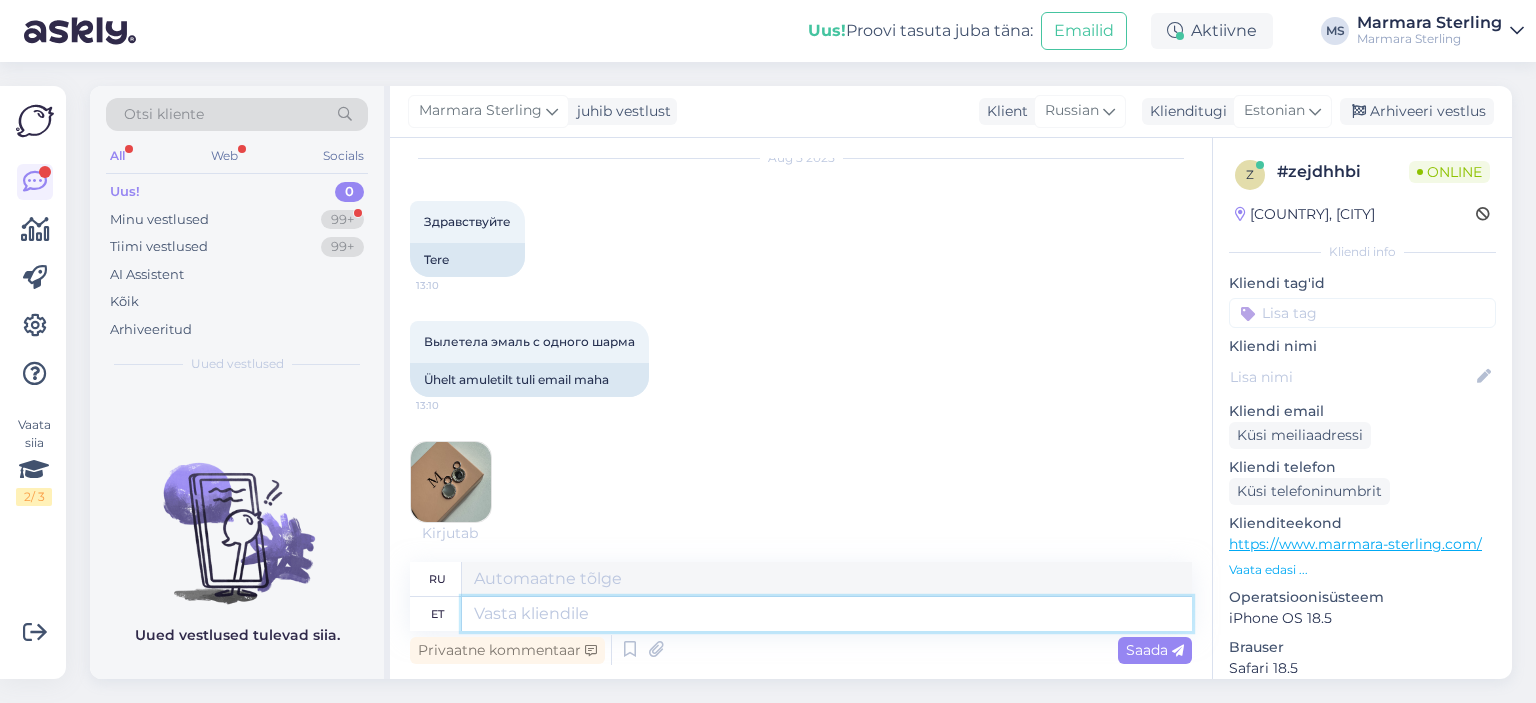 click at bounding box center (827, 614) 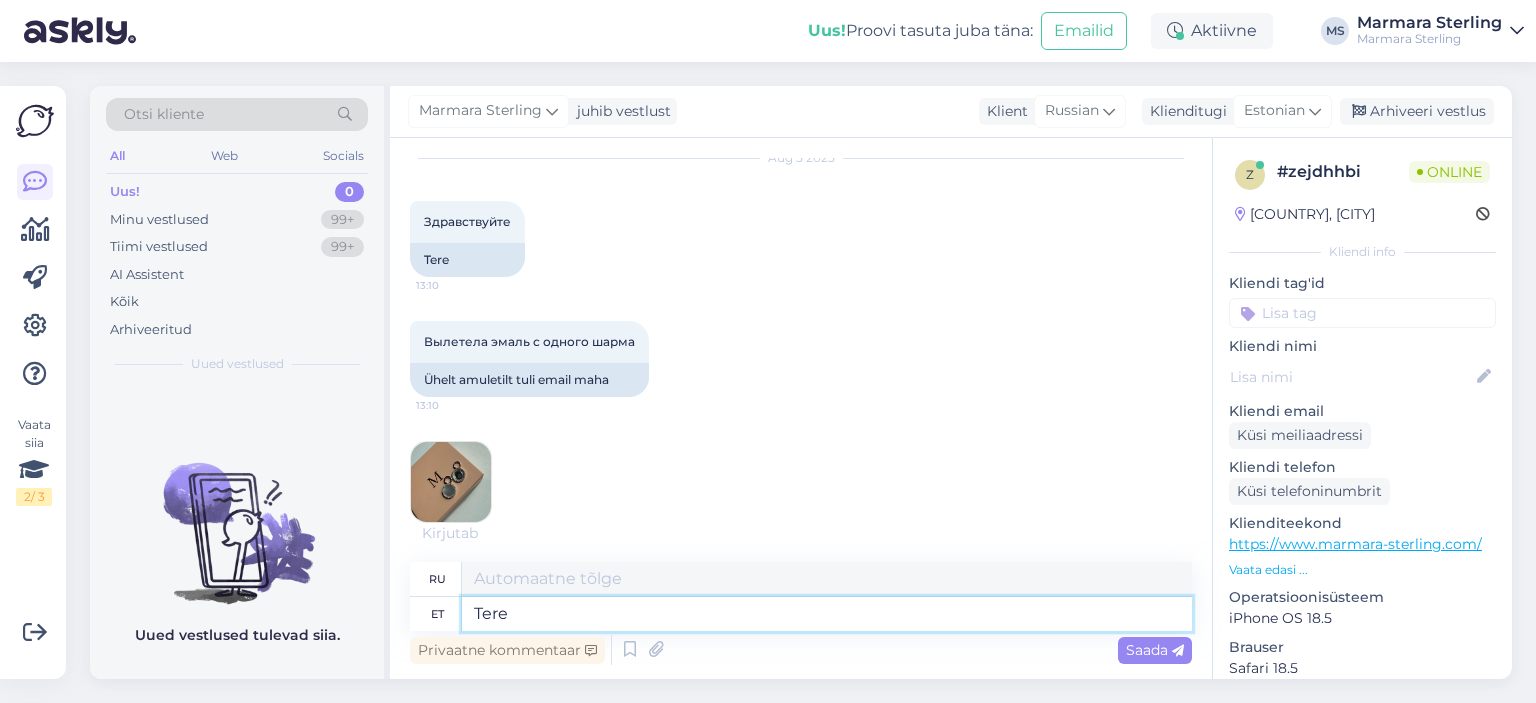 type on "Tere!" 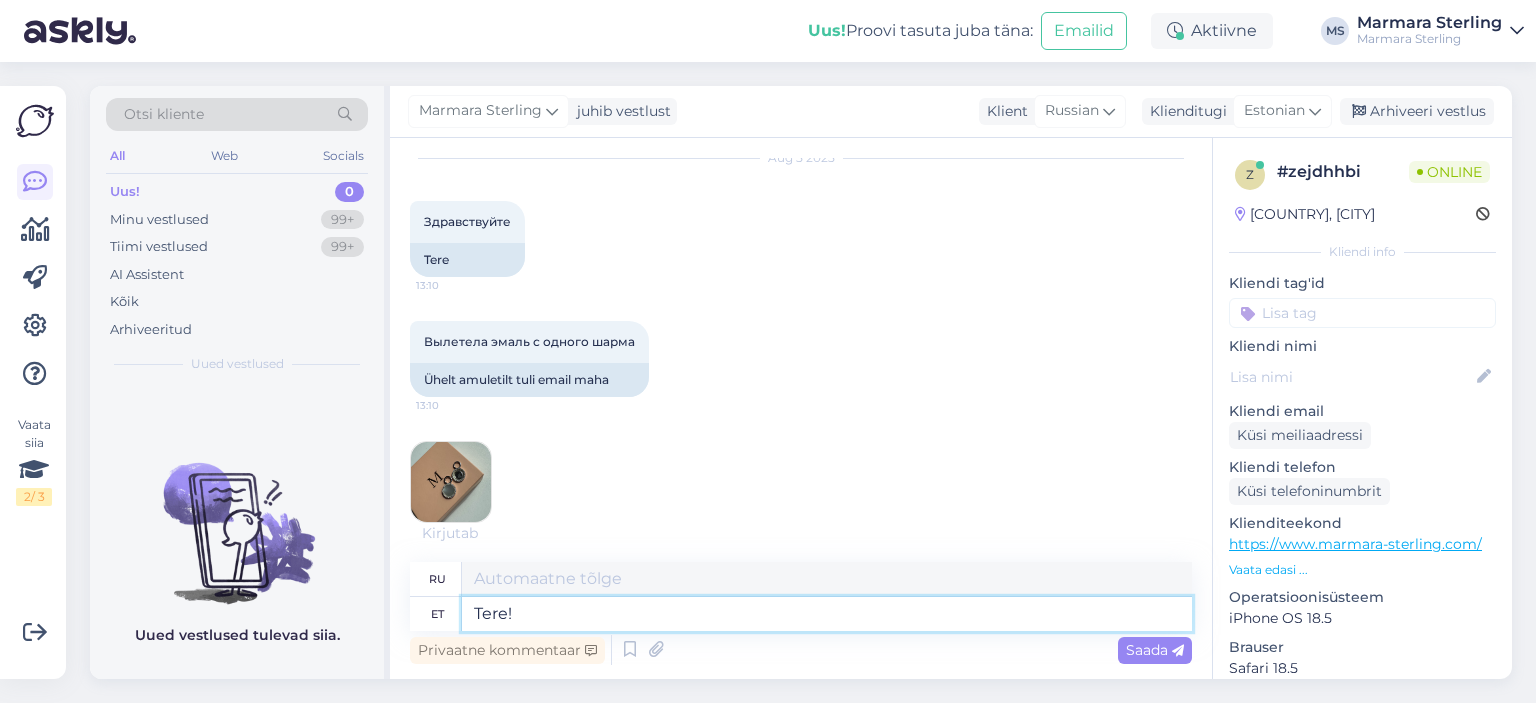 type on "Привет!" 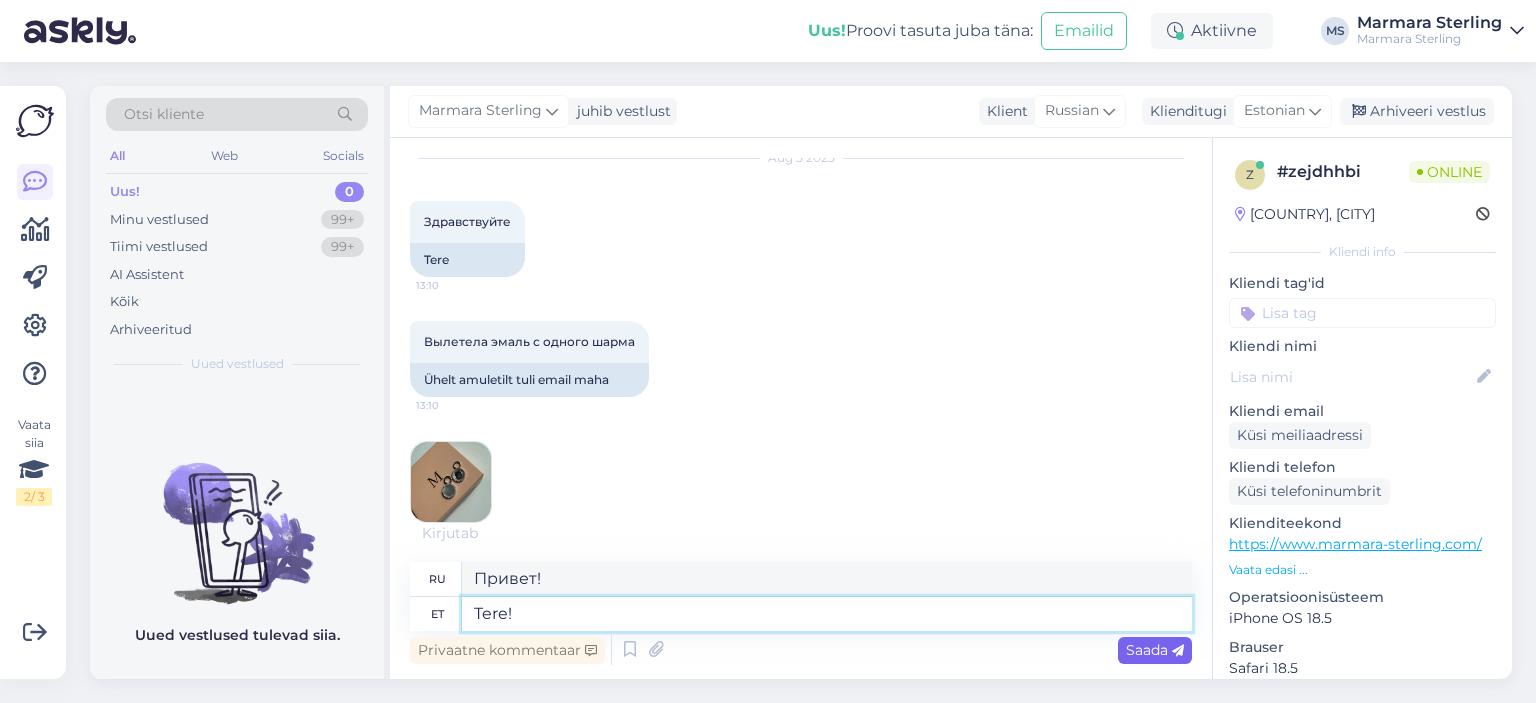 type on "Tere!" 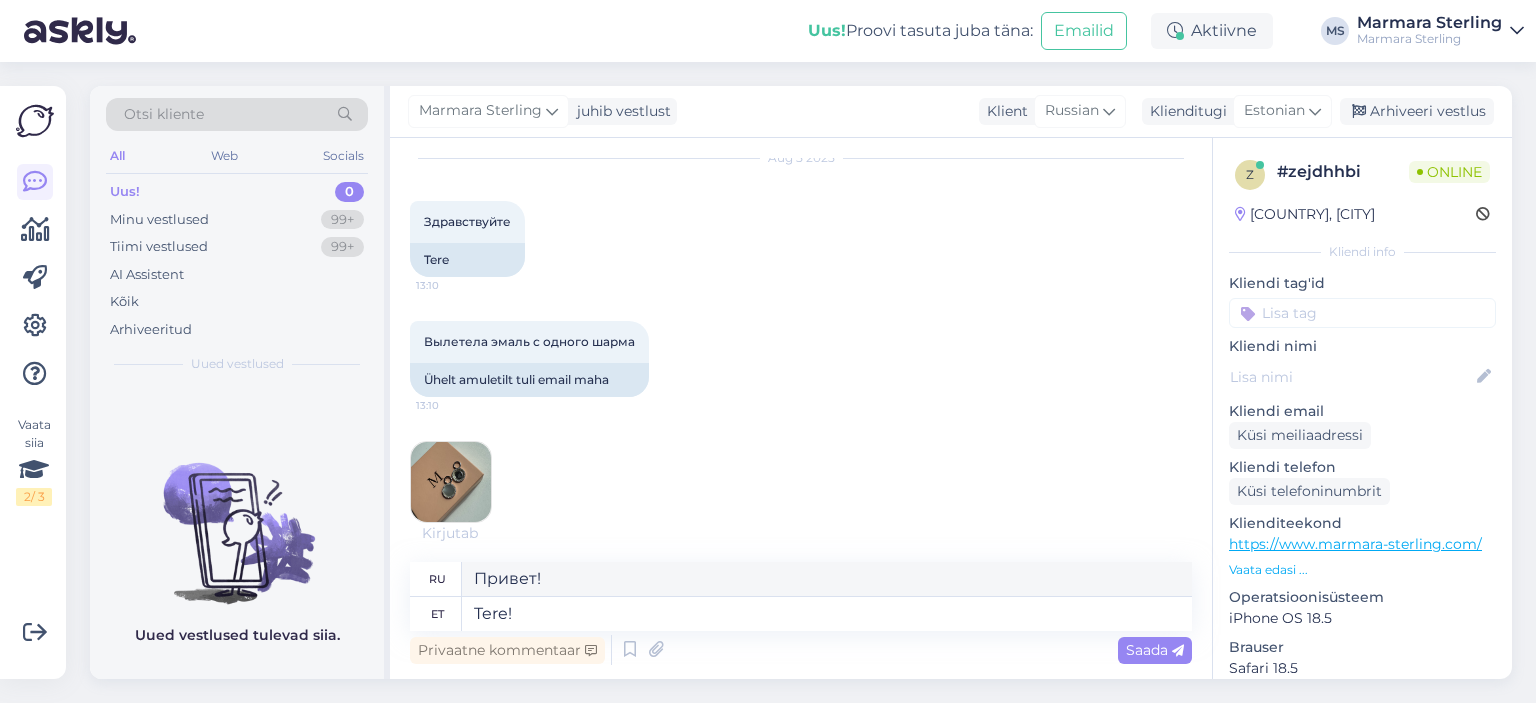 click on "Saada" at bounding box center (1155, 650) 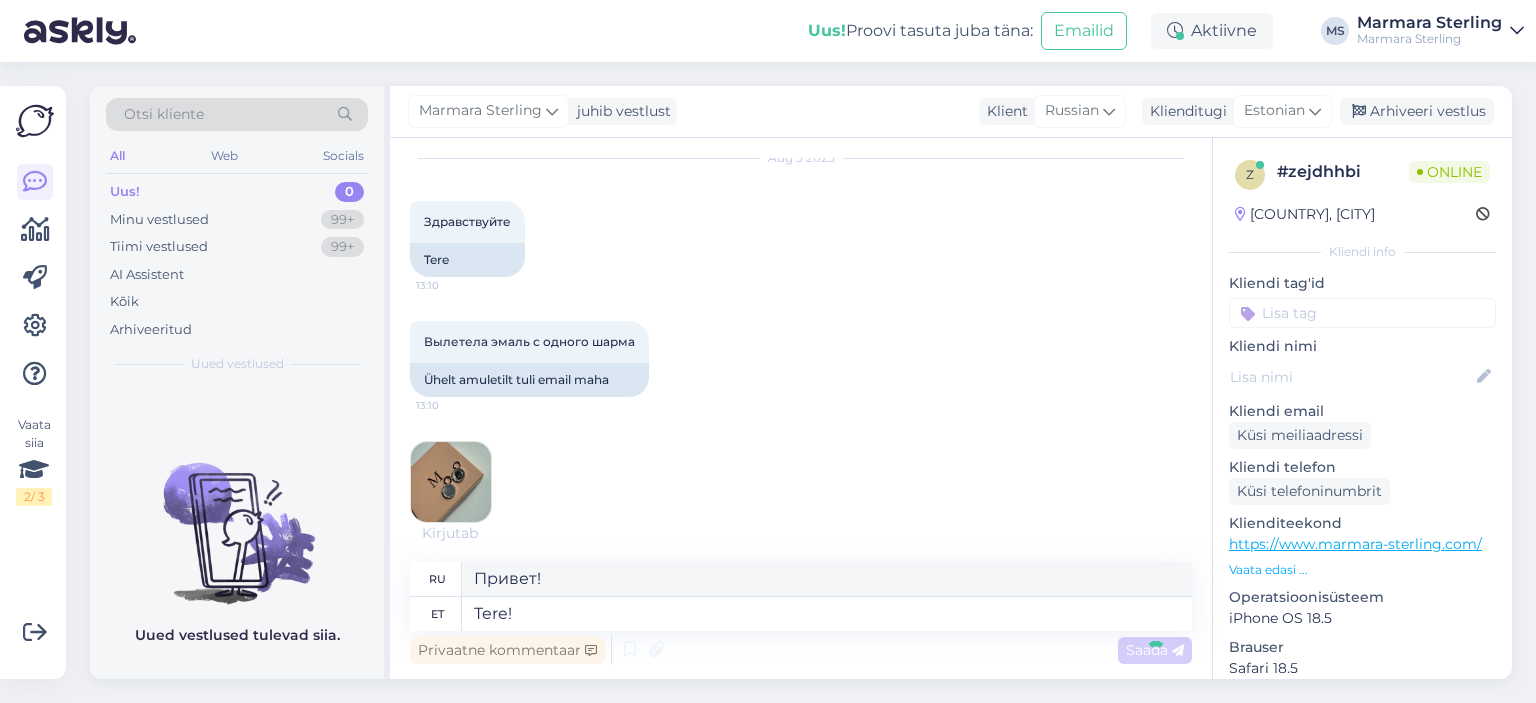 type 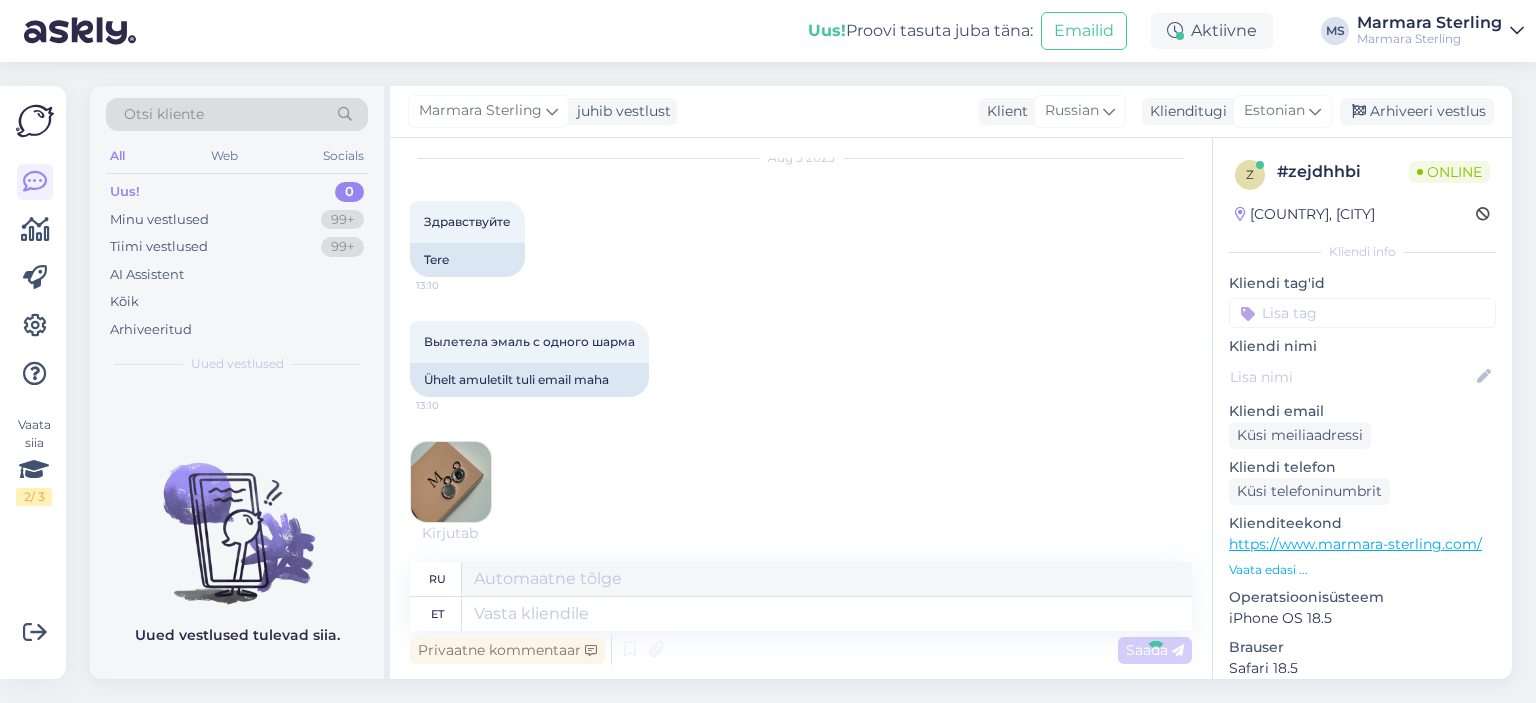 scroll, scrollTop: 183, scrollLeft: 0, axis: vertical 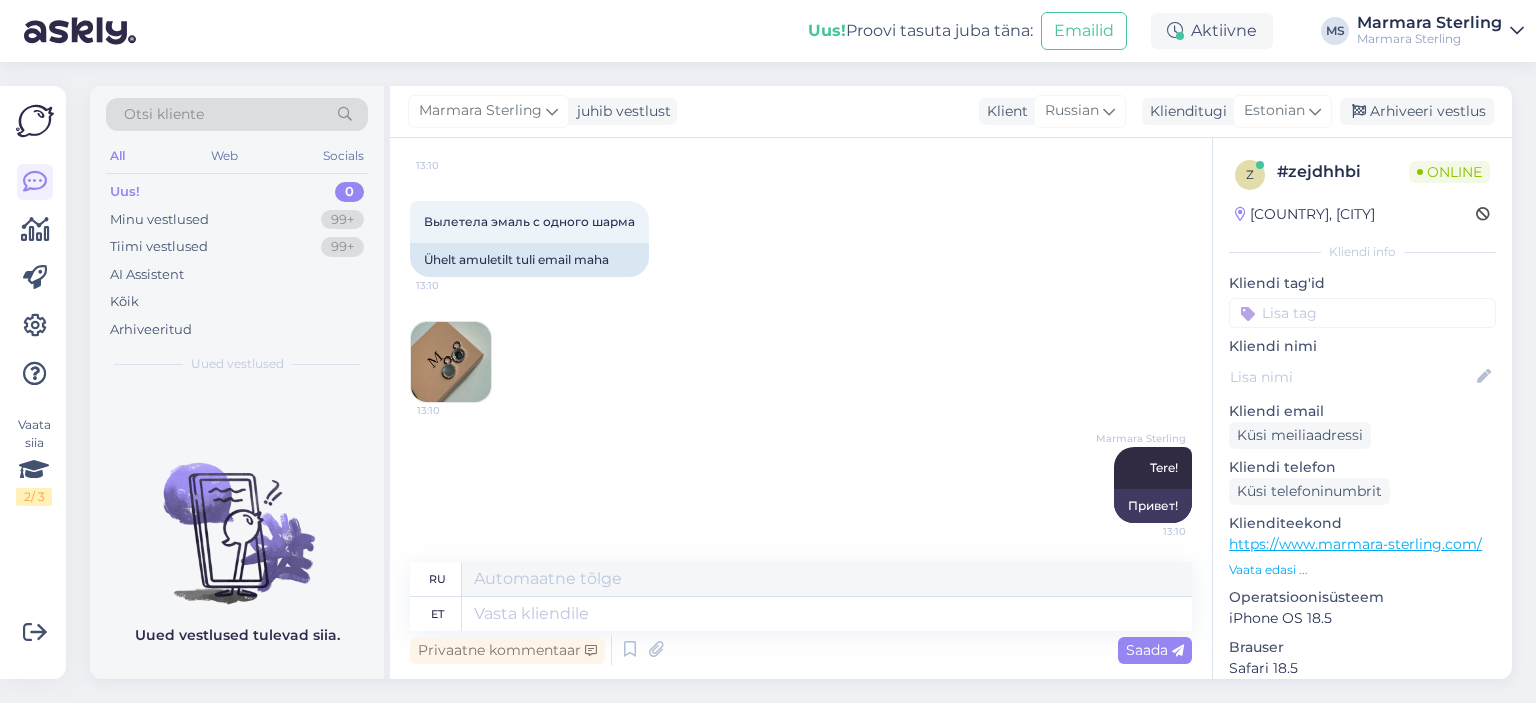 click at bounding box center [451, 362] 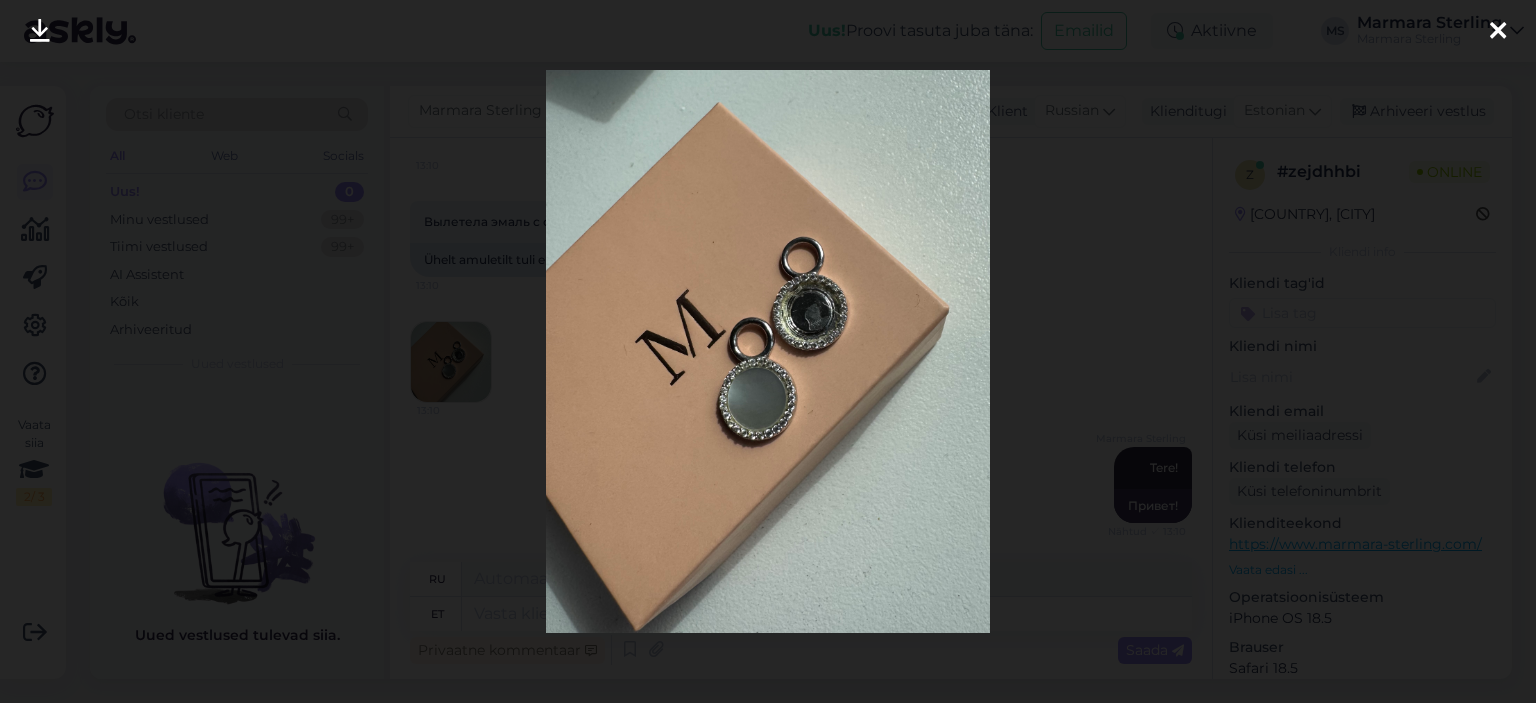 click at bounding box center [1498, 31] 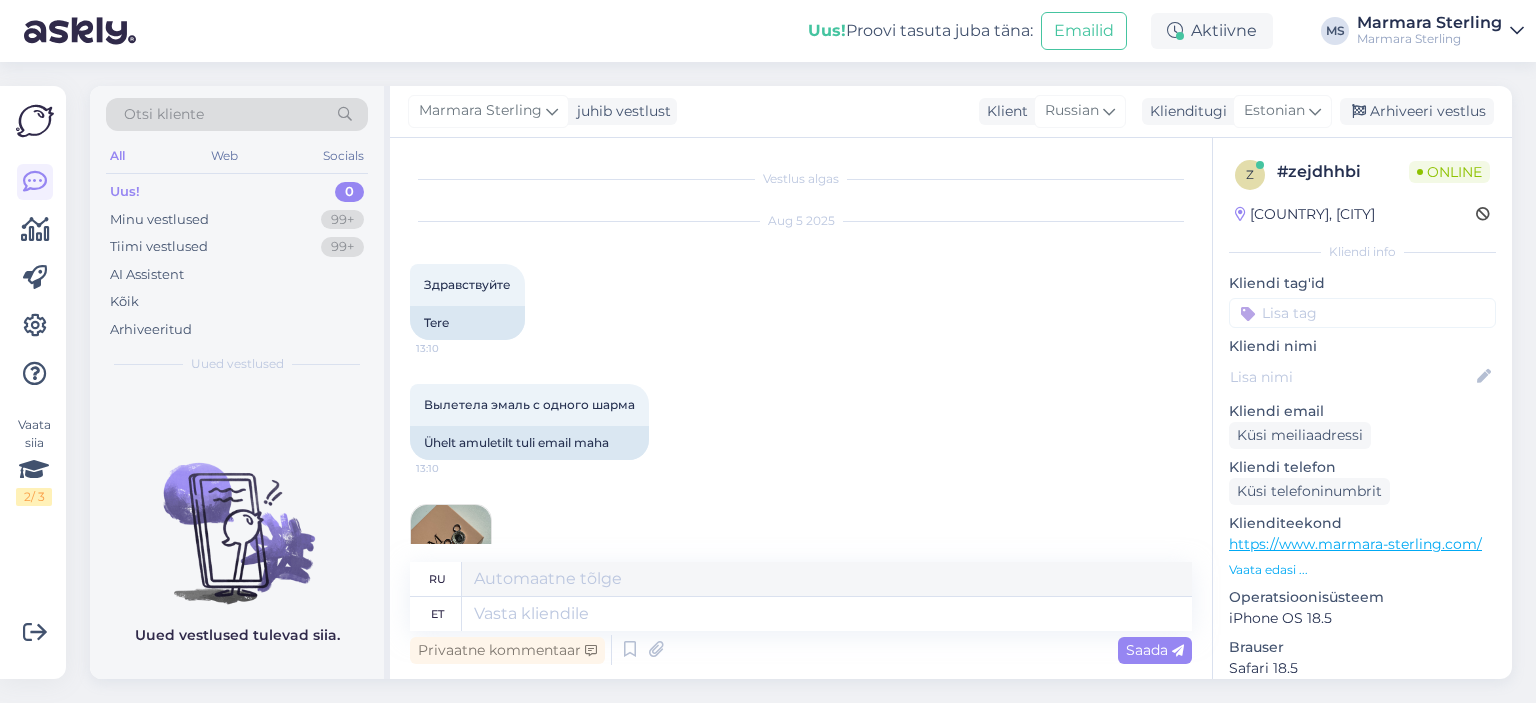 scroll, scrollTop: 303, scrollLeft: 0, axis: vertical 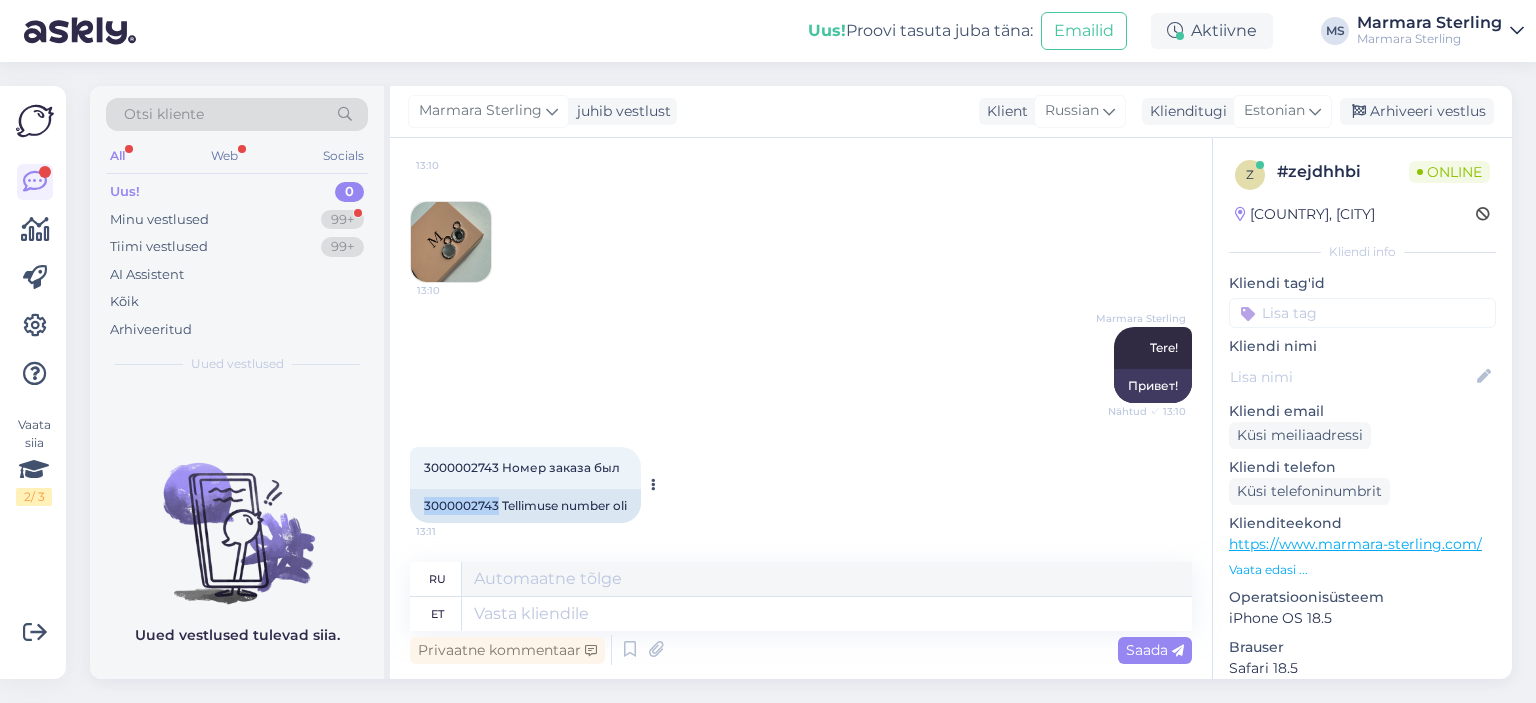 drag, startPoint x: 420, startPoint y: 501, endPoint x: 498, endPoint y: 508, distance: 78.31347 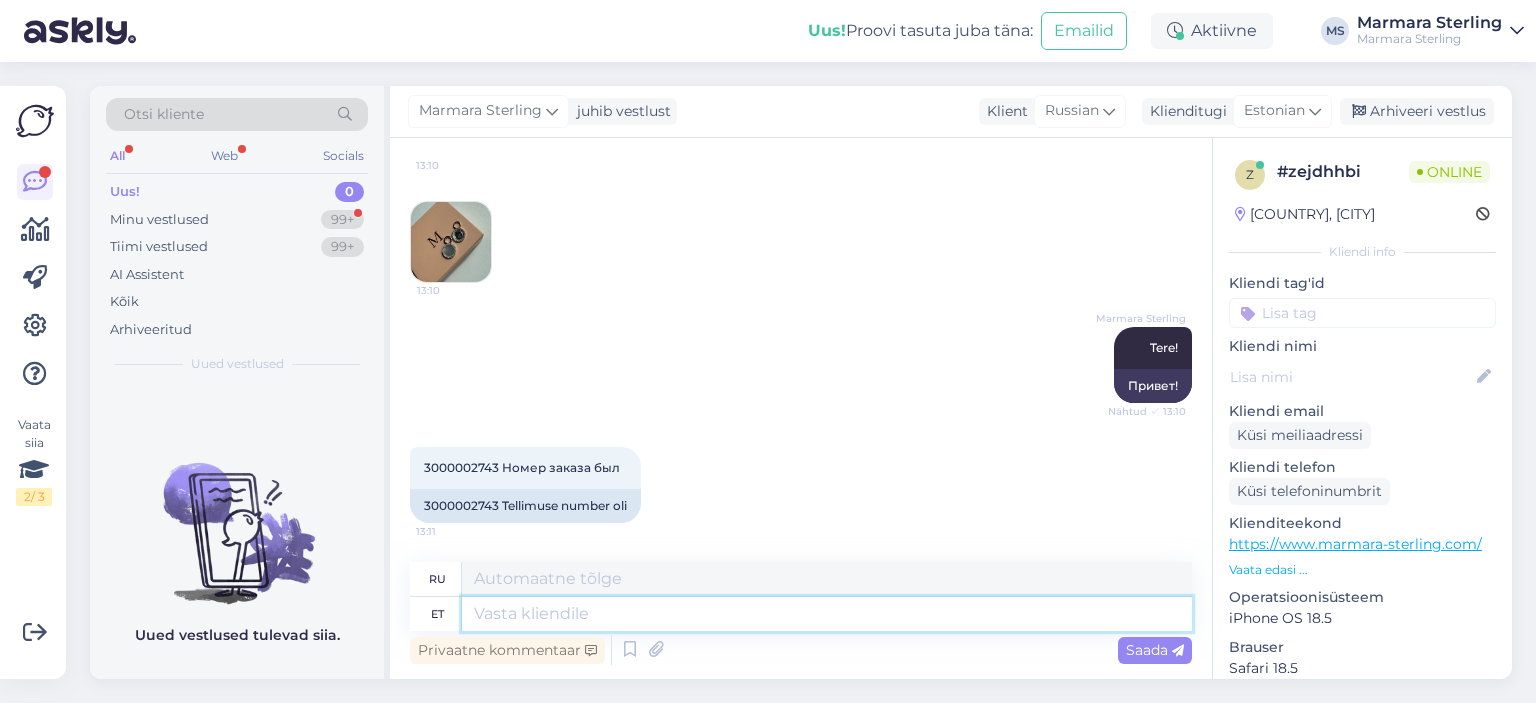 click at bounding box center (827, 614) 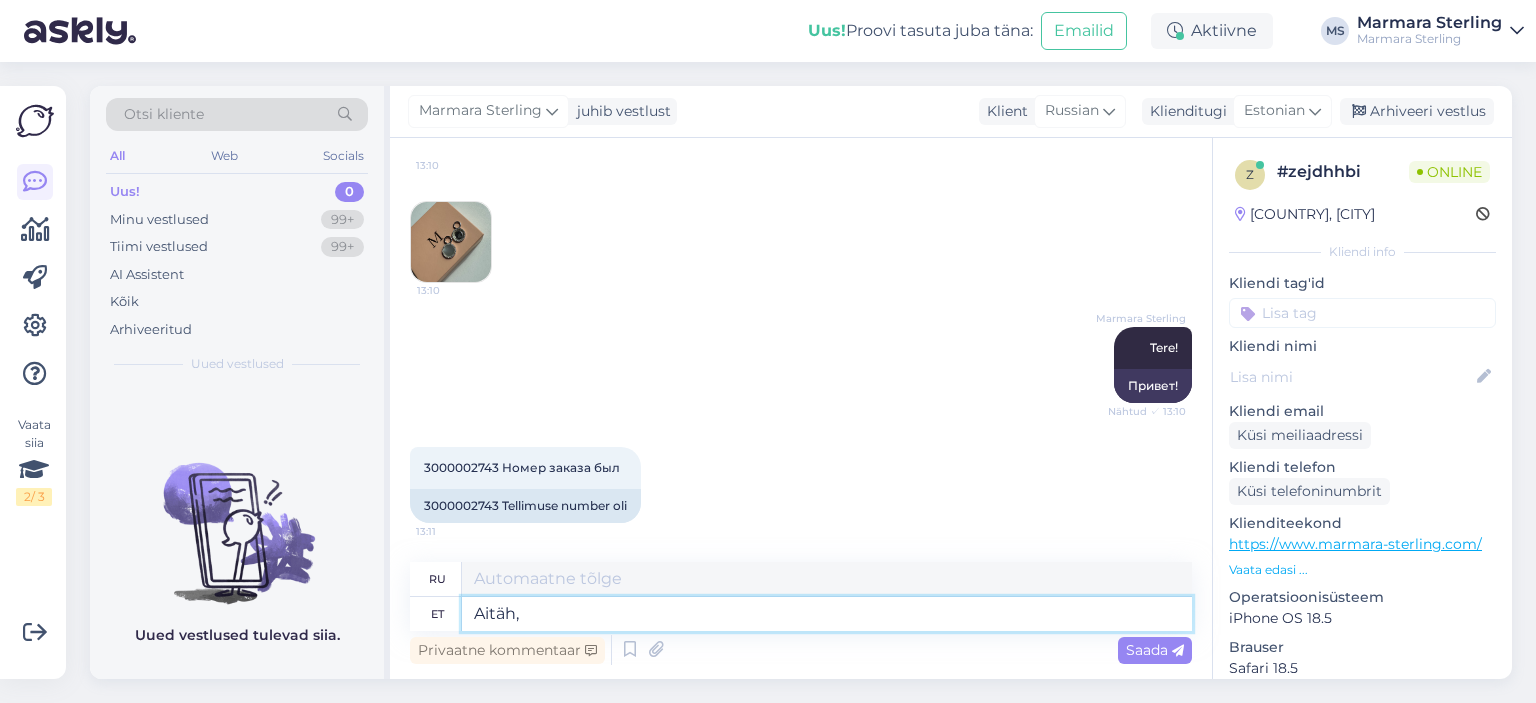 type on "Aitäh, e" 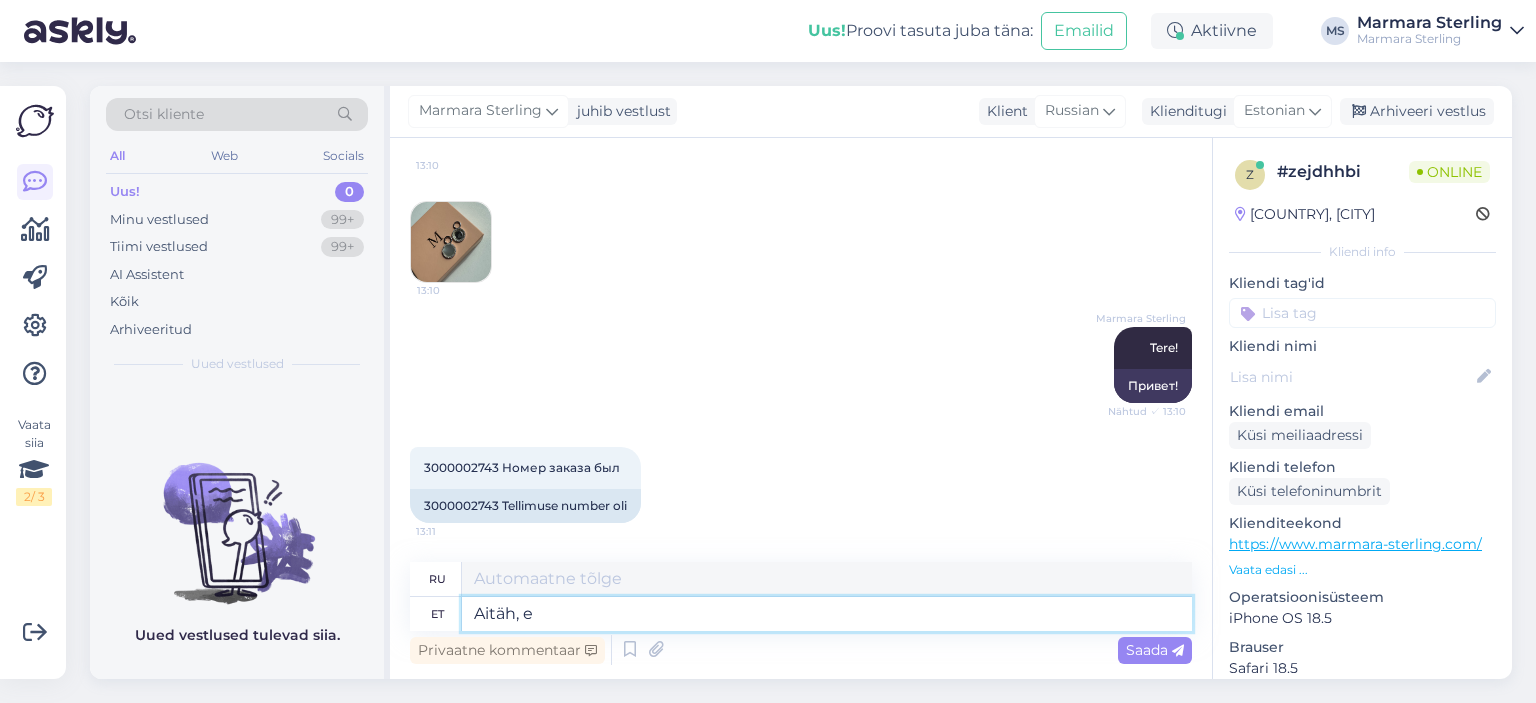 type on "Спасибо," 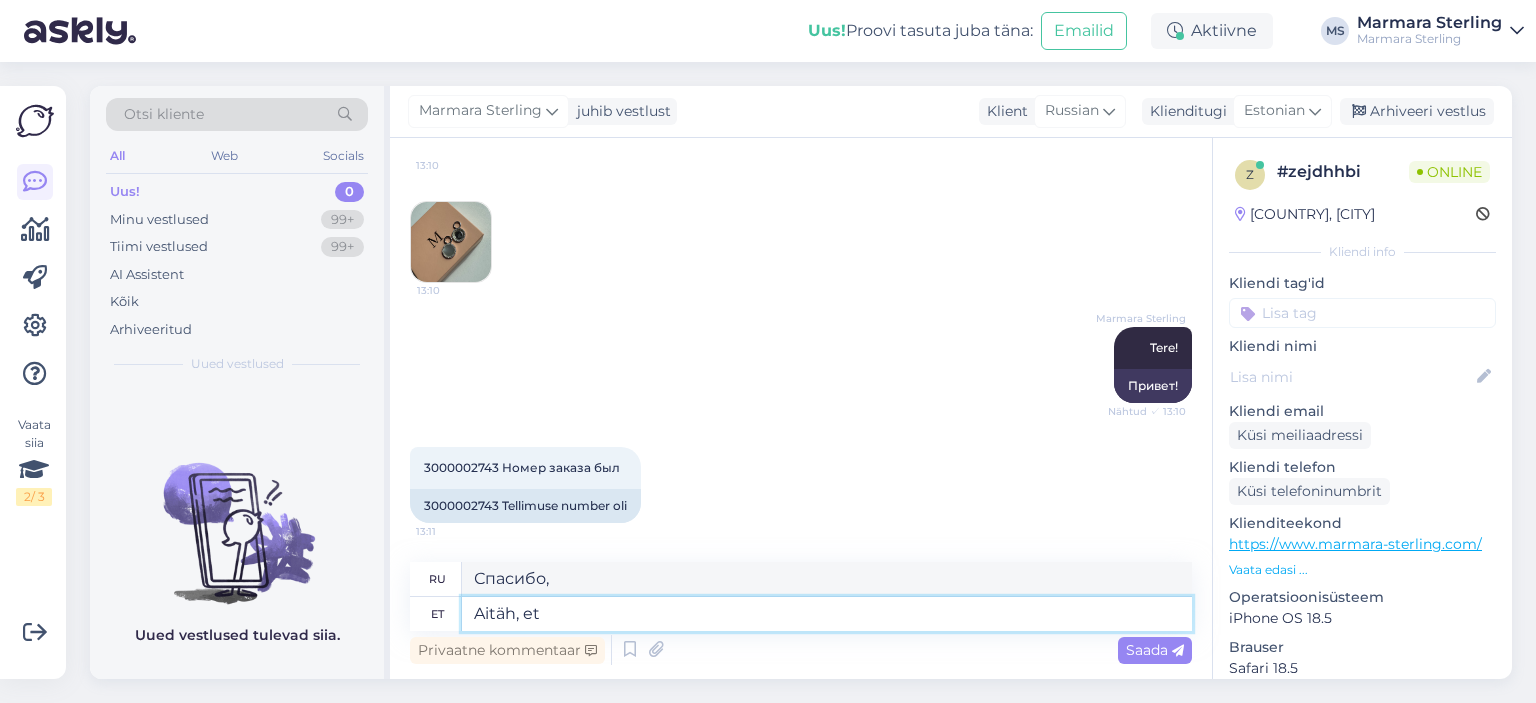 type on "Aitäh, et" 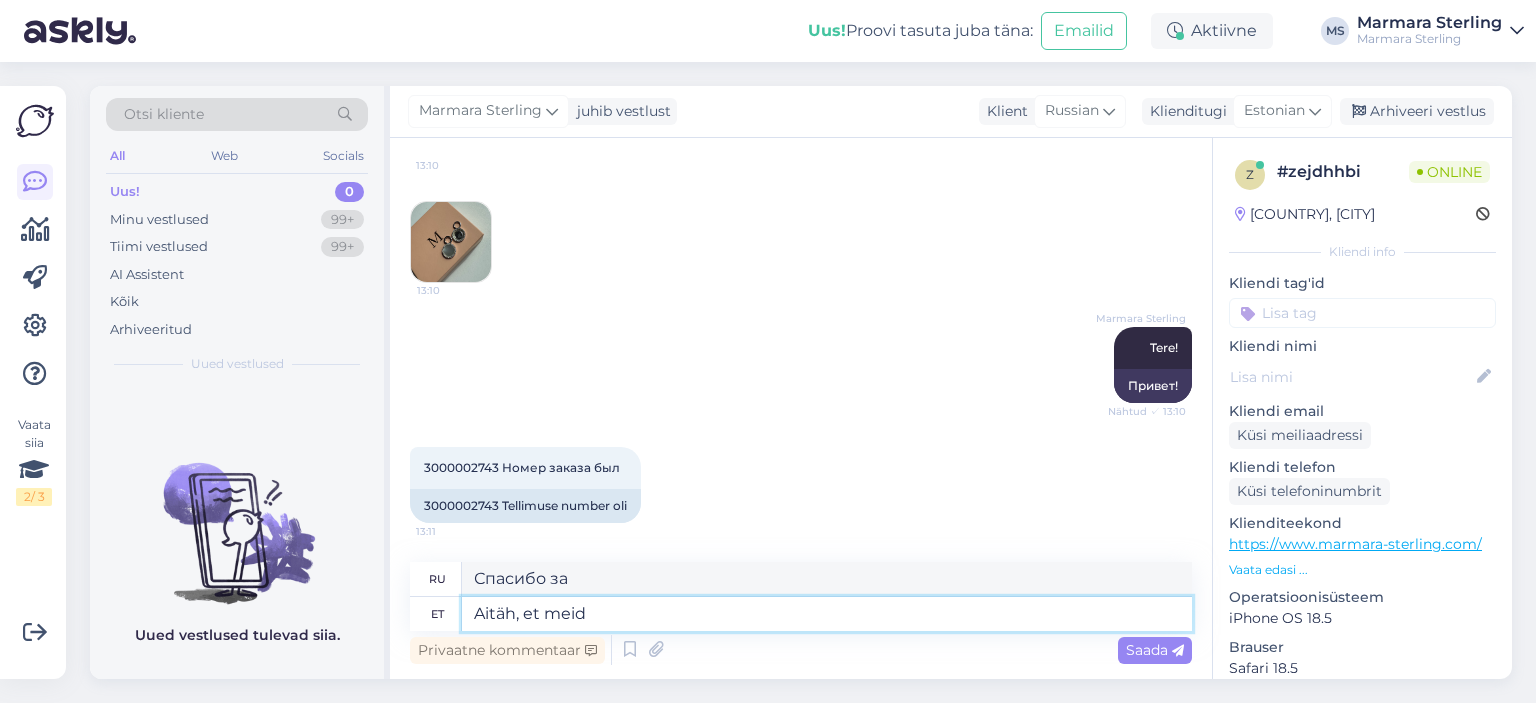 type on "Aitäh, et meid" 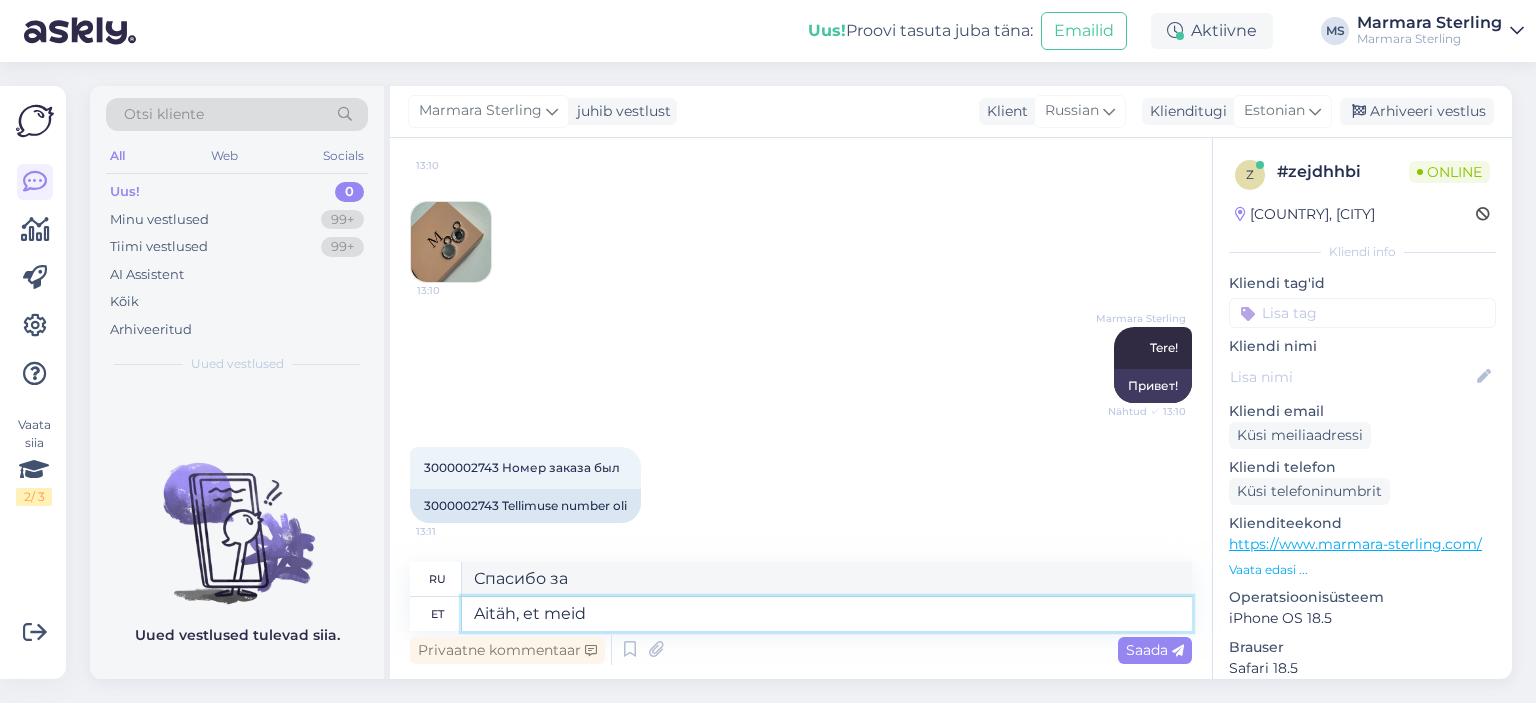 type on "Спасибо, что пригласили нас." 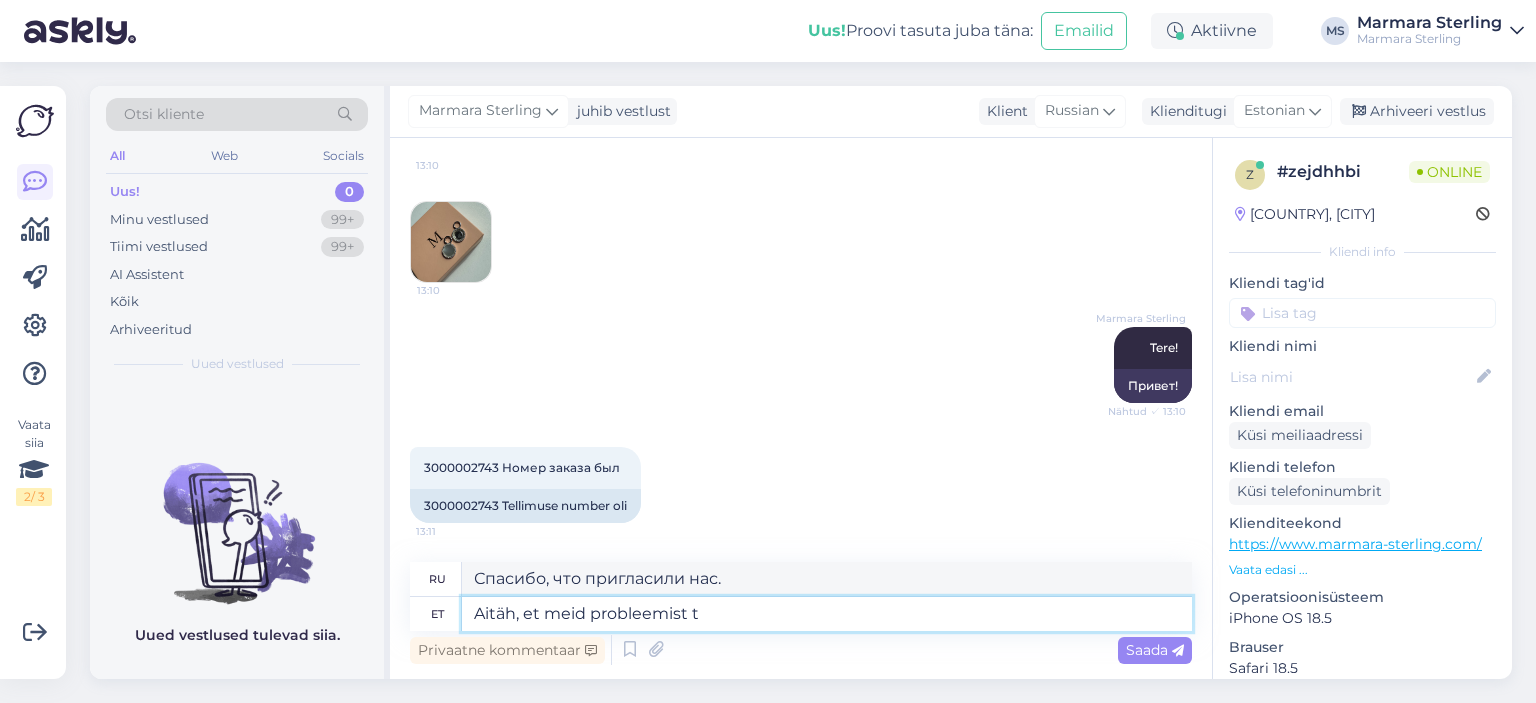 type on "Aitäh, et meid probleemist te" 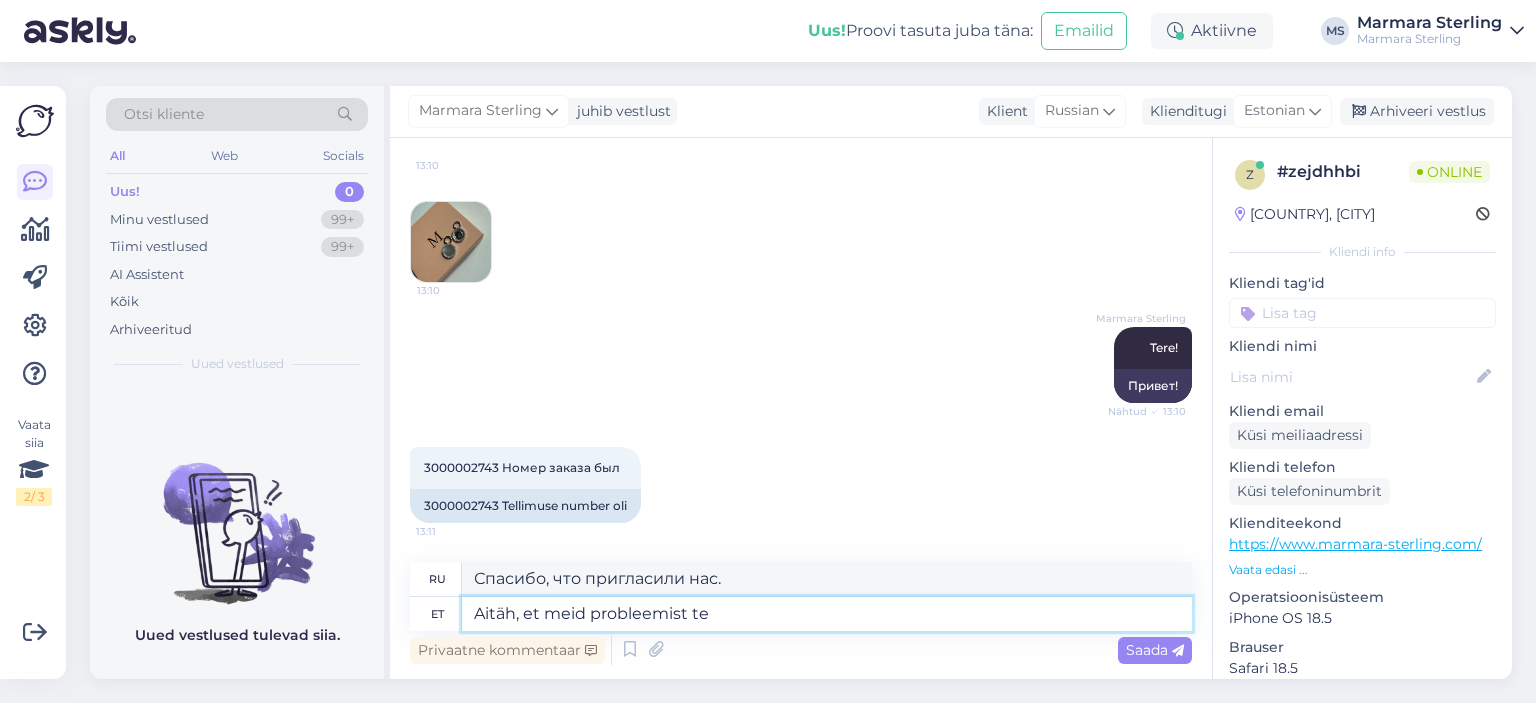 type on "Спасибо, что сообщили нам о проблеме." 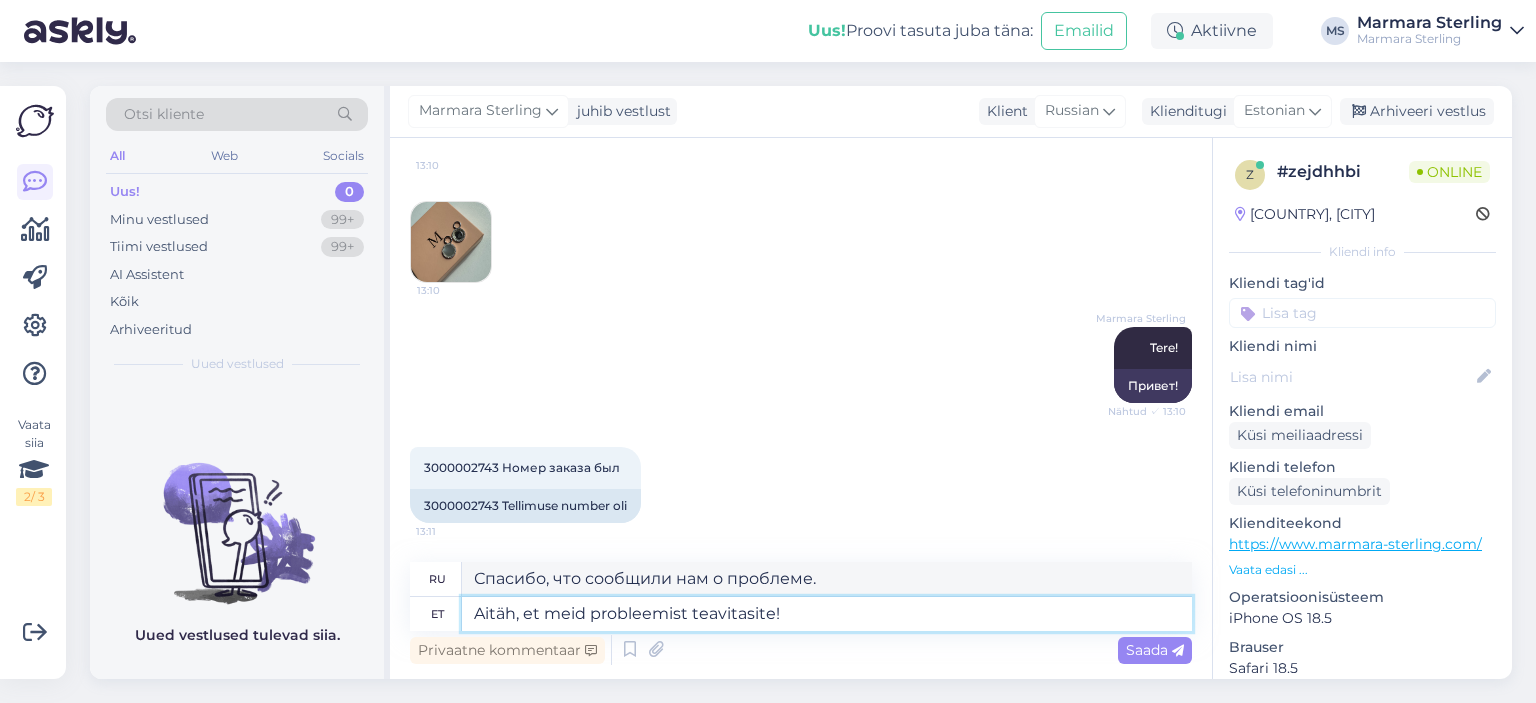 type on "Aitäh, et meid probleemist teavitasite!" 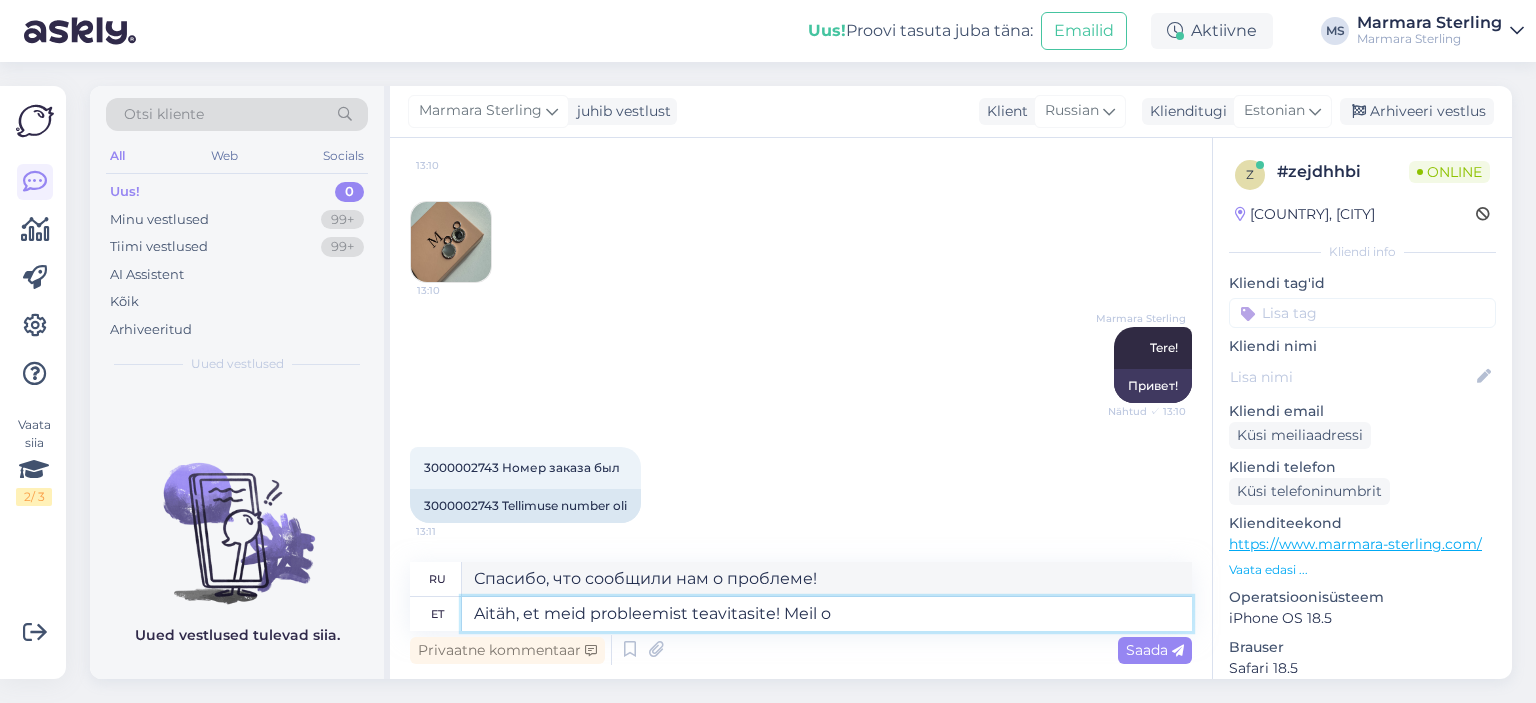 type on "Aitäh, et meid probleemist teavitasite! Meil on" 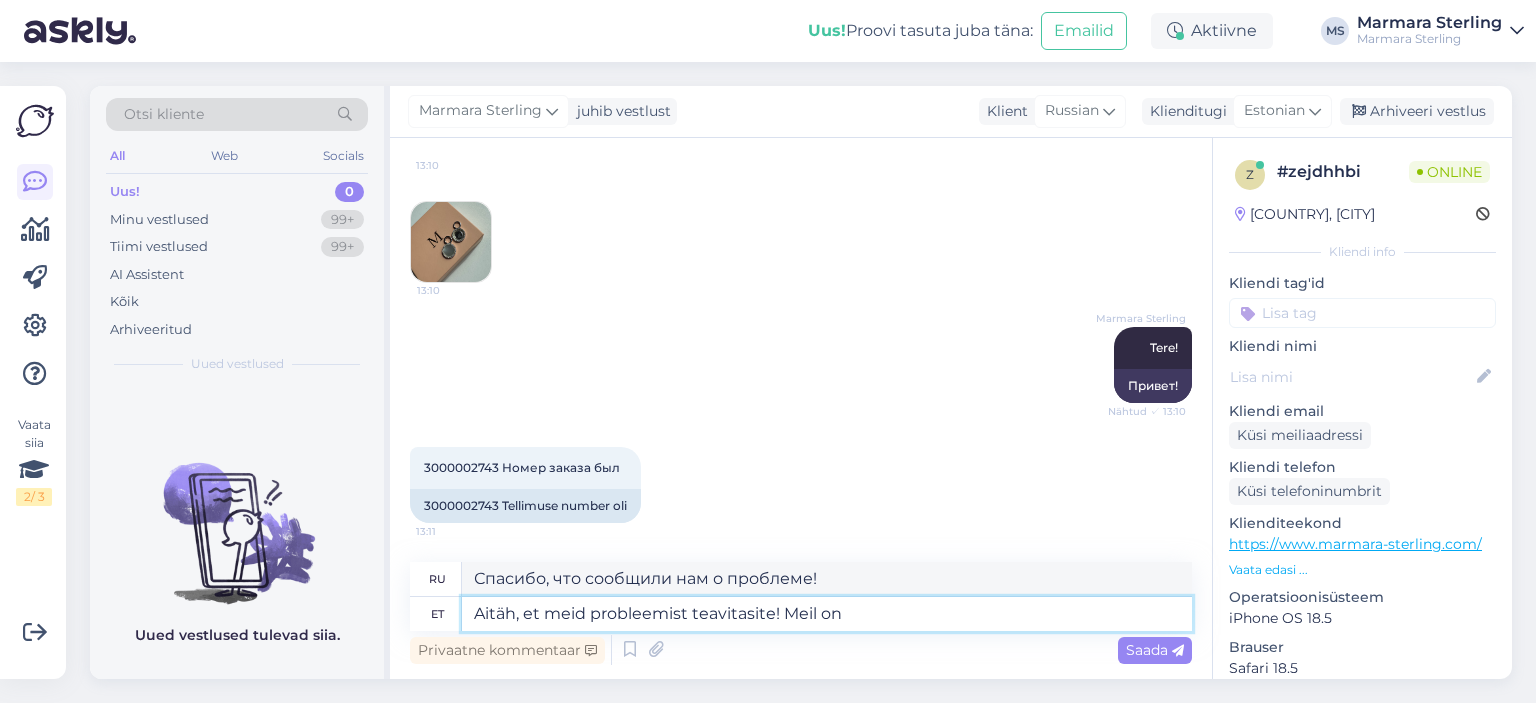 type on "Спасибо, что сообщили нам о проблеме! Мы" 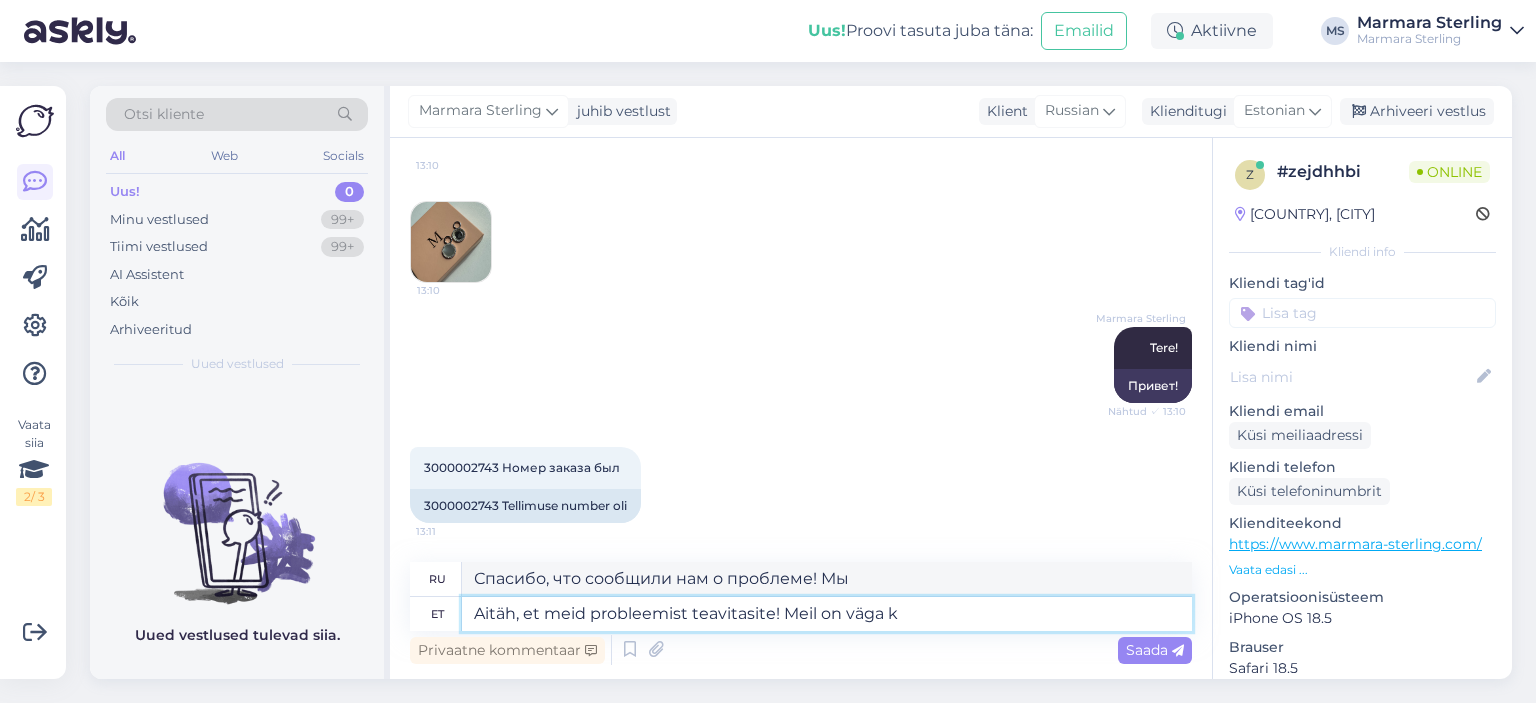 type on "Aitäh, et meid probleemist teavitasite! Meil on väga ka" 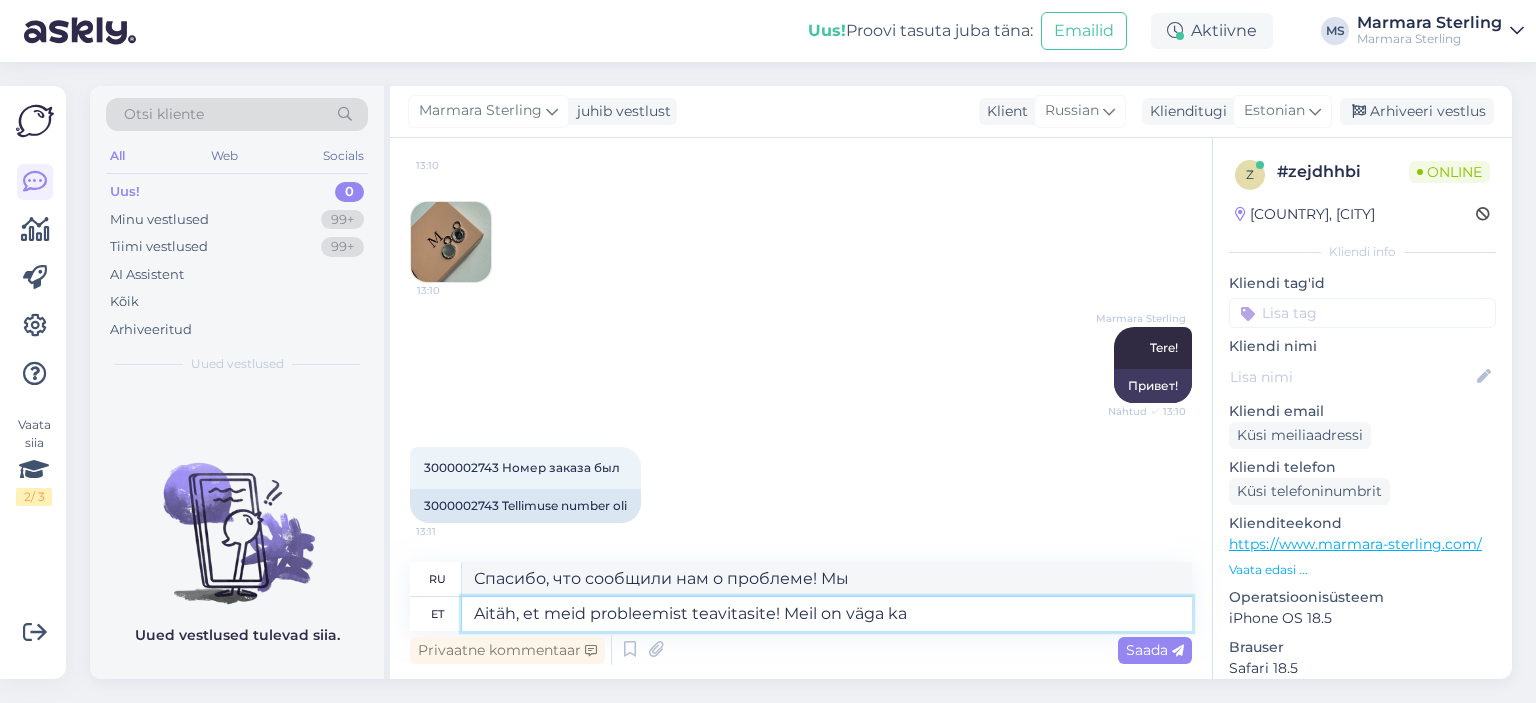 type on "Спасибо, что сообщили нам о проблеме! Мы очень" 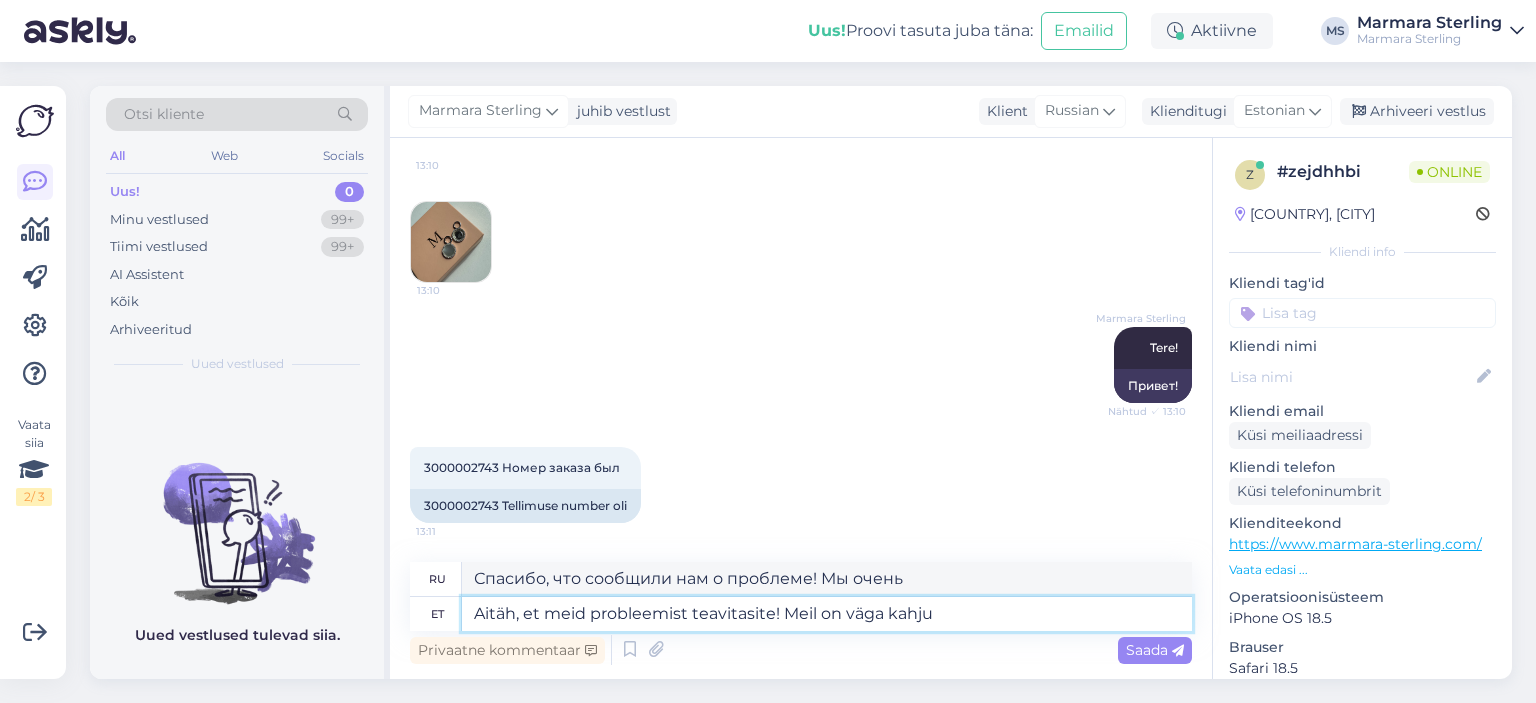 type on "Aitäh, et meid probleemist teavitasite! Meil on väga kah" 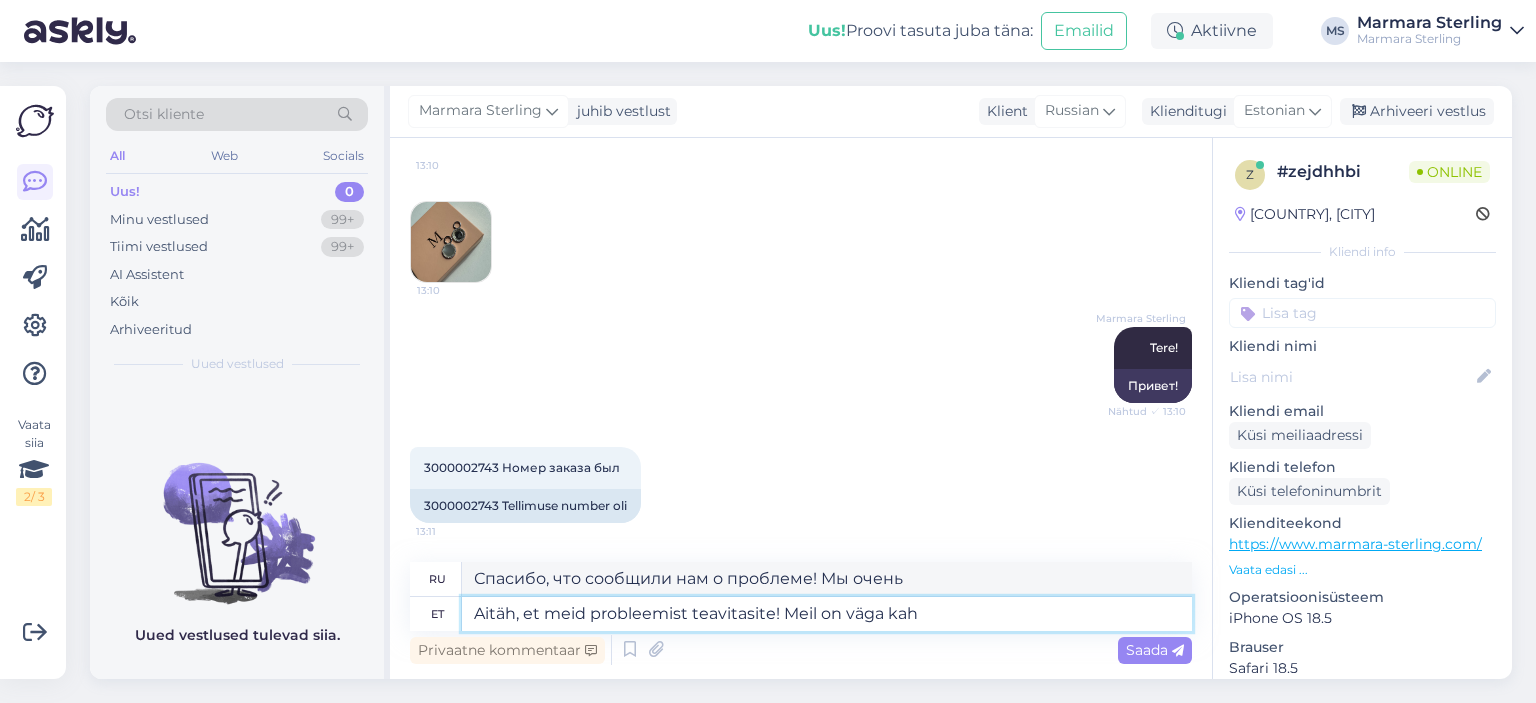 type on "Спасибо, что сообщили нам о проблеме! Нам очень жаль." 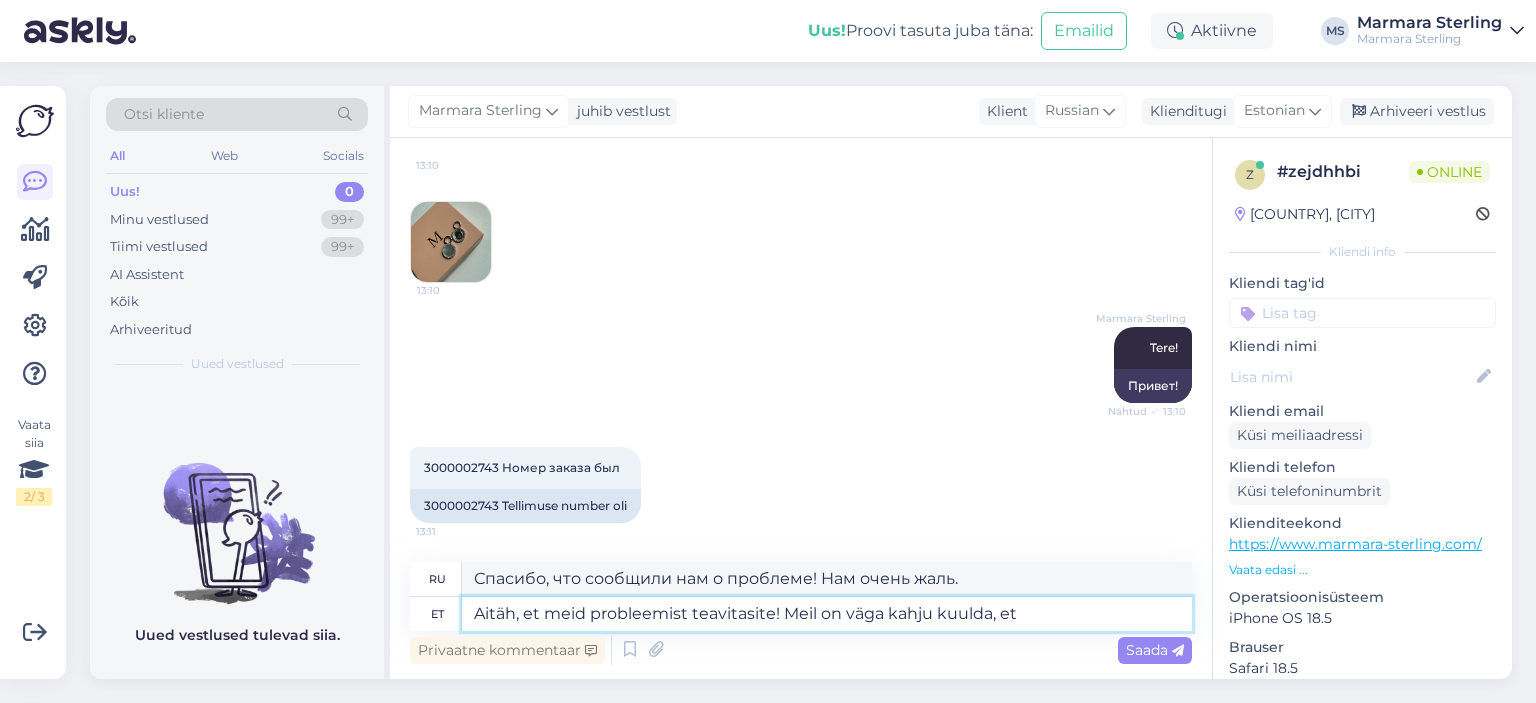 type on "Aitäh, et meid probleemist teavitasite! Meil on väga kahju kuulda, et" 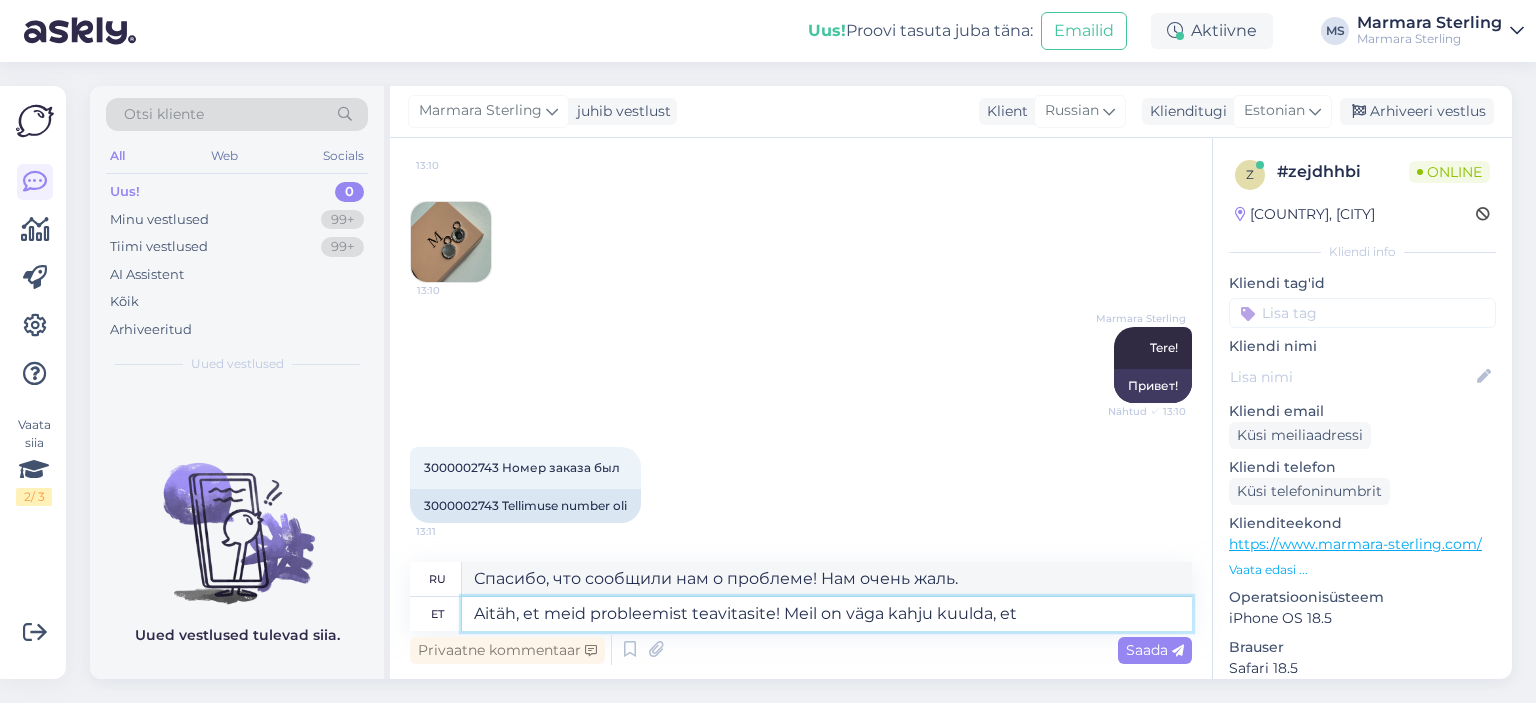 type on "Спасибо, что сообщили нам о проблеме! Нам очень жаль это слышать." 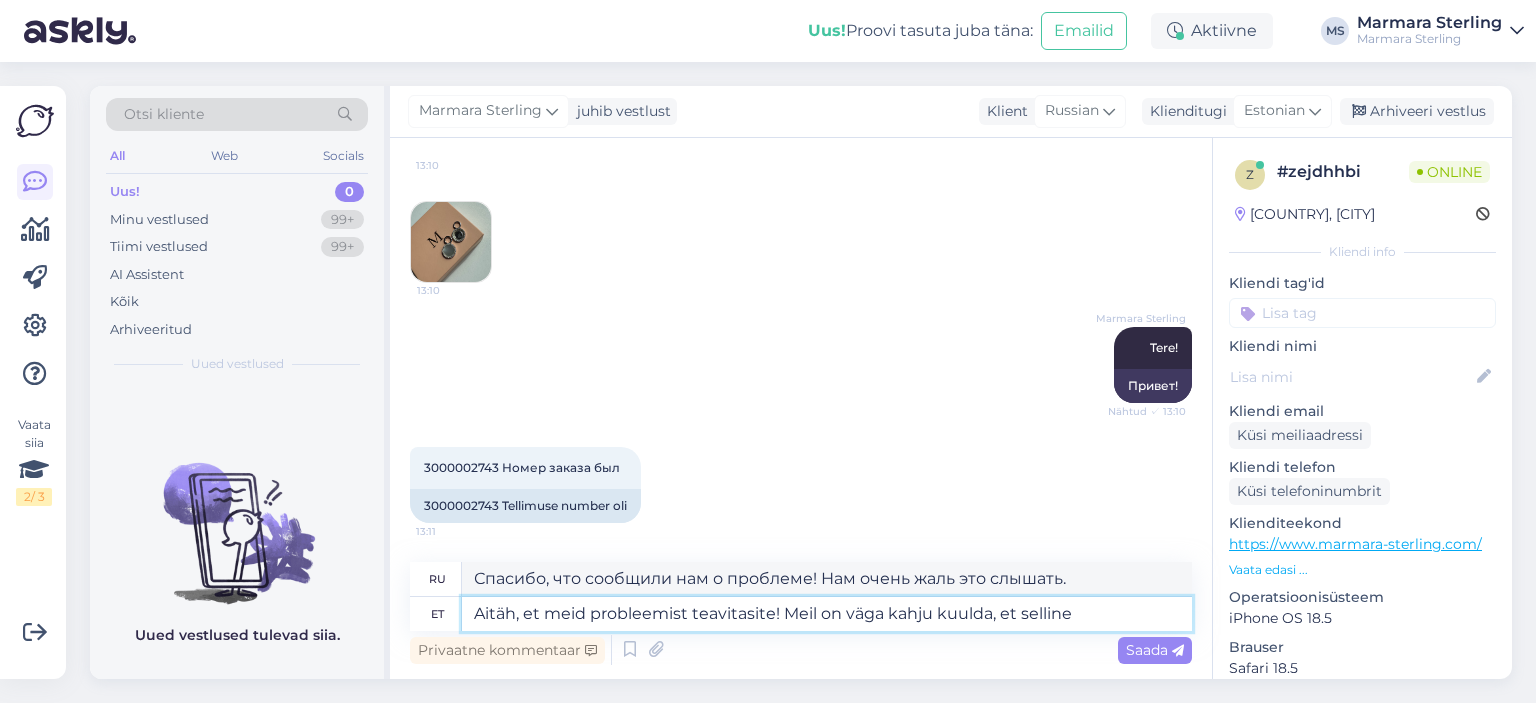 type on "Aitäh, et meid probleemist teavitasite! Meil on väga kahju kuulda, et selline" 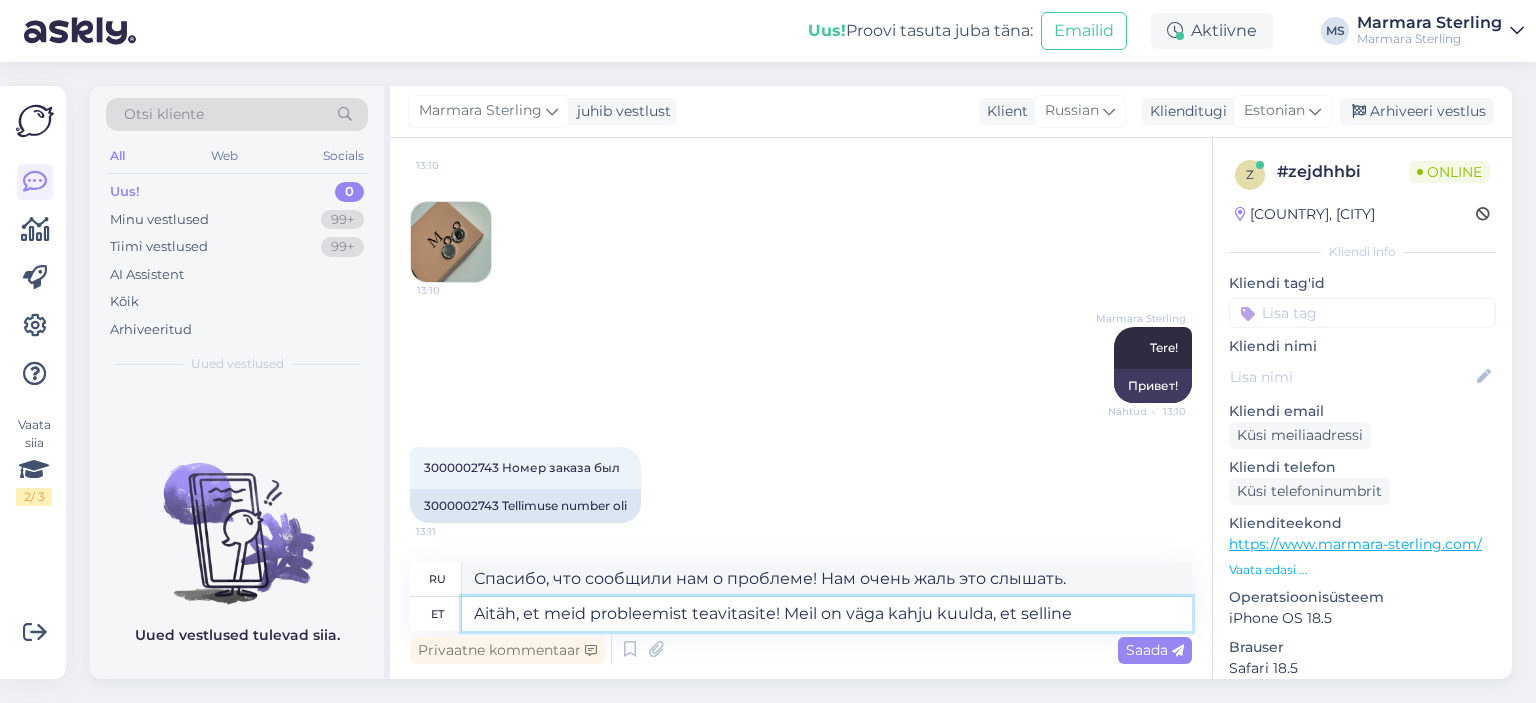 type on "Спасибо, что сообщили нам о проблеме! Нам очень жаль, что вы столкнулись с такой проблемой." 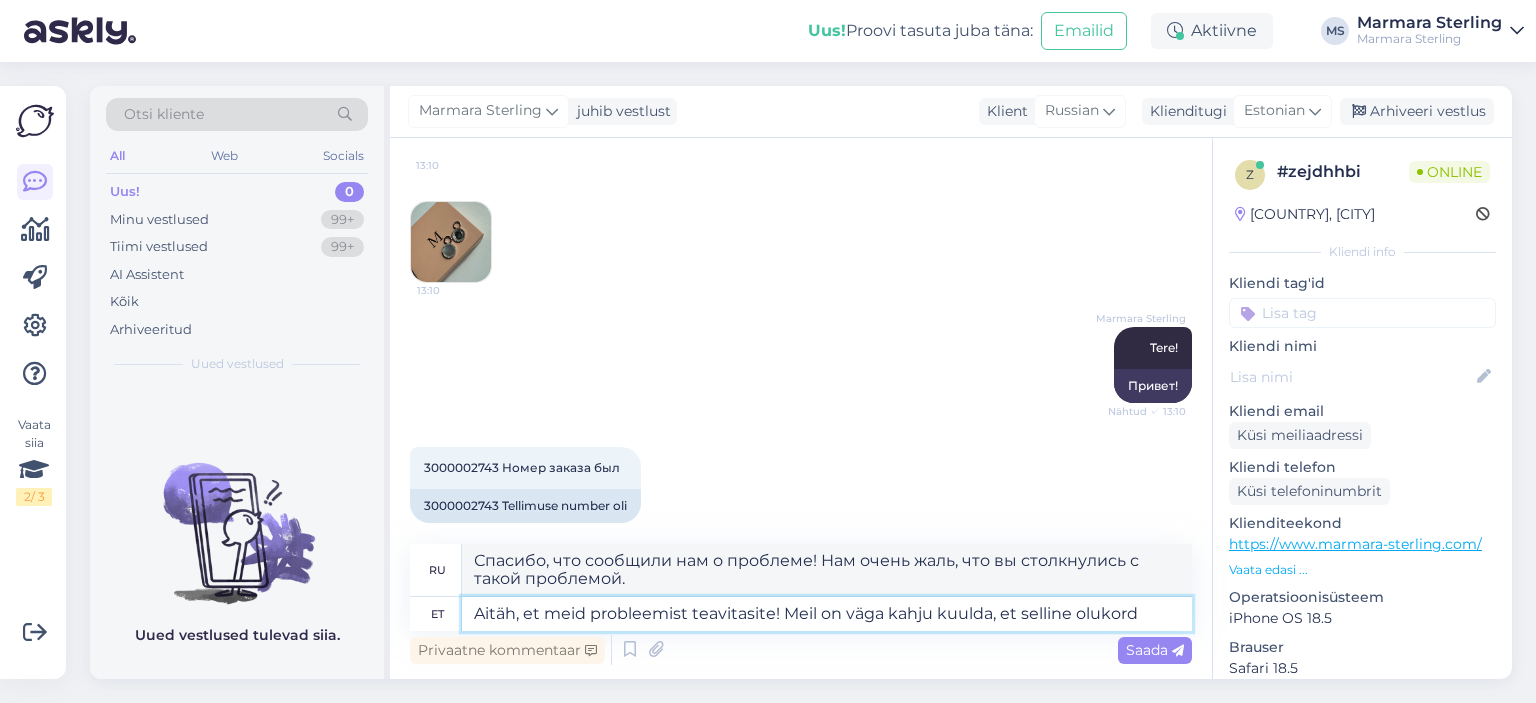 type on "Aitäh, et meid probleemist teavitasite! Meil on väga kahju kuulda, et selline olukord o" 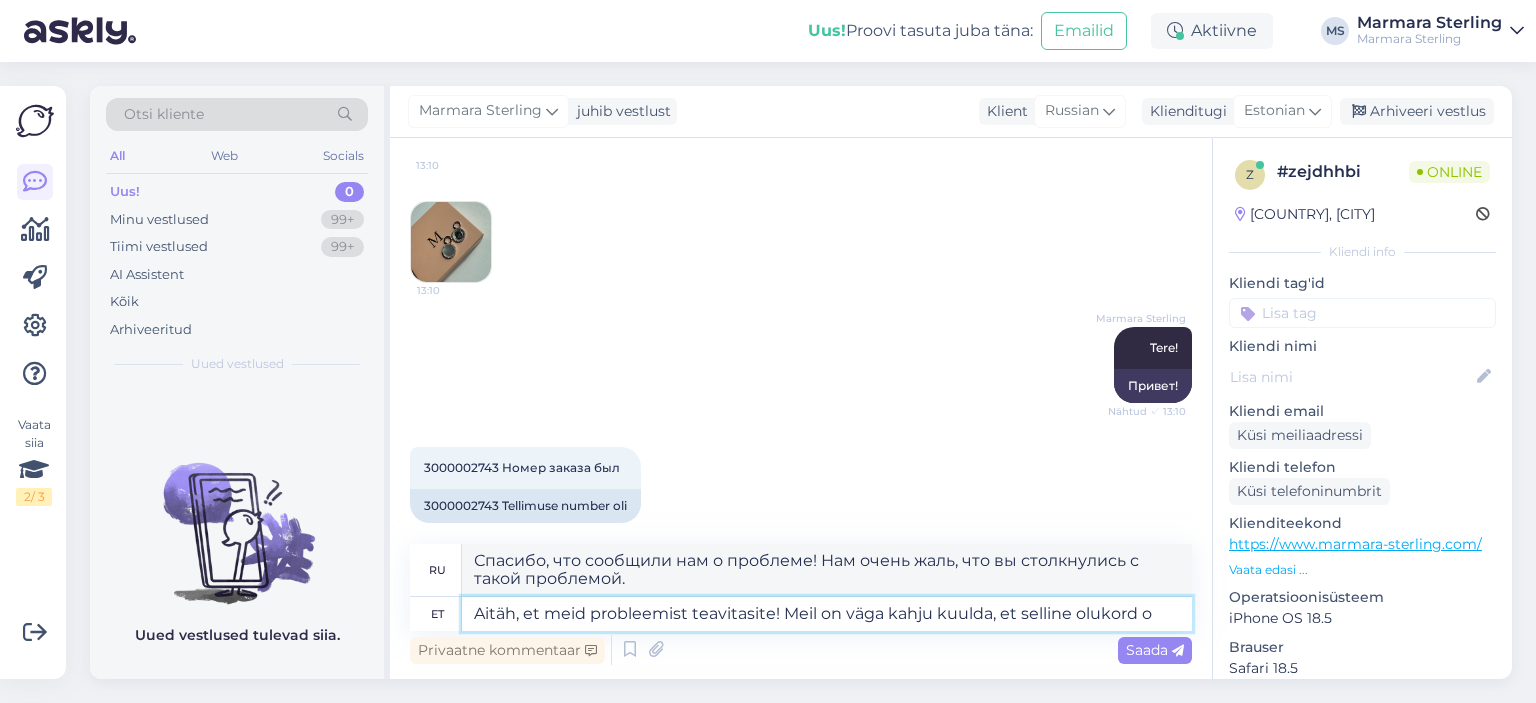 type on "Спасибо, что сообщили нам о проблеме! Нам очень жаль, что произошла такая ситуация." 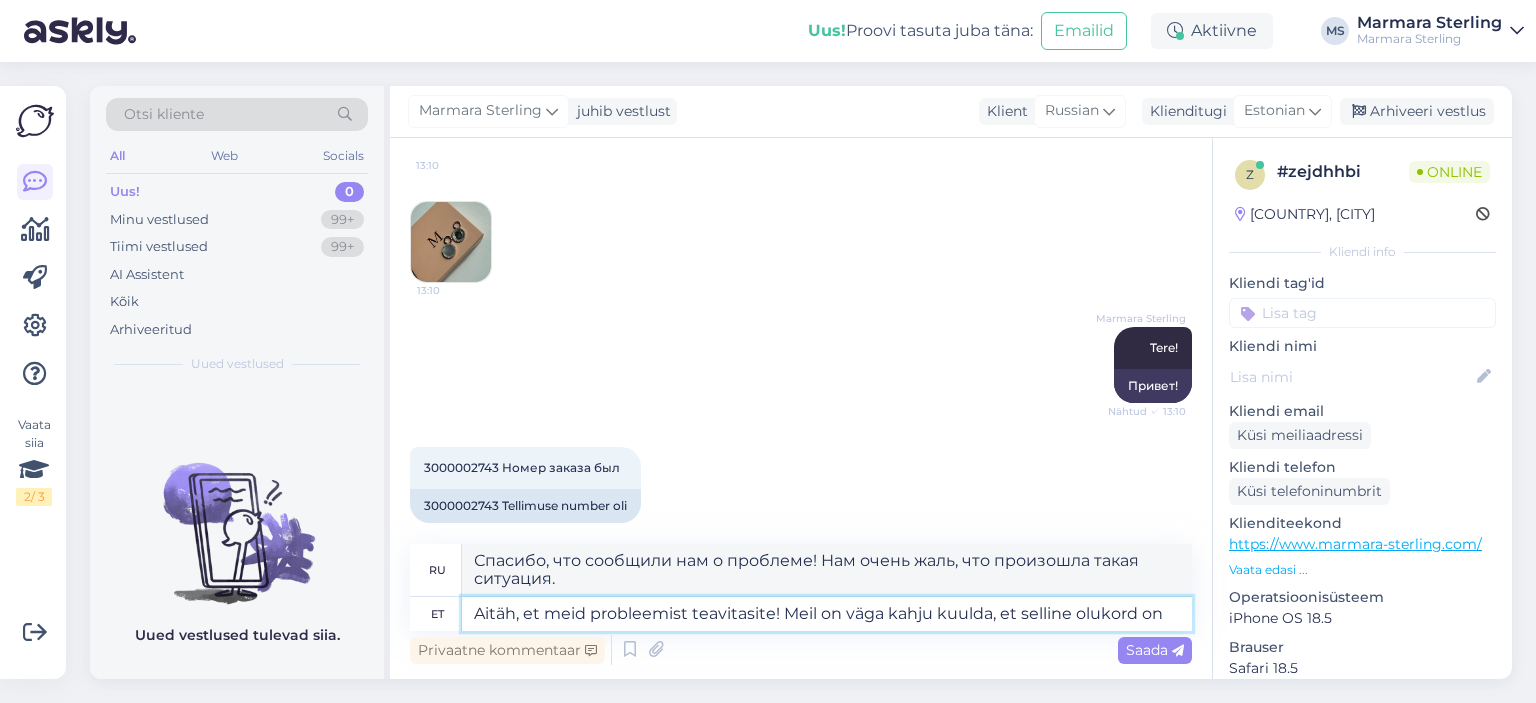 type on "Aitäh, et meid probleemist teavitasite! Meil on väga kahju kuulda, et selline olukord on j" 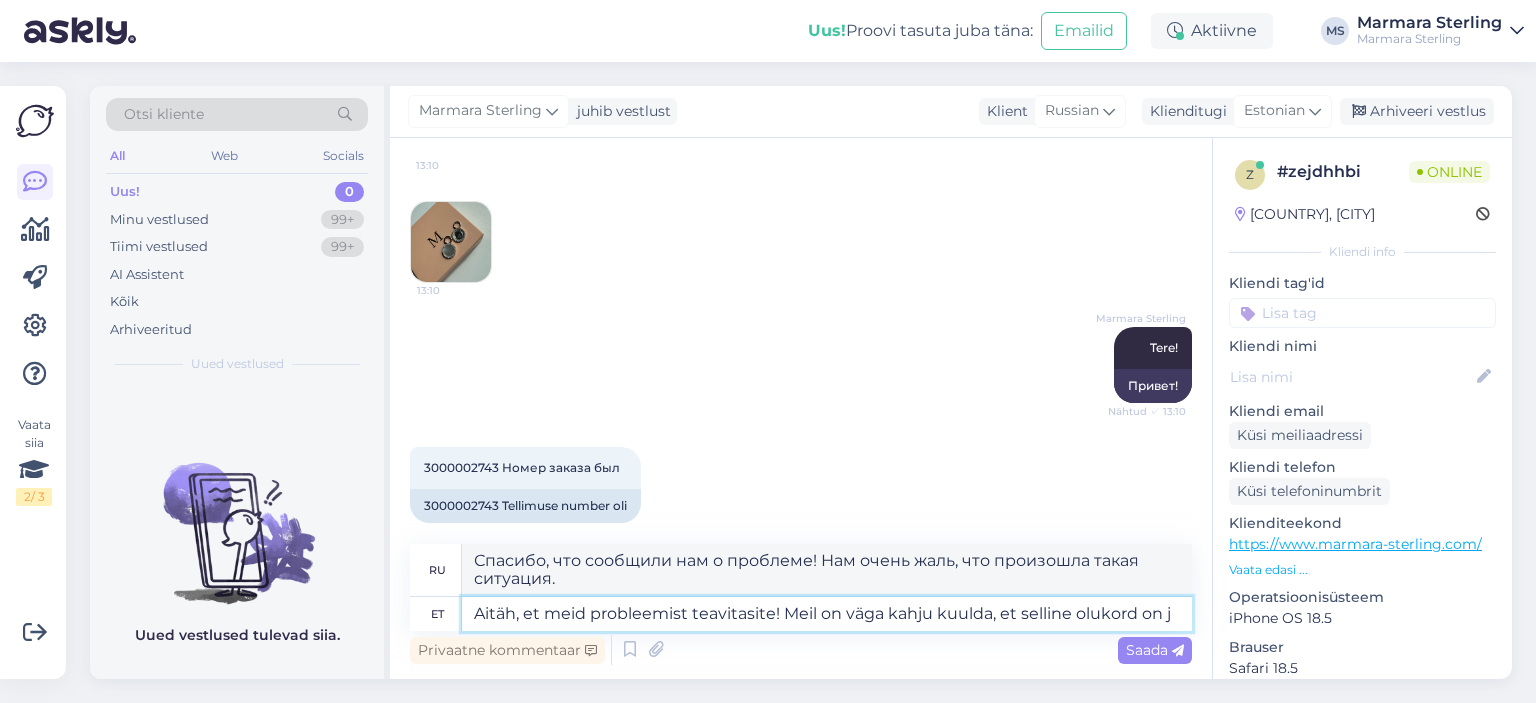 type on "Спасибо, что сообщили нам о проблеме! Нам очень жаль, что эта ситуация…" 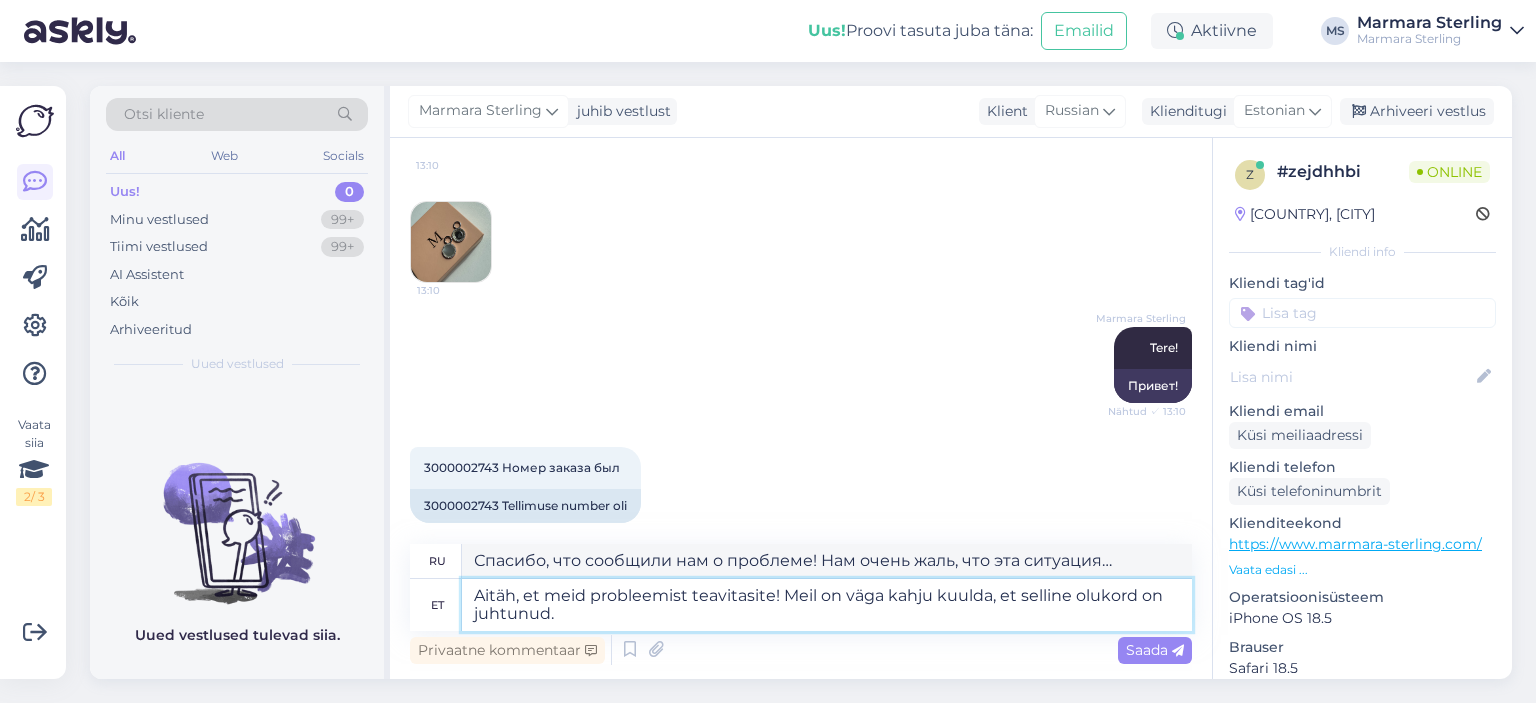 type on "Aitäh, et meid probleemist teavitasite! Meil on väga kahju kuulda, et selline olukord on juhtunud." 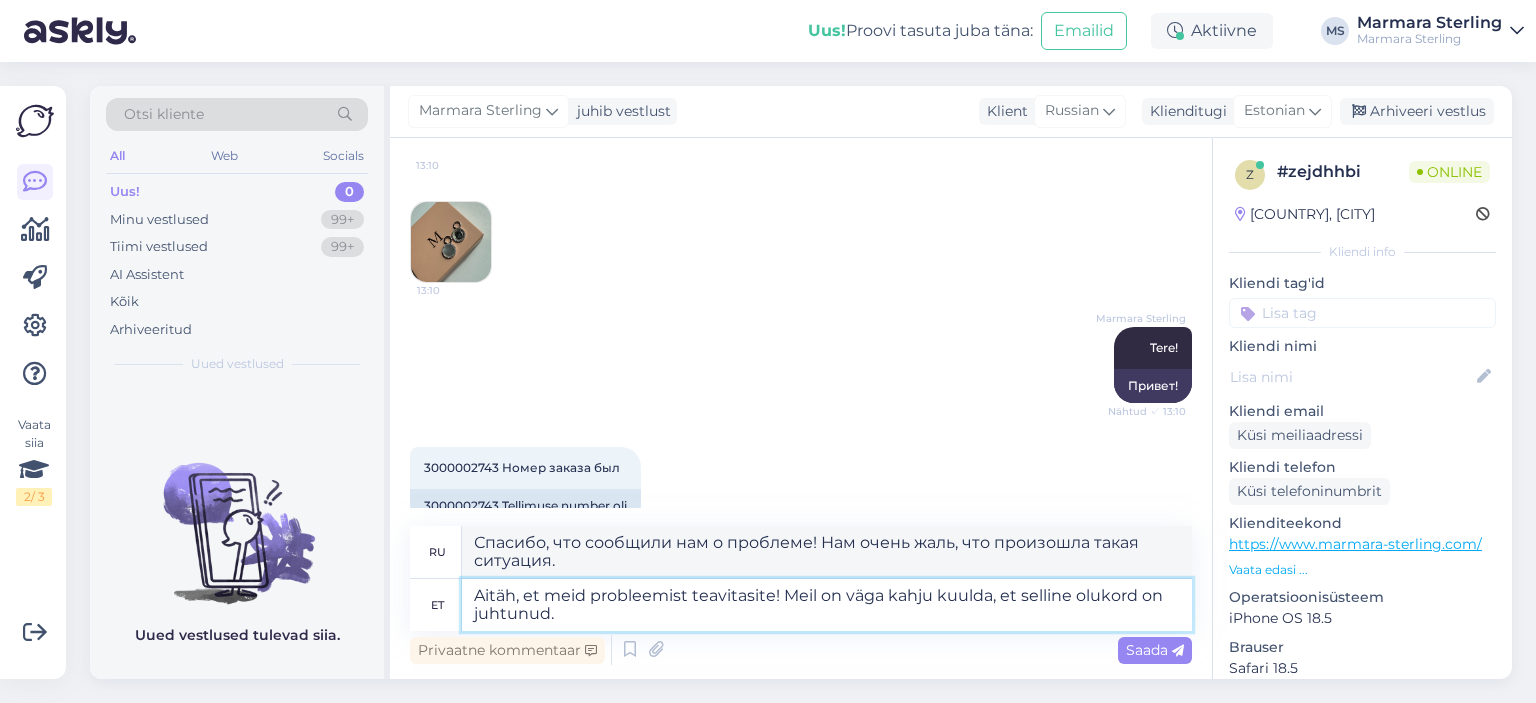 scroll, scrollTop: 339, scrollLeft: 0, axis: vertical 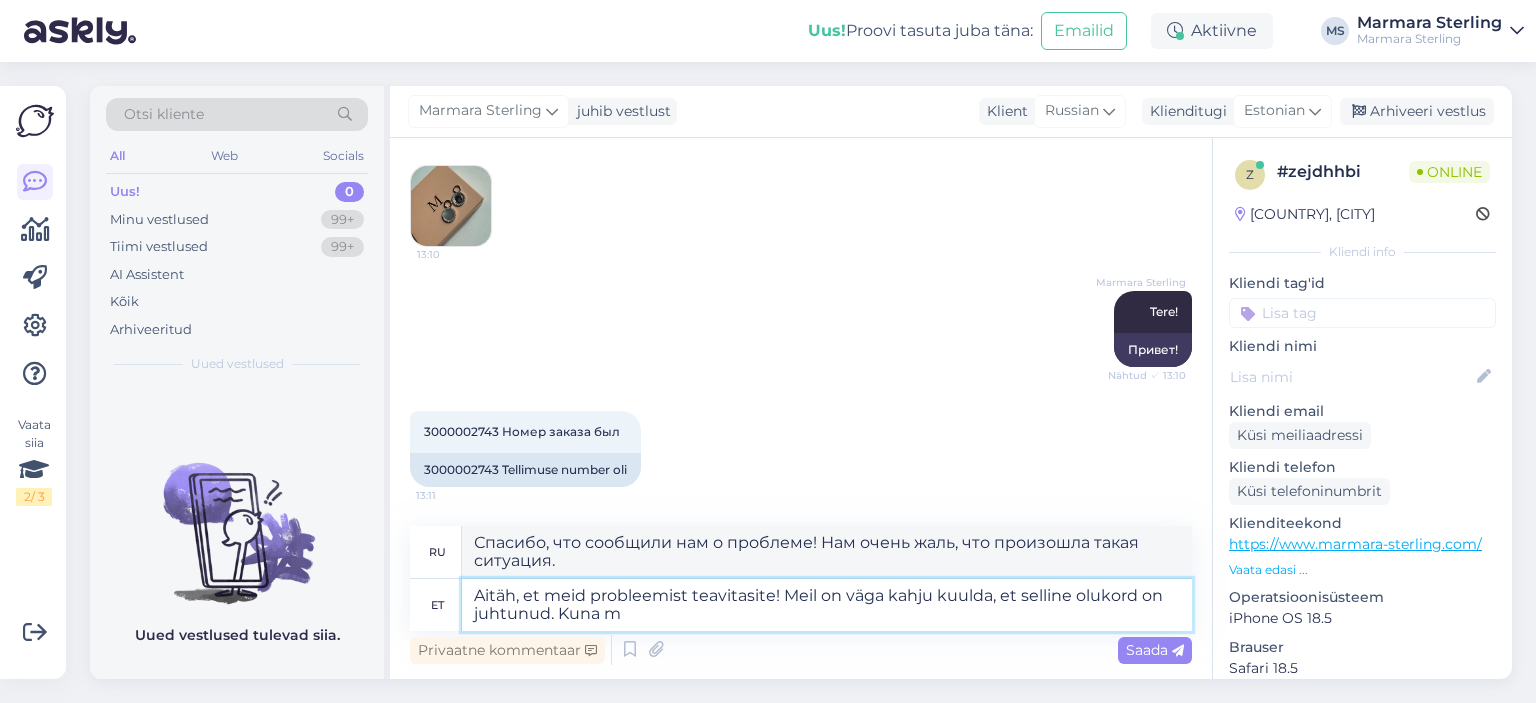 type on "Aitäh, et meid probleemist teavitasite! Meil on väga kahju kuulda, et selline olukord on juhtunud. Kuna me" 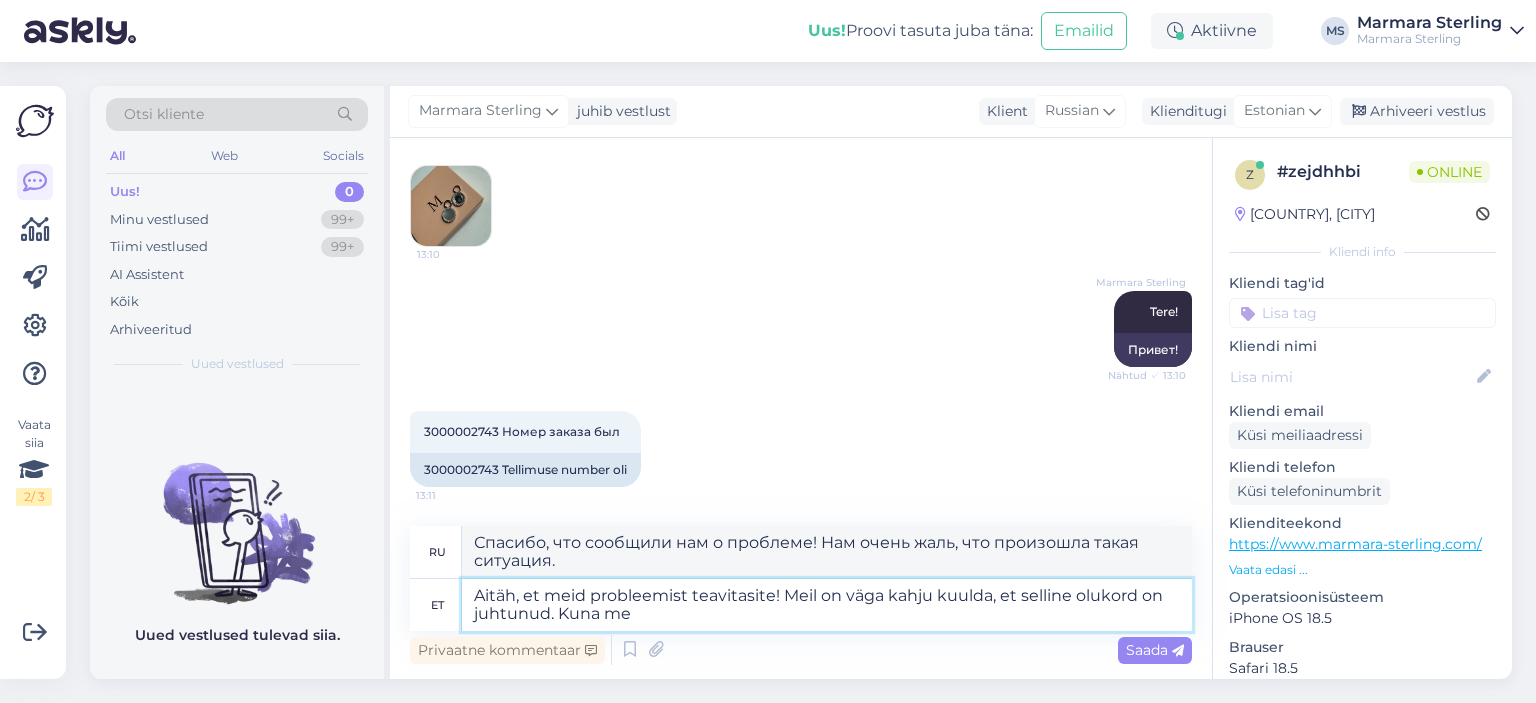 type on "Спасибо, что сообщили нам о проблеме! Нам очень жаль, что произошла такая ситуация." 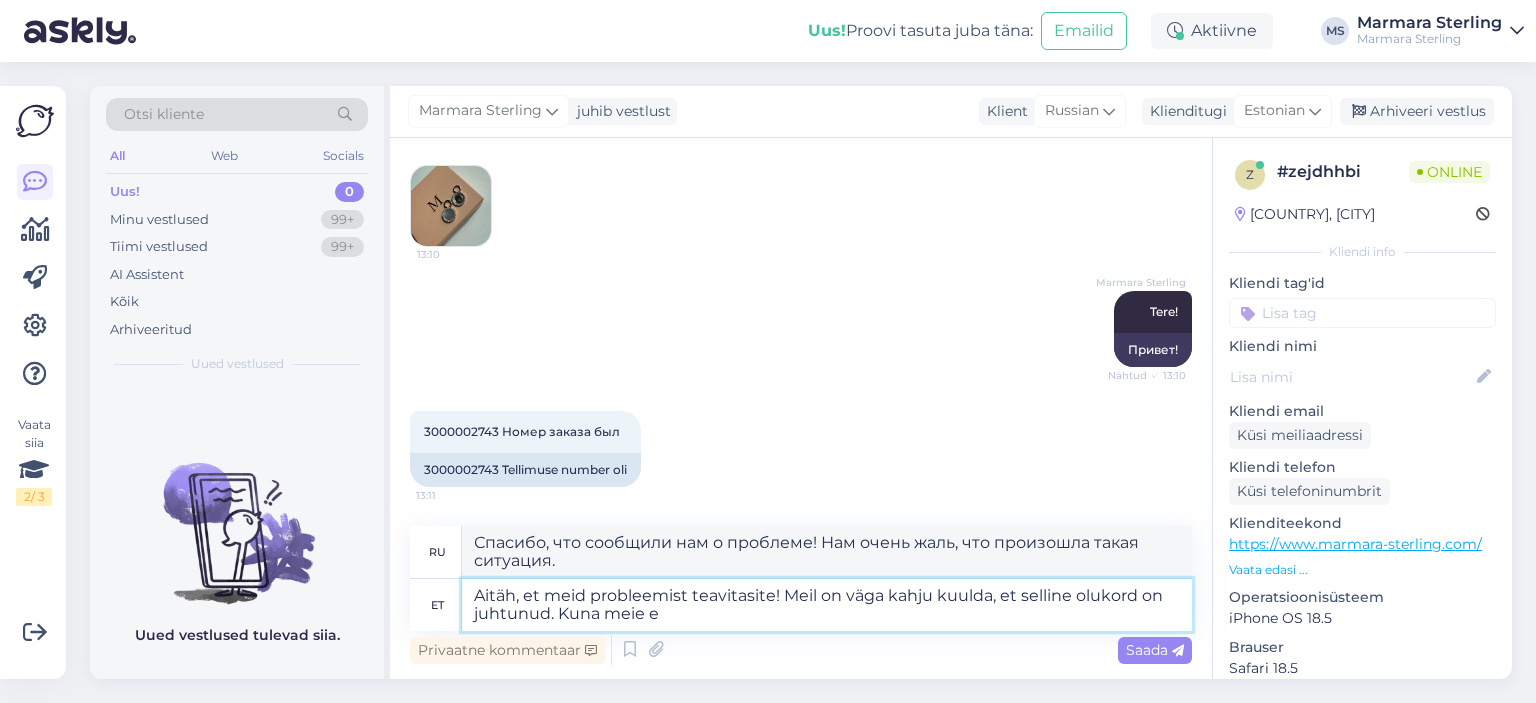 type on "Aitäh, et meid probleemist teavitasite! Meil on väga kahju kuulda, et selline olukord on juhtunud. Kuna meie eh" 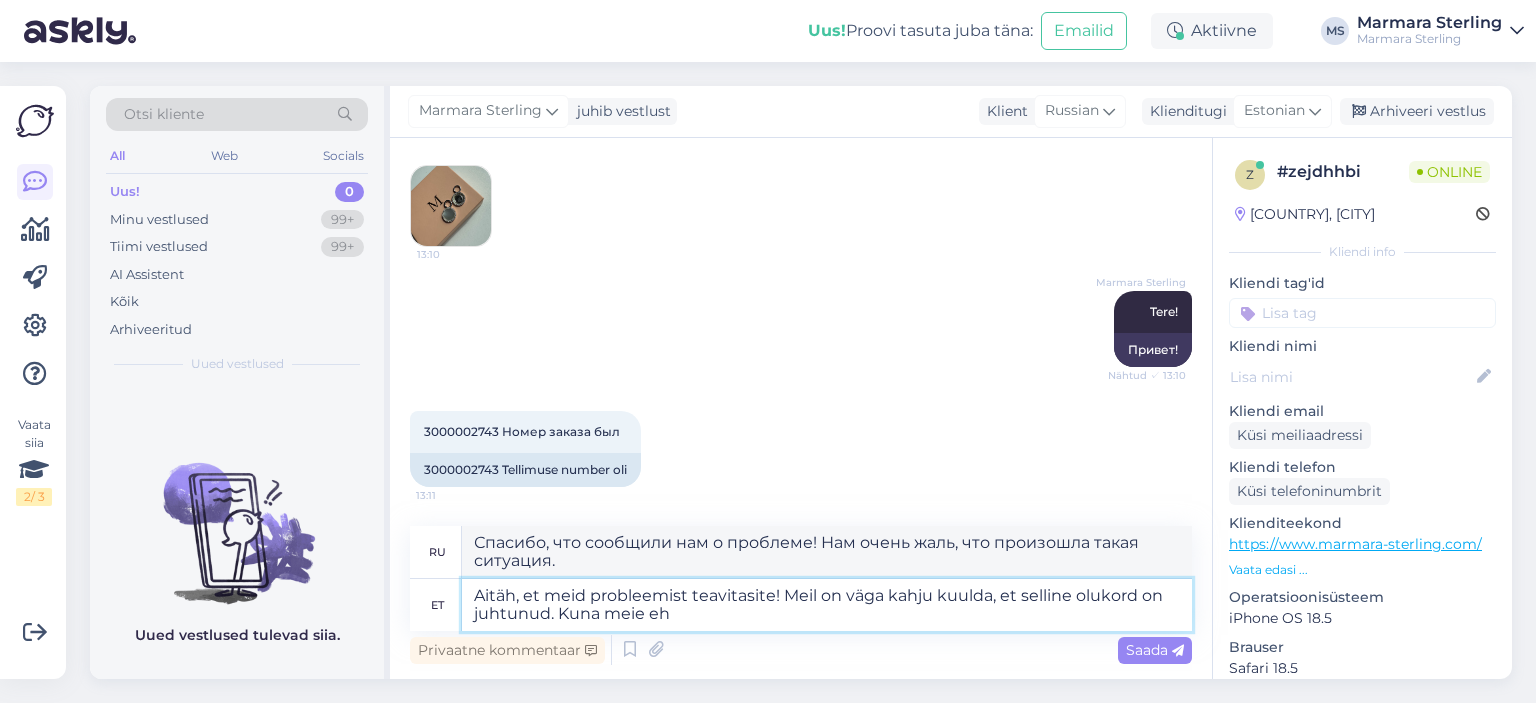 type on "Спасибо, что сообщили нам о проблеме! Нам очень жаль, что возникла такая ситуация. Поскольку наши" 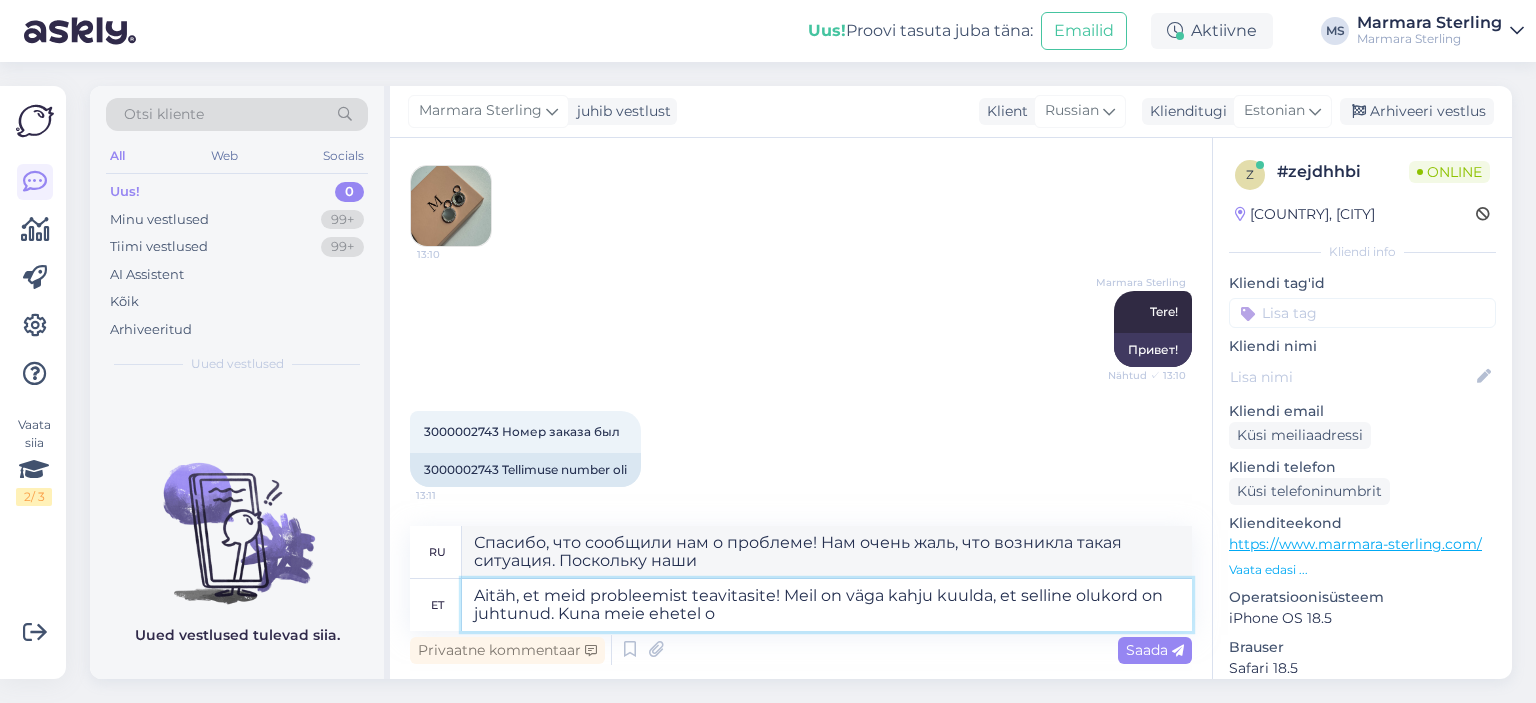 type on "Aitäh, et meid probleemist teavitasite! Meil on väga kahju kuulda, et selline olukord on juhtunud. Kuna meie ehetel on" 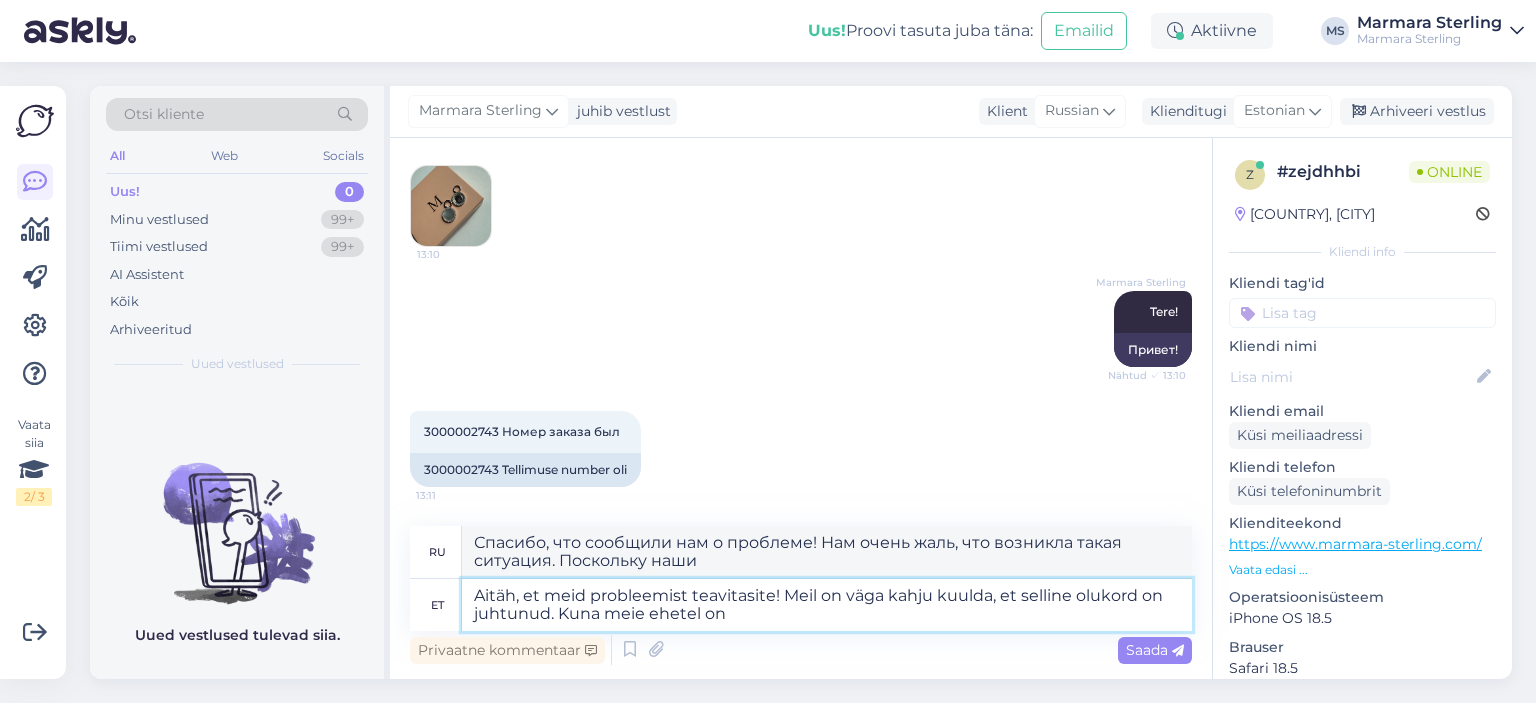 type on "Спасибо, что сообщили нам о проблеме! Нам очень жаль, что произошла такая ситуация. Поскольку наши ювелирные изделия..." 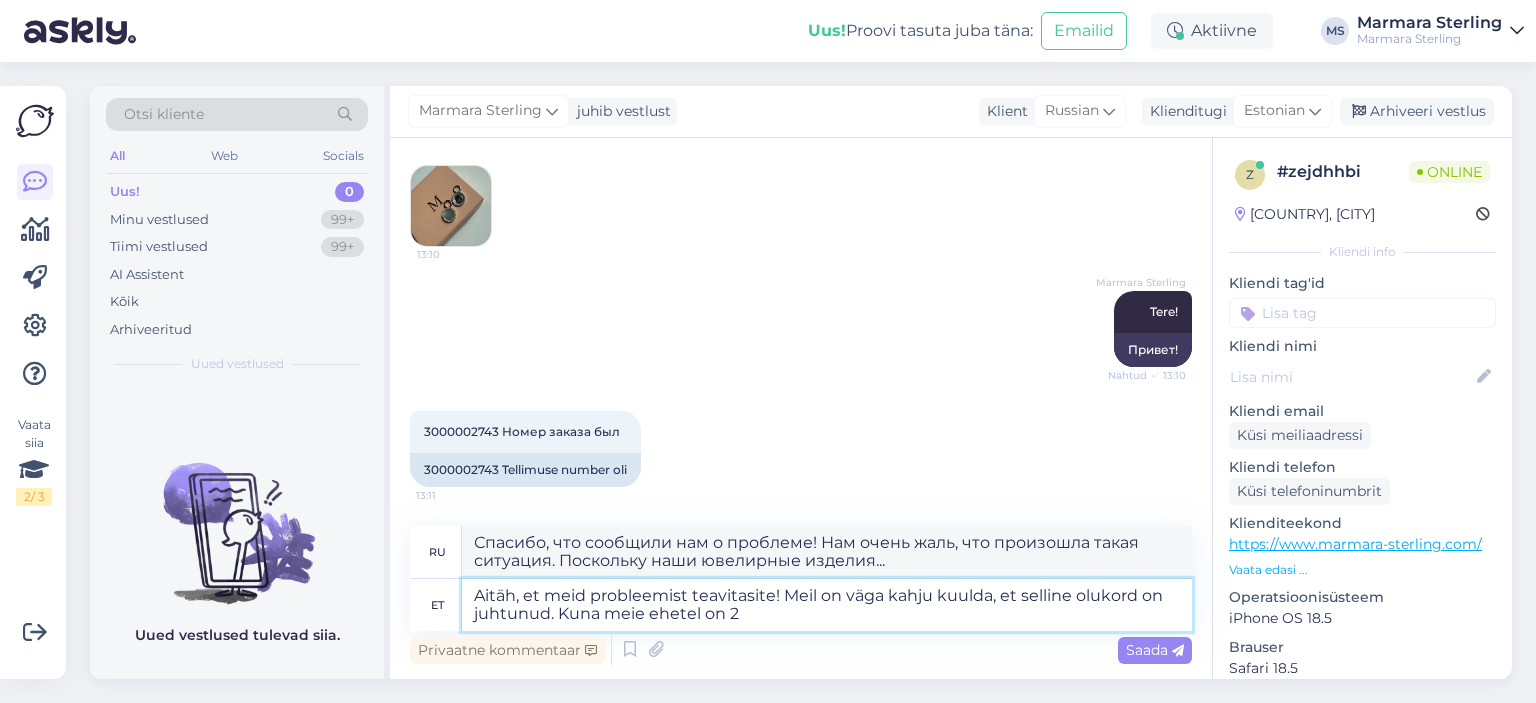 type on "Aitäh, et meid probleemist teavitasite! Meil on väga kahju kuulda, et selline olukord on juhtunud. Kuna meie ehetel on 2" 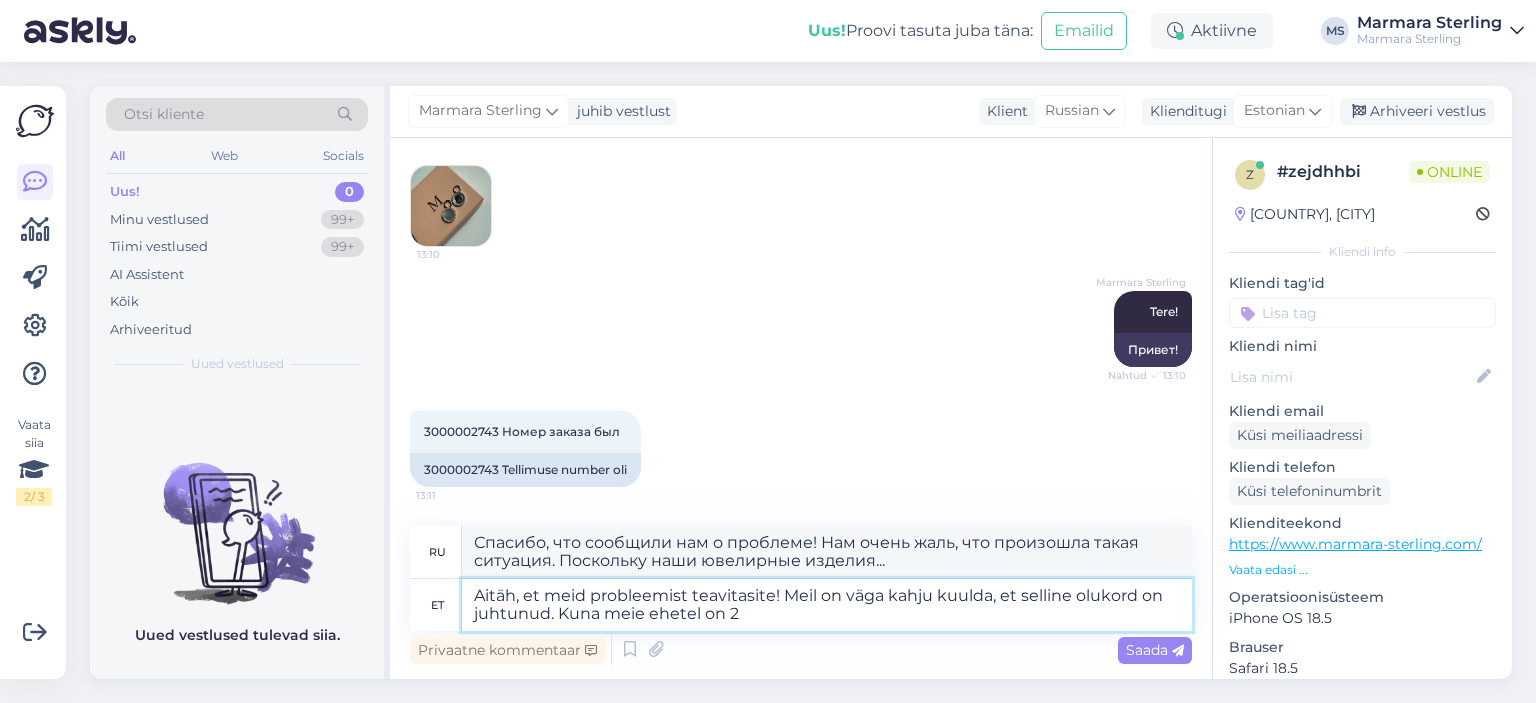 type on "Спасибо, что сообщили нам о проблеме! Нам очень жаль, что возникла такая ситуация. Поскольку наши украшения..." 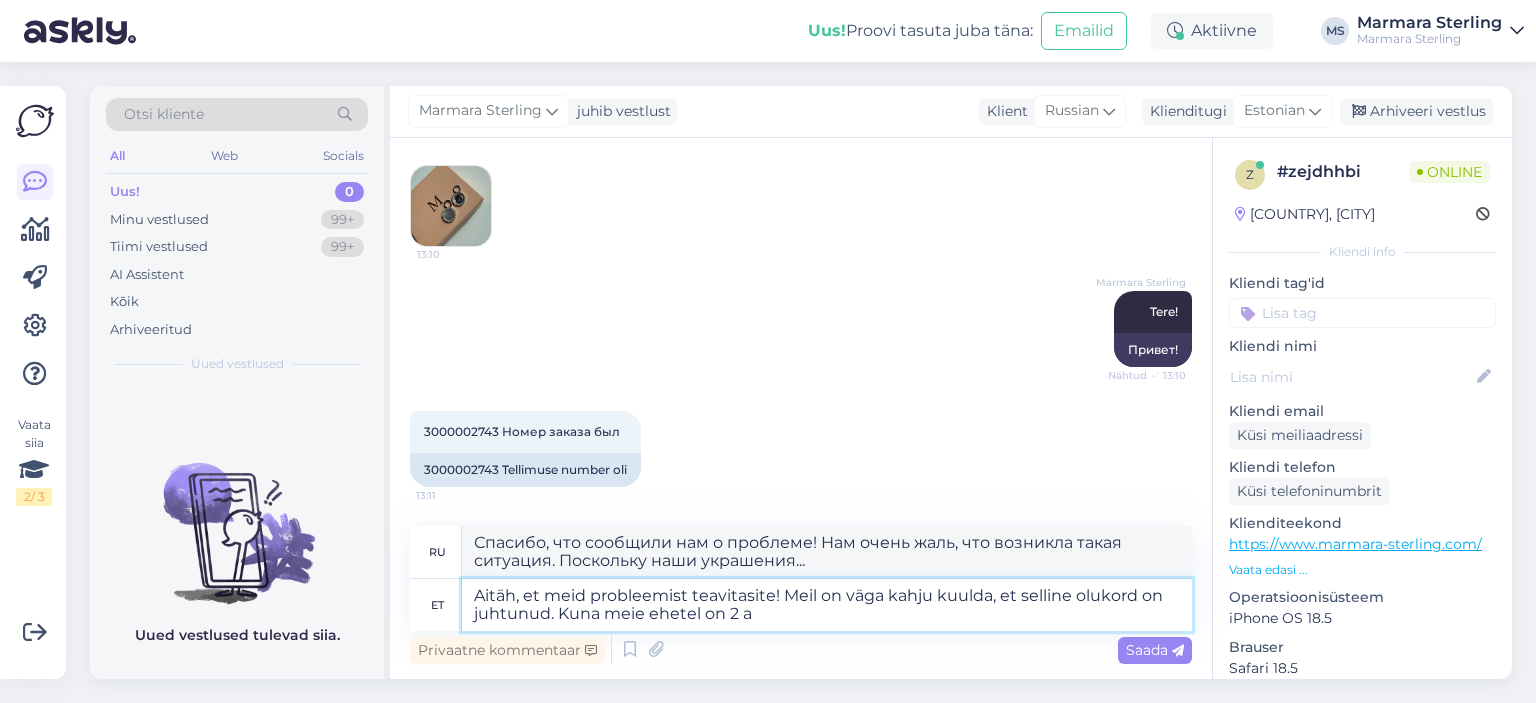 type on "Aitäh, et meid probleemist teavitasite! Meil on väga kahju kuulda, et selline olukord on juhtunud. Kuna meie ehetel on 2 aa" 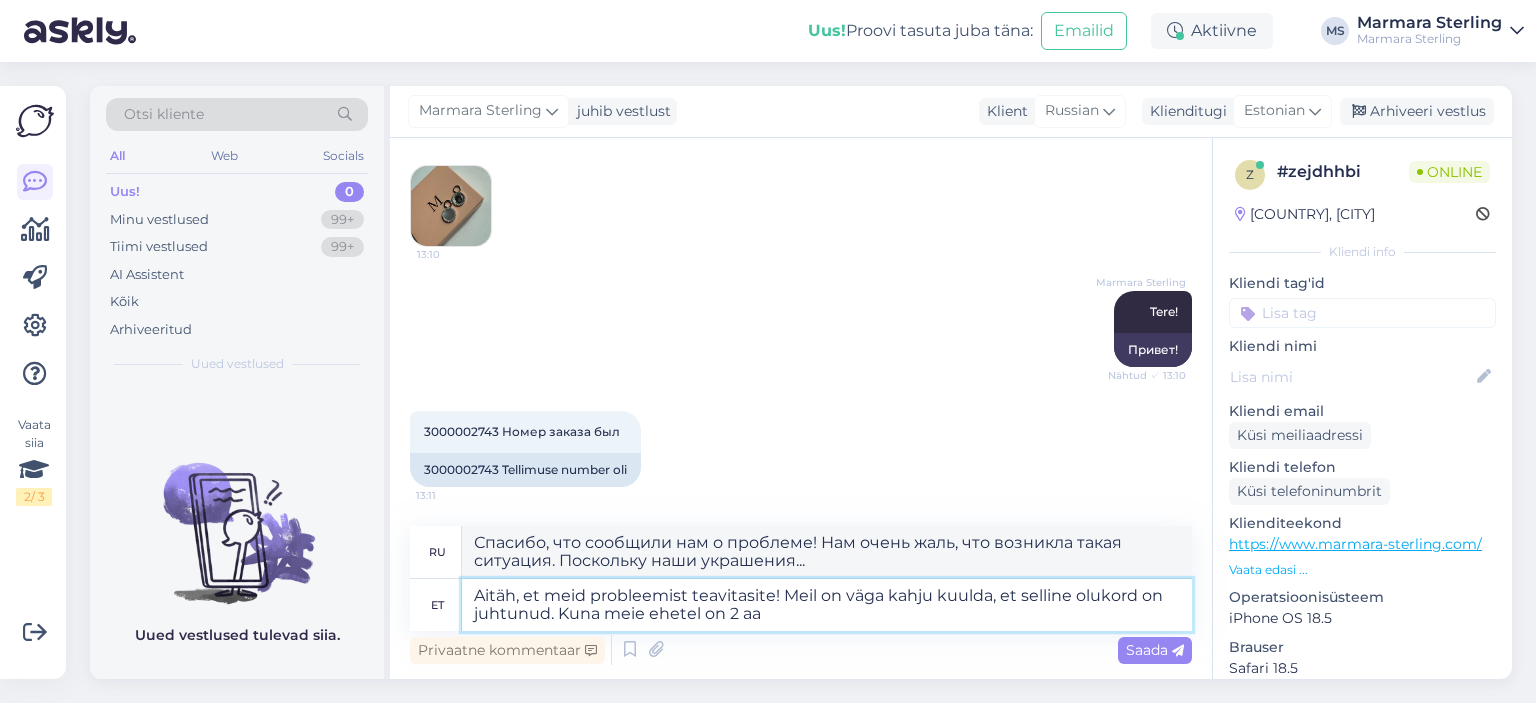 type on "Спасибо, что сообщили нам о проблеме! Нам очень жаль, что произошла такая ситуация. Поскольку наши украшения..." 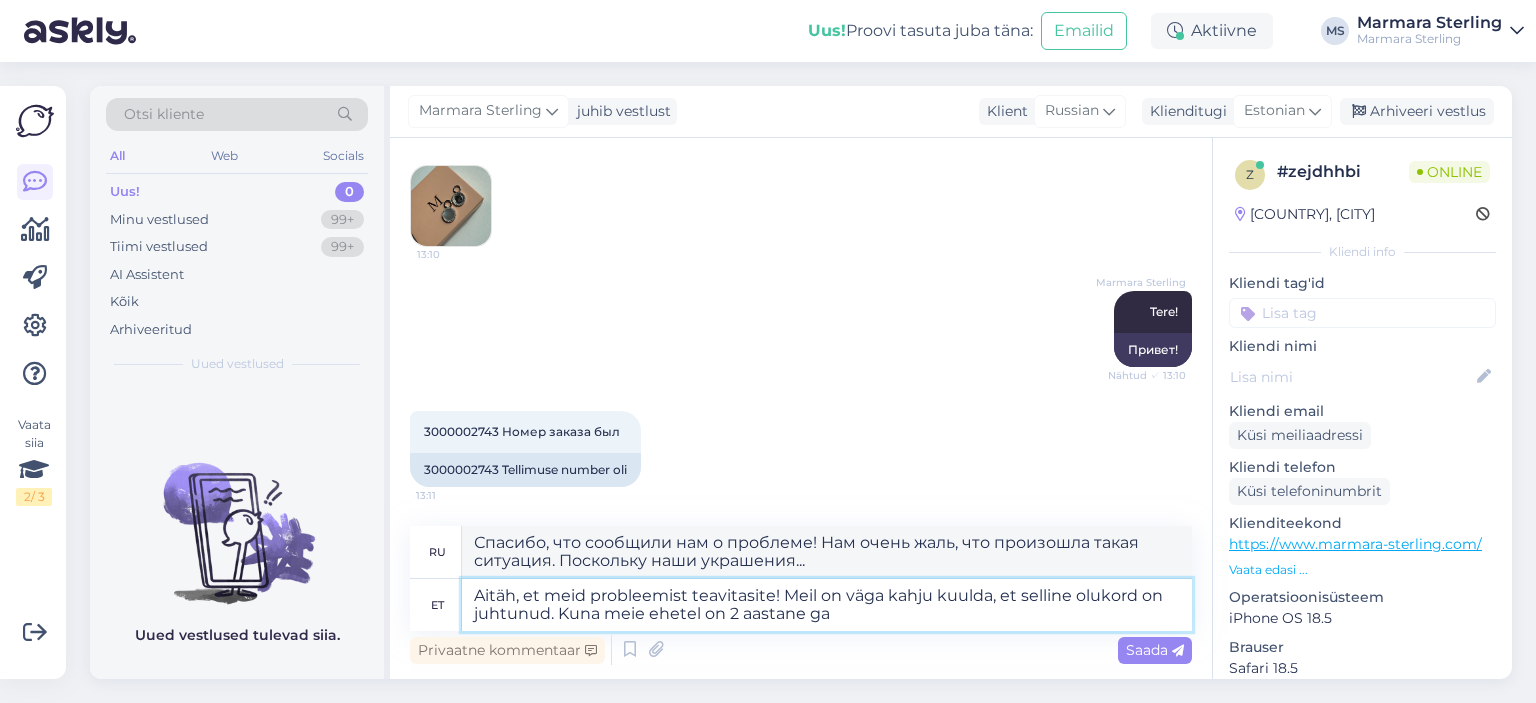 type on "Aitäh, et meid probleemist teavitasite! Meil on väga kahju kuulda, et selline olukord on juhtunud. Kuna meie ehetel on 2 aastane gar" 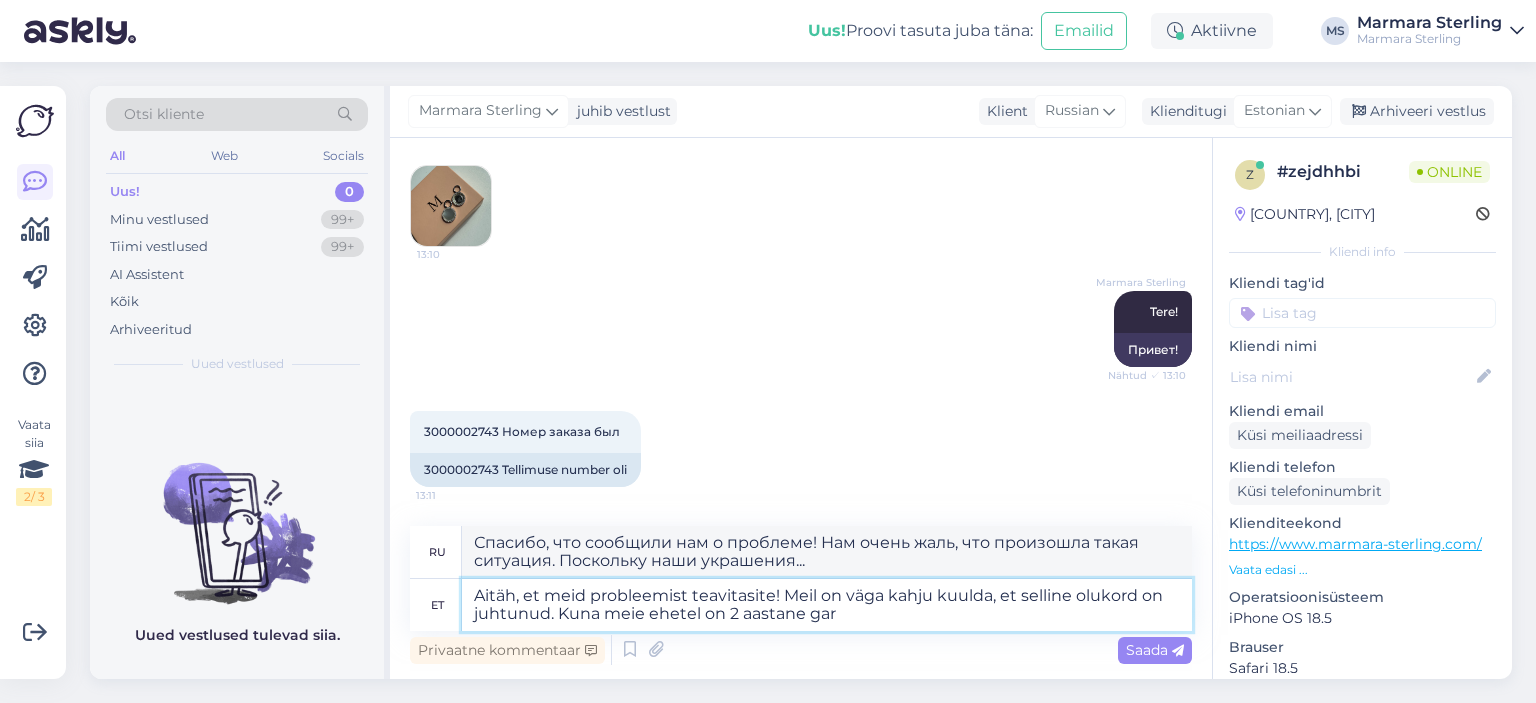 type on "Спасибо, что сообщили нам о проблеме! Нам очень жаль, что произошла такая ситуация. Нашим украшениям уже 2 года." 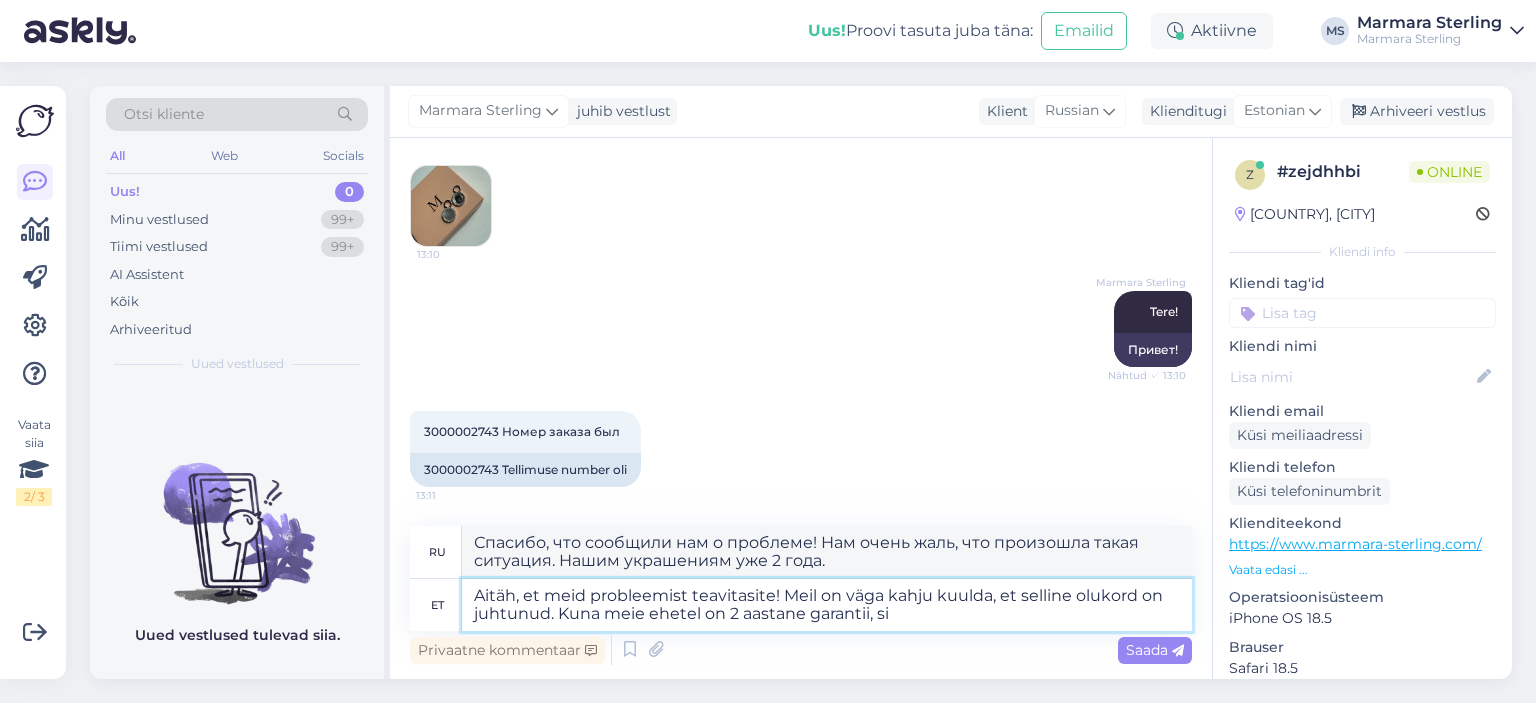 type on "Aitäh, et meid probleemist teavitasite! Meil on väga kahju kuulda, et selline olukord on juhtunud. Kuna meie ehetel on 2 aastane garantii, sii" 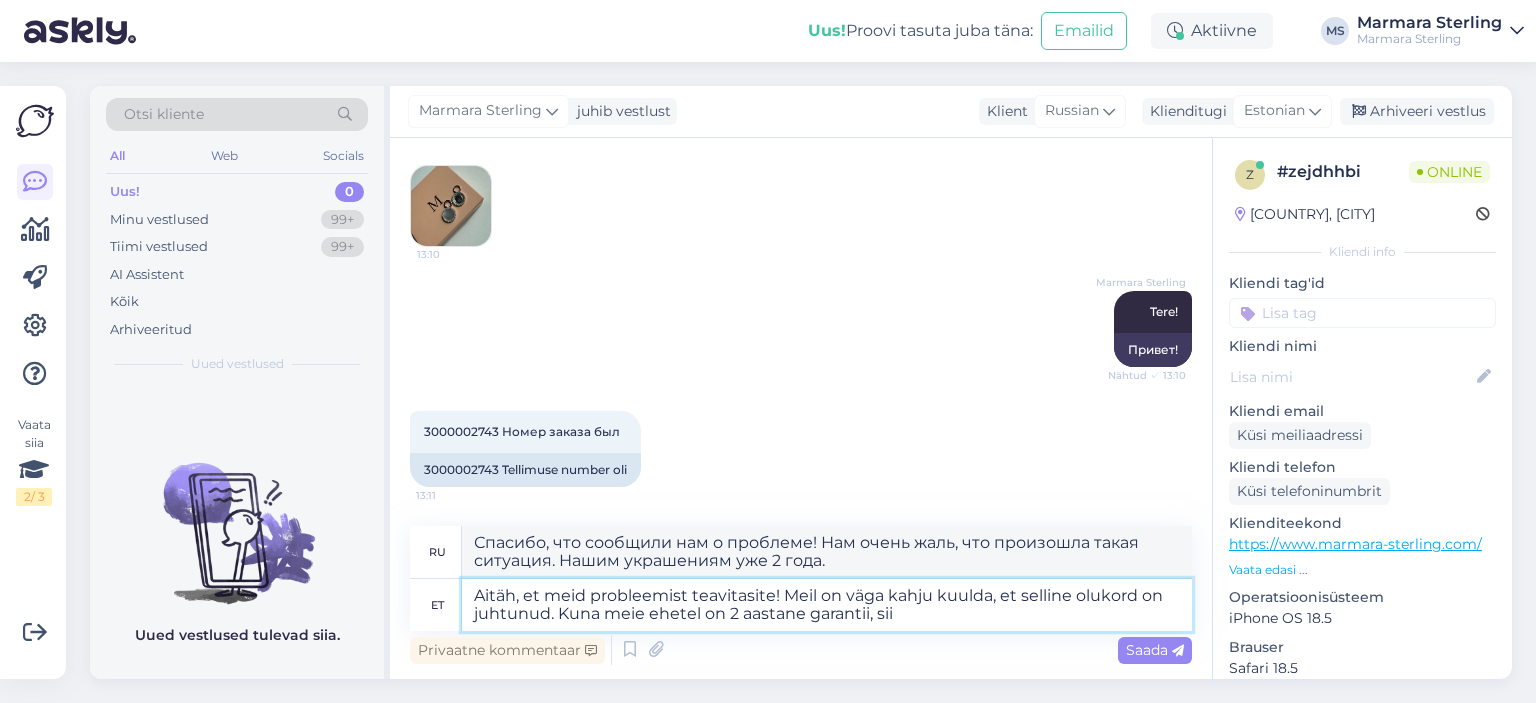 type on "Спасибо, что сообщили нам о проблеме! Нам очень жаль, что произошла такая ситуация. Гарантия на наши украшения составляет 2 года." 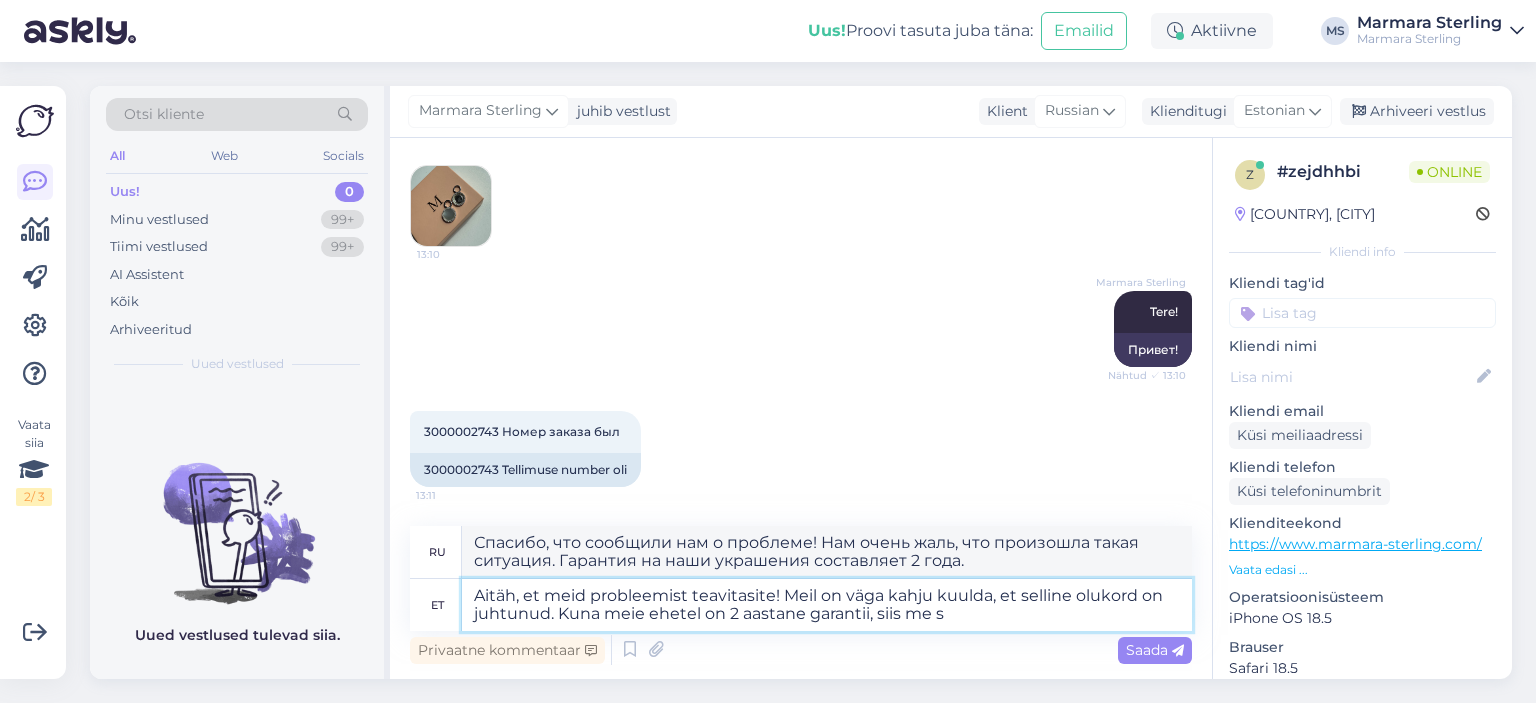 type on "Aitäh, et meid probleemist teavitasite! Meil on väga kahju kuulda, et selline olukord on juhtunud. Kuna meie ehetel on 2 aastane garantii, siis me sa" 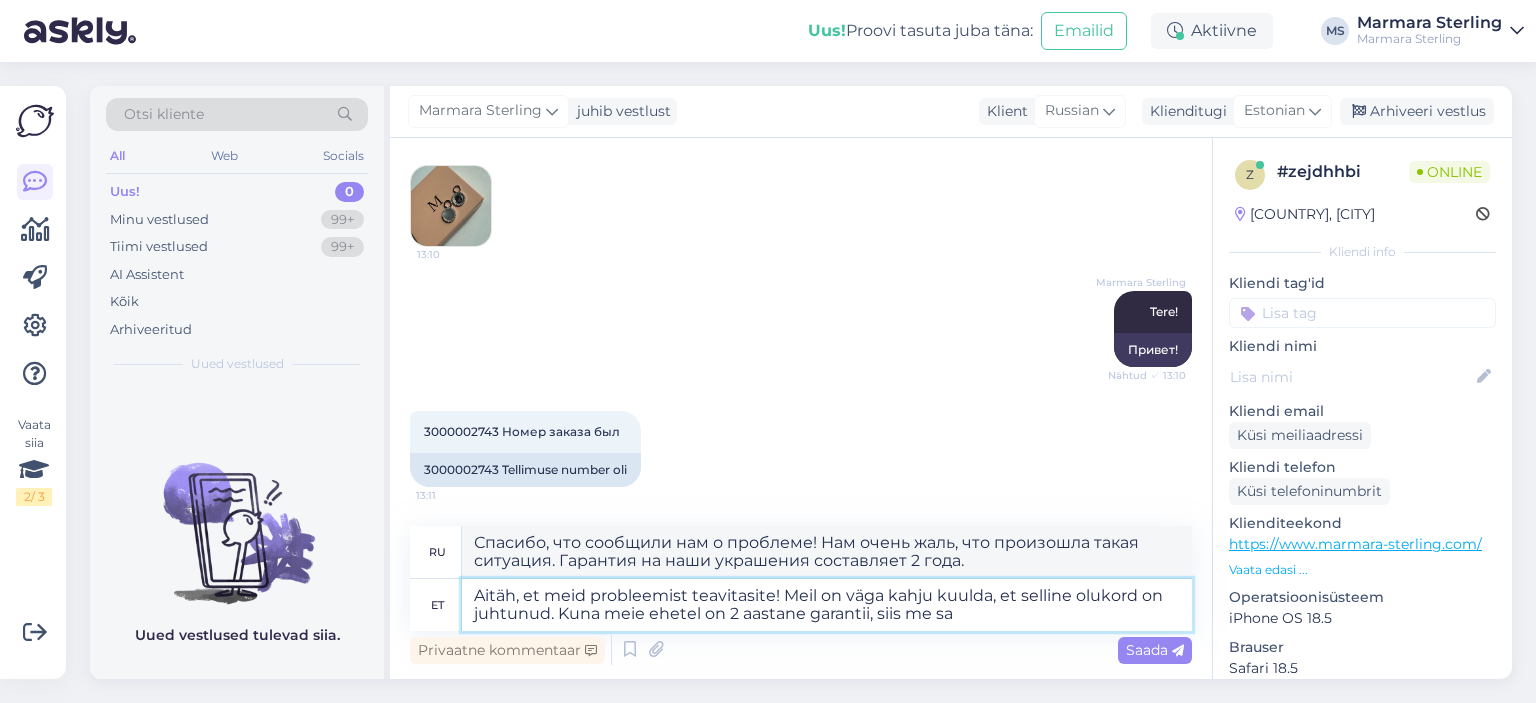 type on "Спасибо, что сообщили нам о проблеме! Нам очень жаль, что произошла такая ситуация. Гарантия на наши украшения составляет 2 года, поэтому мы…" 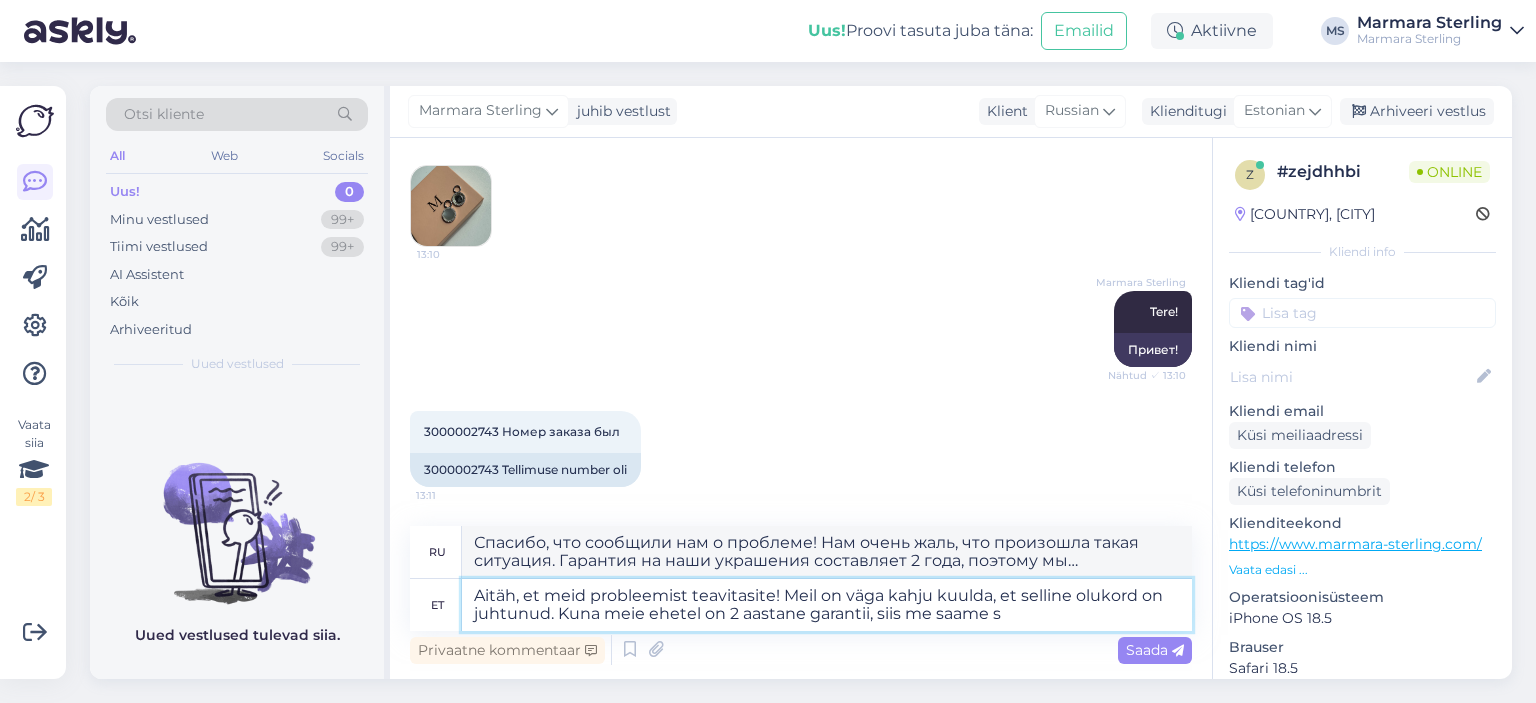 type on "Aitäh, et meid probleemist teavitasite! Meil on väga kahju kuulda, et selline olukord on juhtunud. Kuna meie ehetel on 2 aastane garantii, siis me saame se" 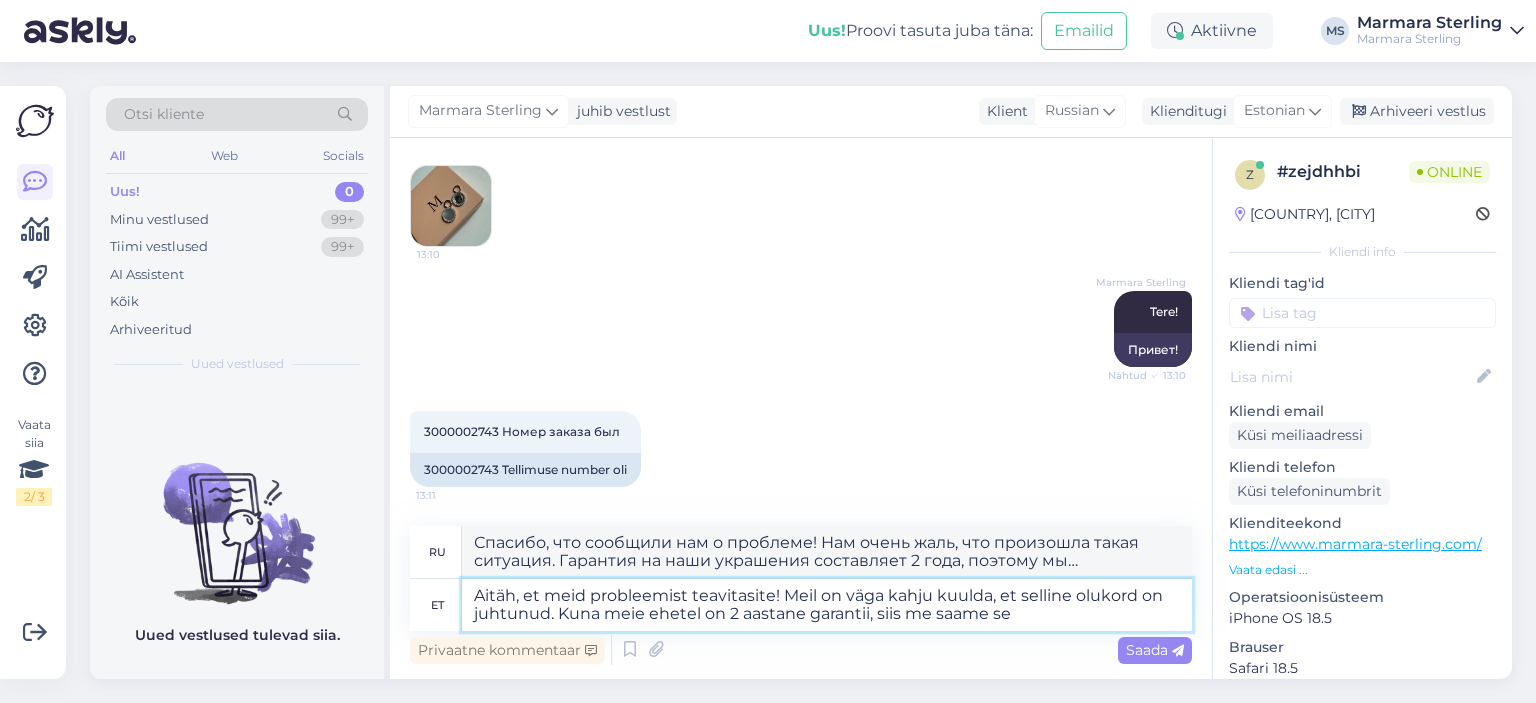 type on "Спасибо, что сообщили нам о проблеме! Нам очень жаль, что произошла такая ситуация. Гарантия на наши украшения составляет 2 года, поэтому мы можем…" 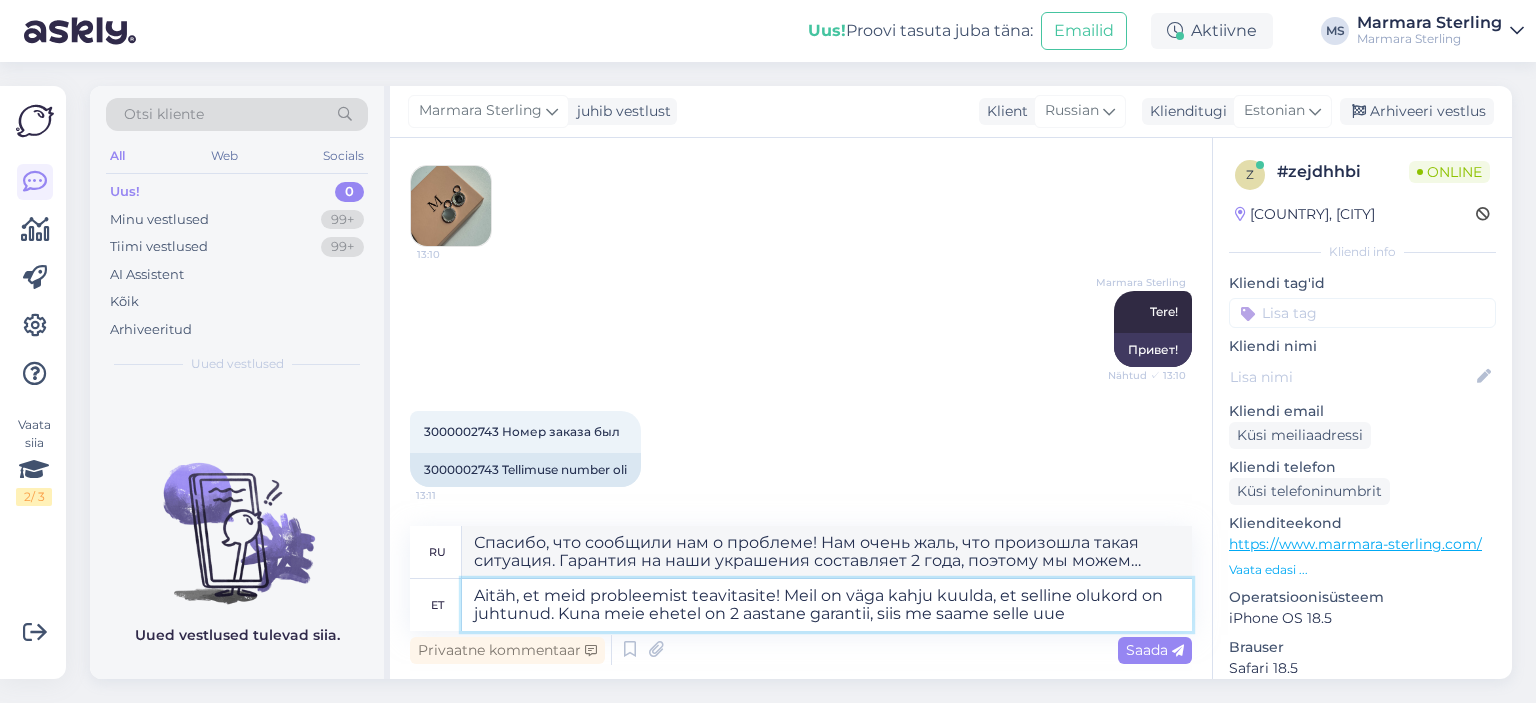 type on "Aitäh, et meid probleemist teavitasite! Meil on väga kahju kuulda, et selline olukord on juhtunud. Kuna meie ehetel on 2 aastane garantii, siis me saame selle uue v" 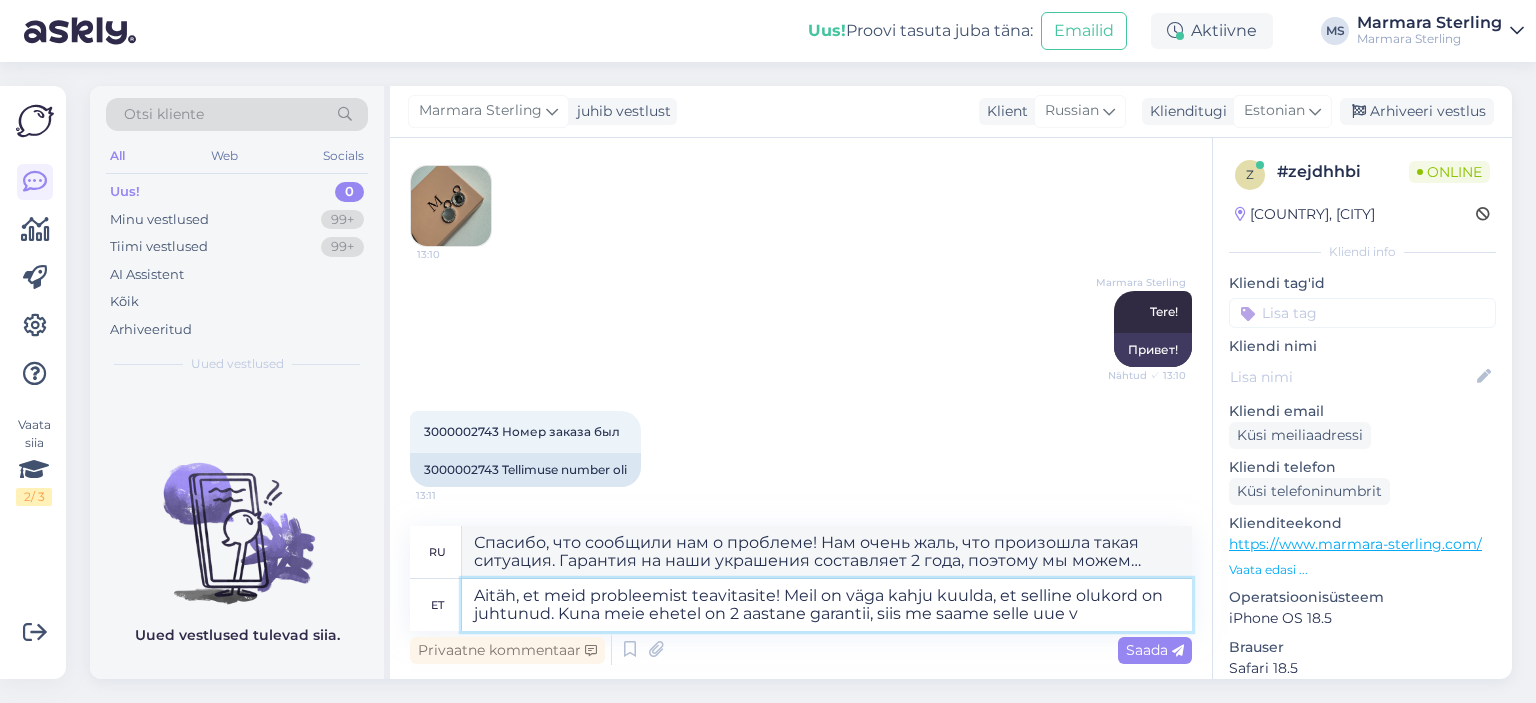 type on "Спасибо, что сообщили нам о проблеме! Нам очень жаль, что произошла такая ситуация. Гарантия на наши украшения составляет 2 года, поэтому мы заменим их." 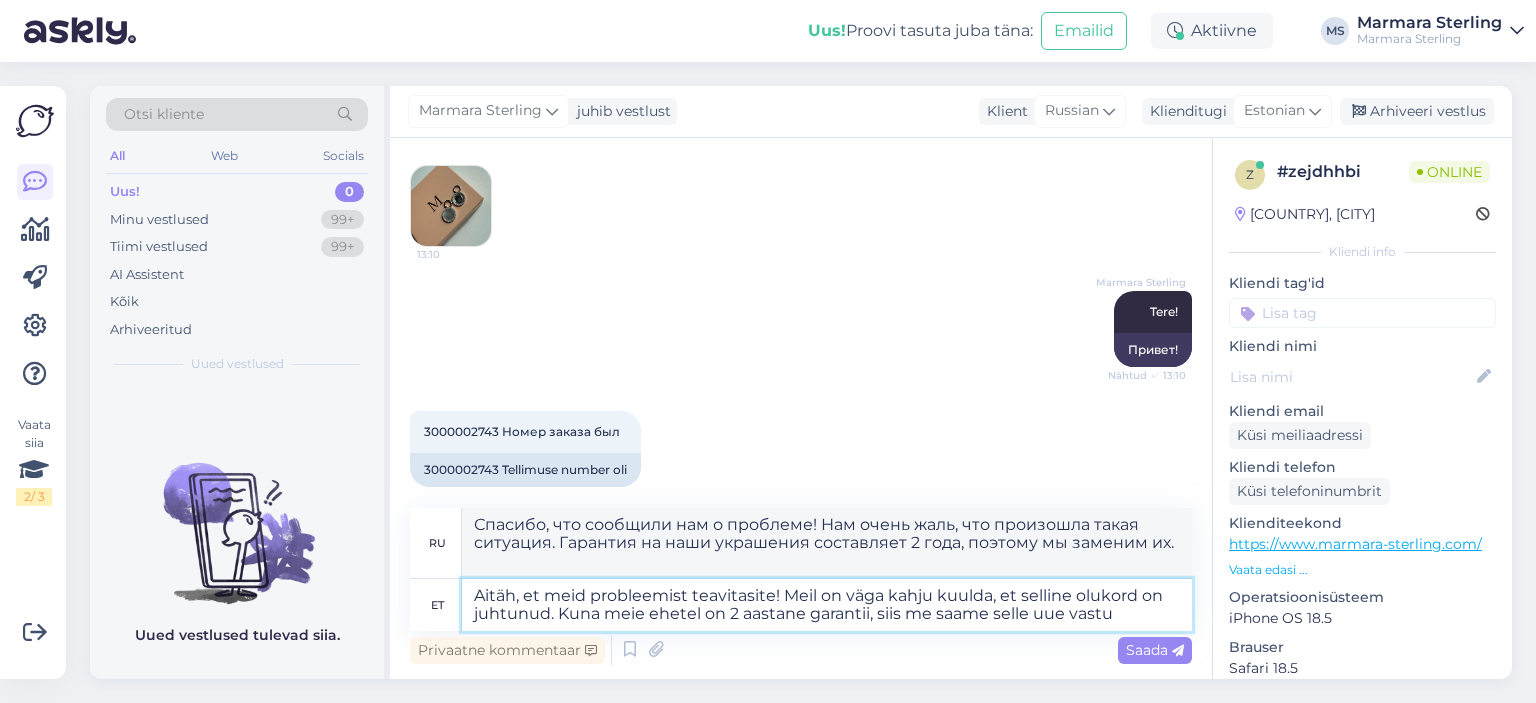 type on "Aitäh, et meid probleemist teavitasite! Meil on väga kahju kuulda, et selline olukord on juhtunud. Kuna meie ehetel on 2 aastane garantii, siis me saame selle uue vastu v" 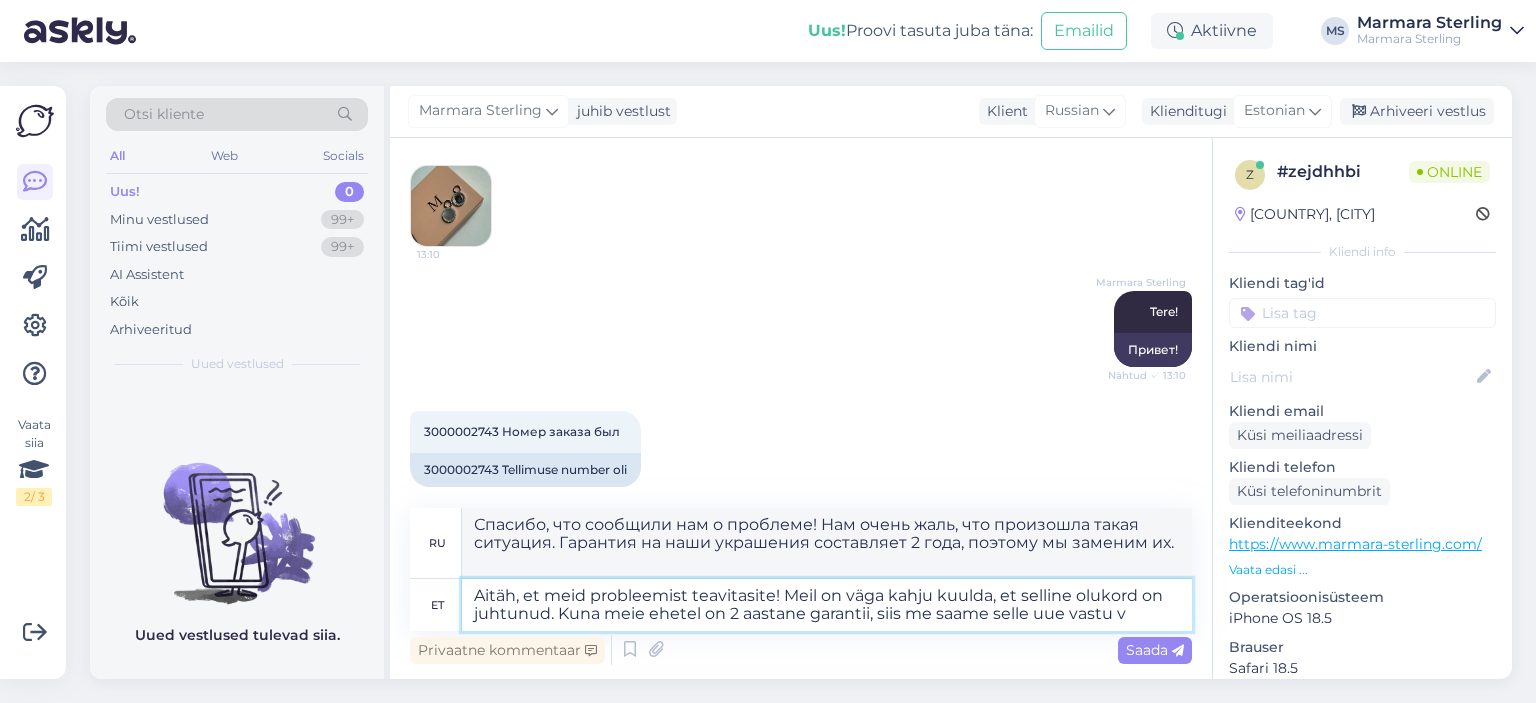 type on "Спасибо, что сообщили нам о проблеме! Нам очень жаль, что произошла такая ситуация. Гарантия на наши украшения составляет 2 года, поэтому мы обменяем их на новые." 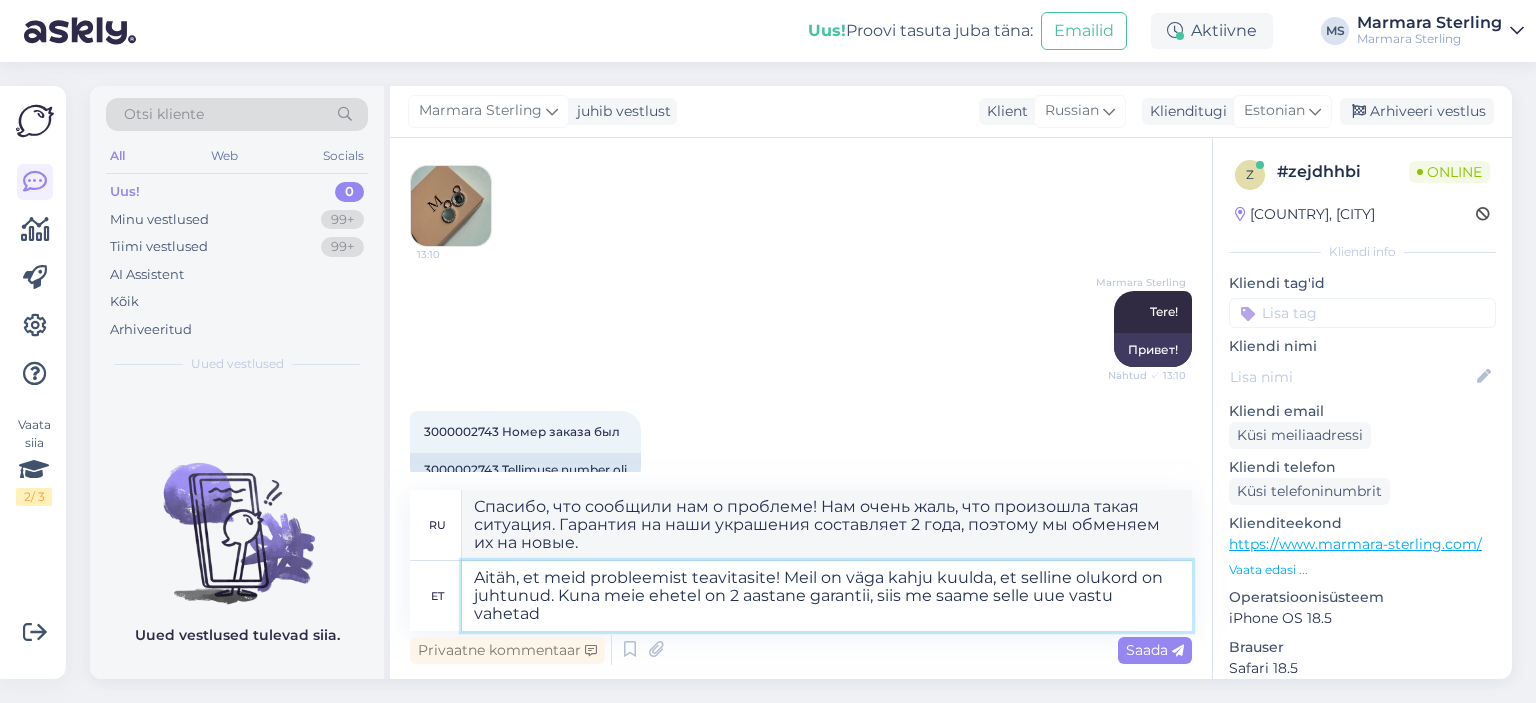 type on "Aitäh, et meid probleemist teavitasite! Meil on väga kahju kuulda, et selline olukord on juhtunud. Kuna meie ehetel on 2 aastane garantii, siis me saame selle uue vastu vahetada" 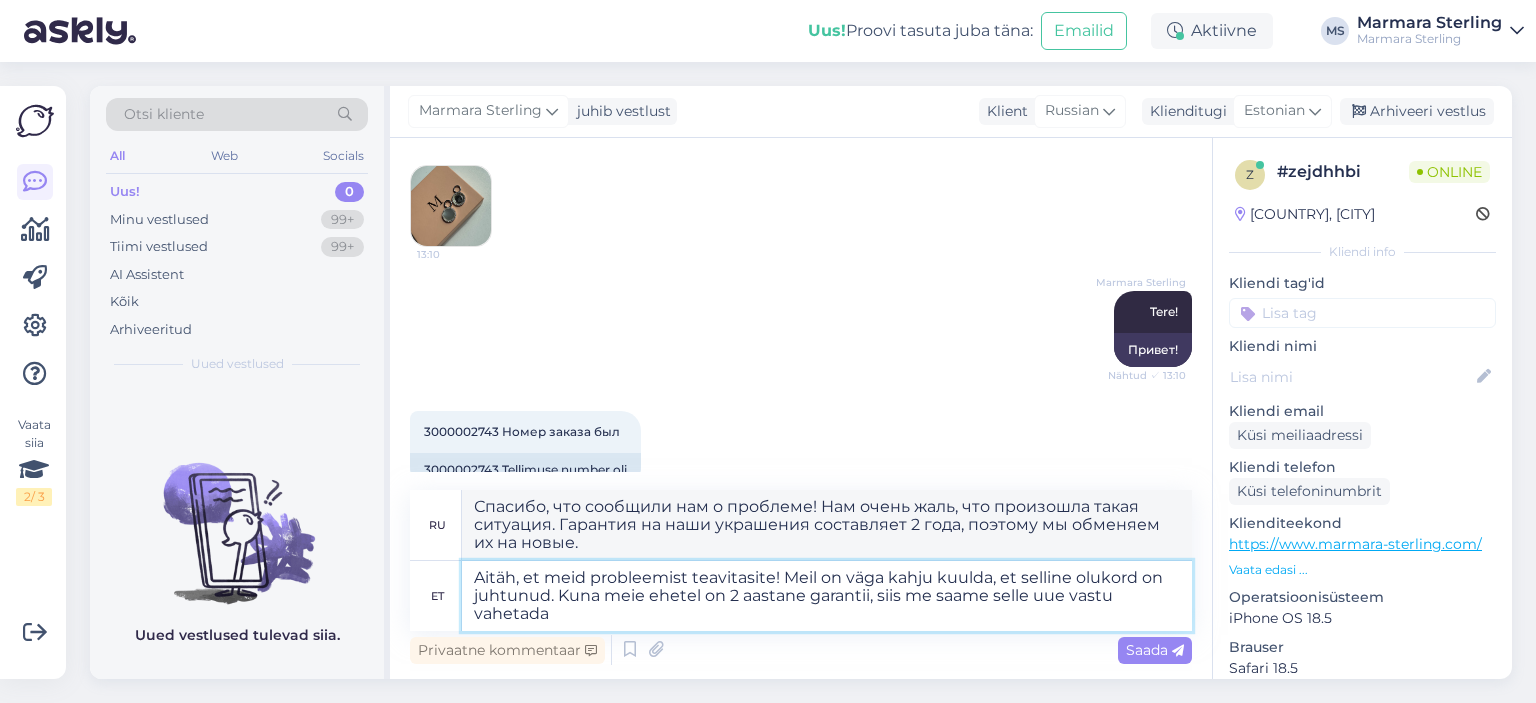 type on "Спасибо, что сообщили нам о проблеме! Нам очень жаль, что произошла такая ситуация. Гарантия на наши украшения составляет 2 года, поэтому мы можем обменять их на новые." 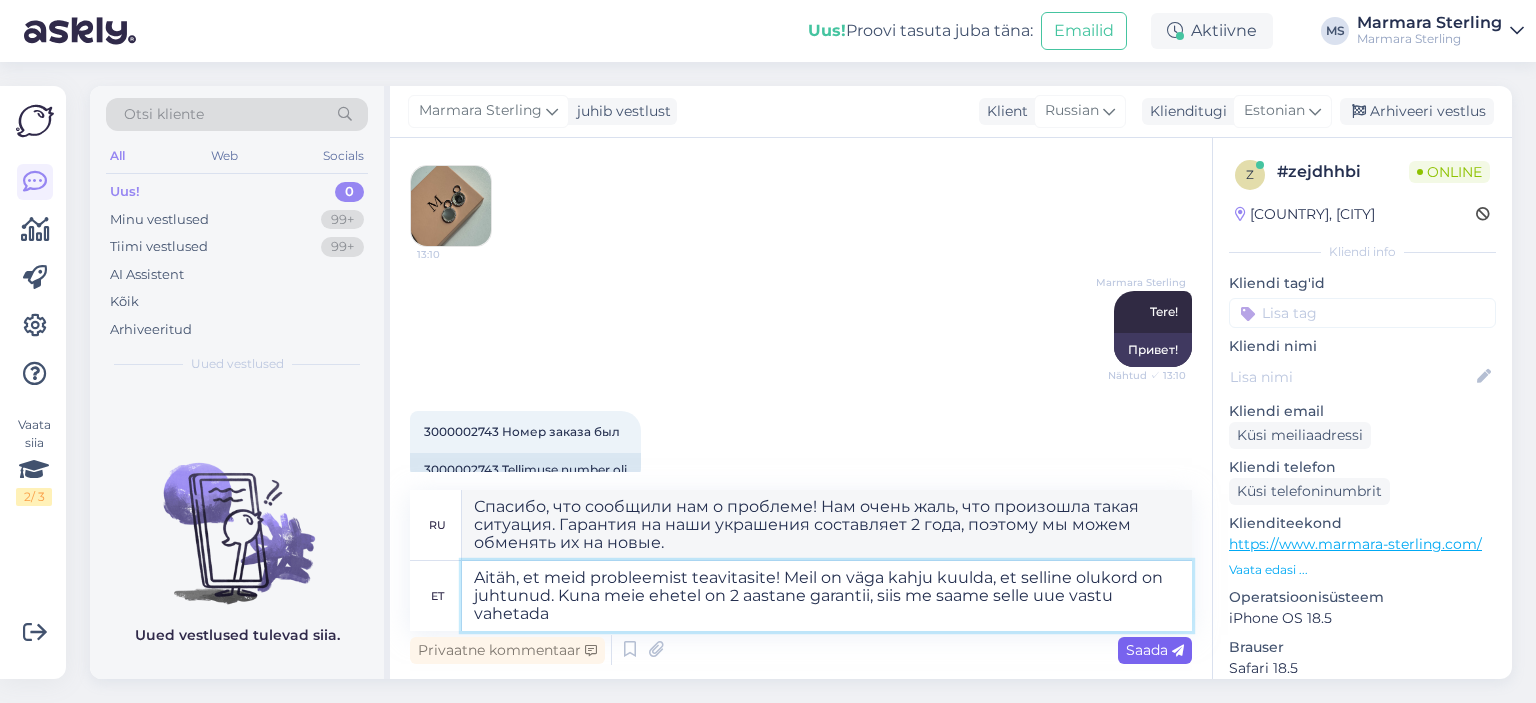 type on "Aitäh, et meid probleemist teavitasite! Meil on väga kahju kuulda, et selline olukord on juhtunud. Kuna meie ehetel on 2 aastane garantii, siis me saame selle uue vastu vahetada" 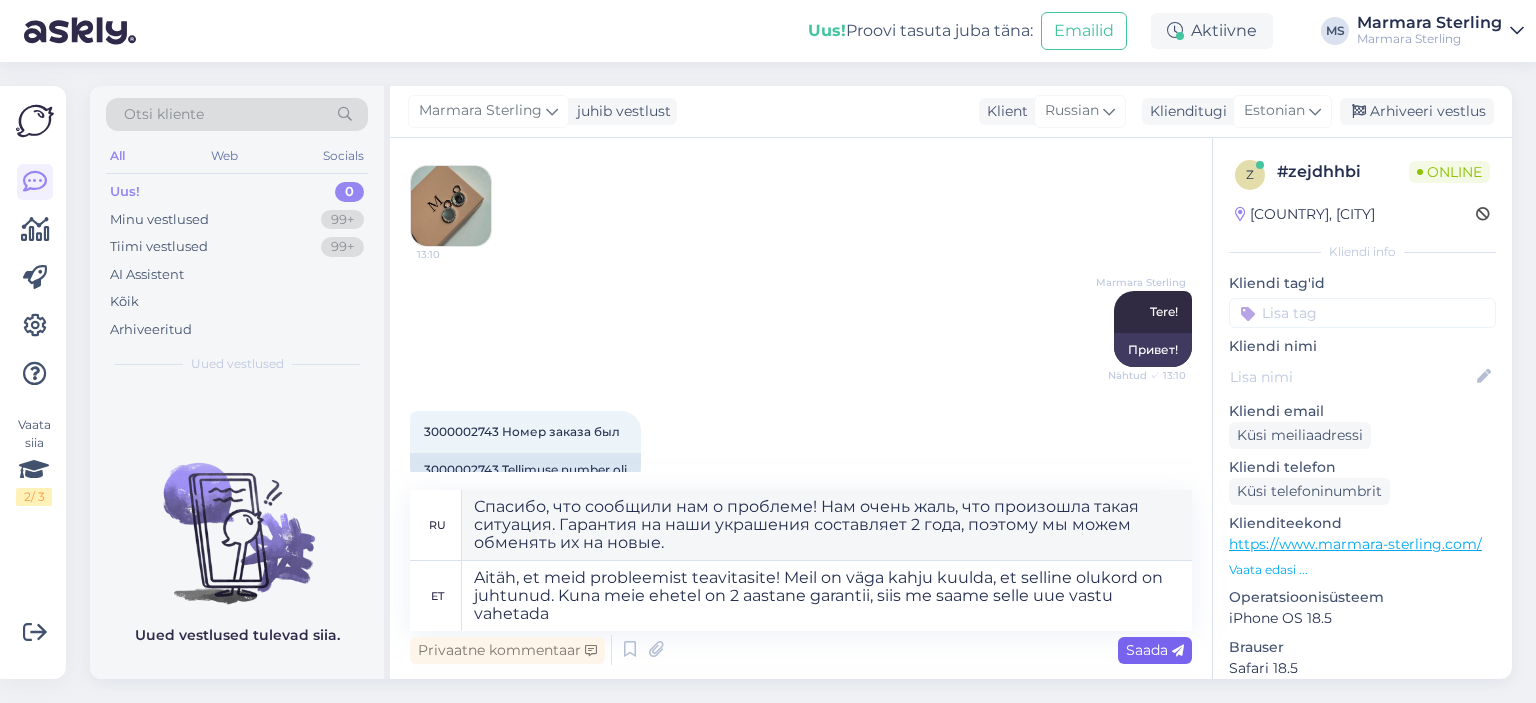 click on "Saada" at bounding box center (1155, 650) 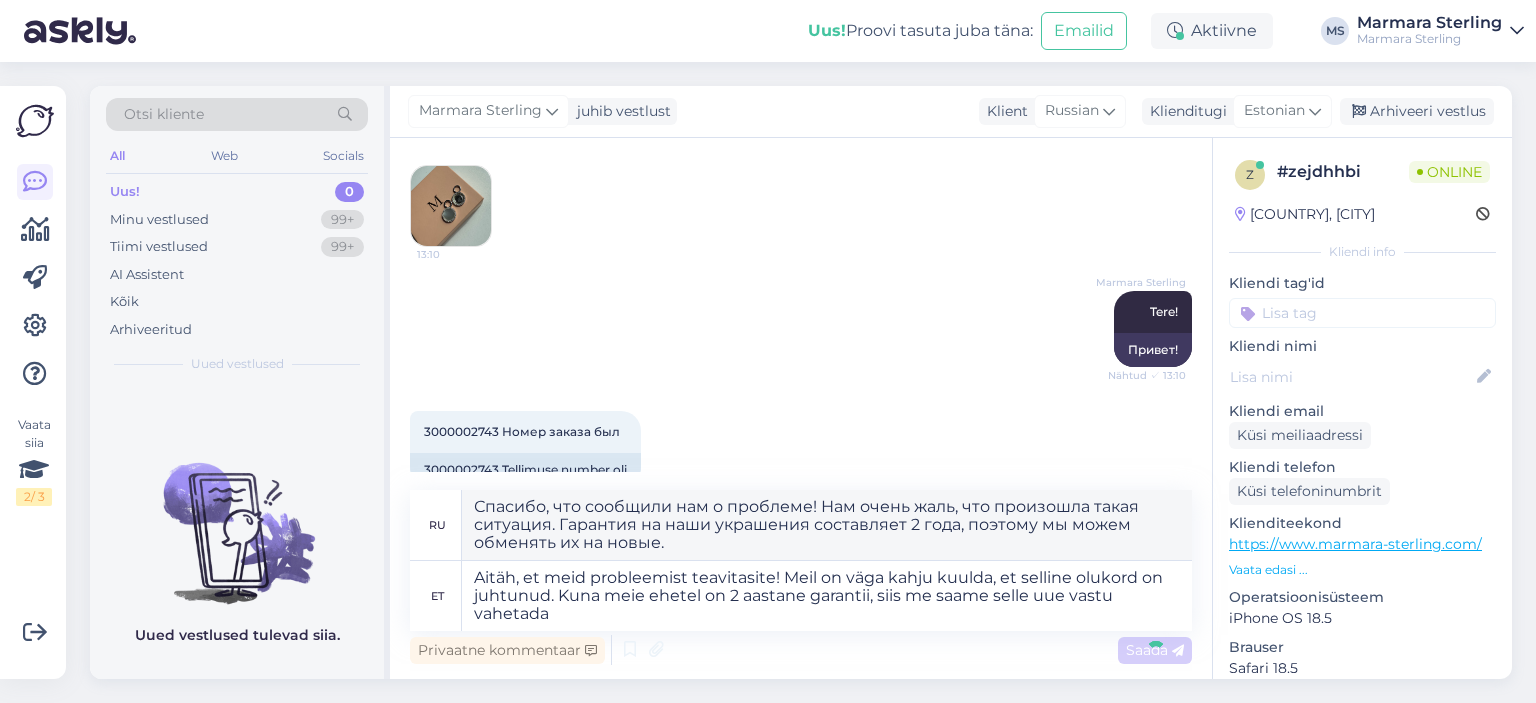 type 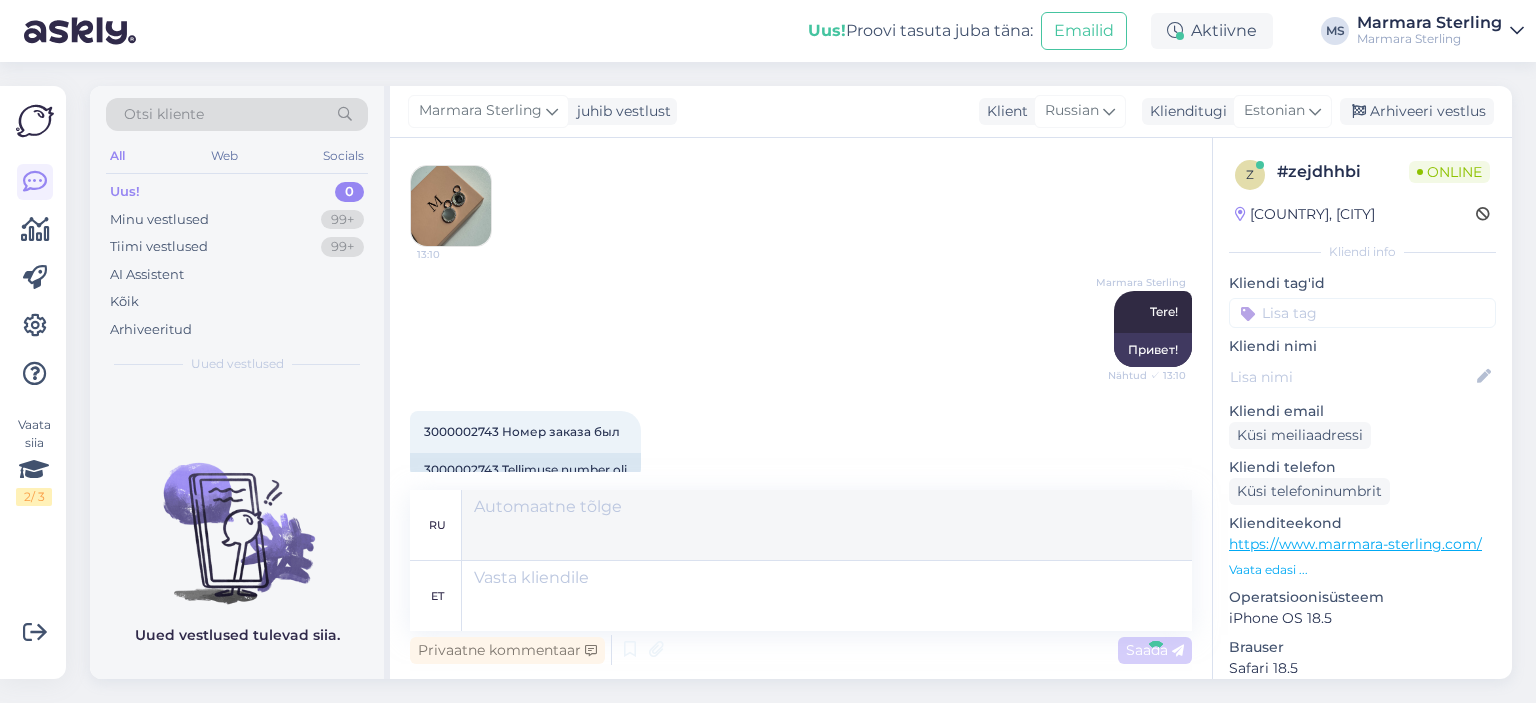 scroll, scrollTop: 513, scrollLeft: 0, axis: vertical 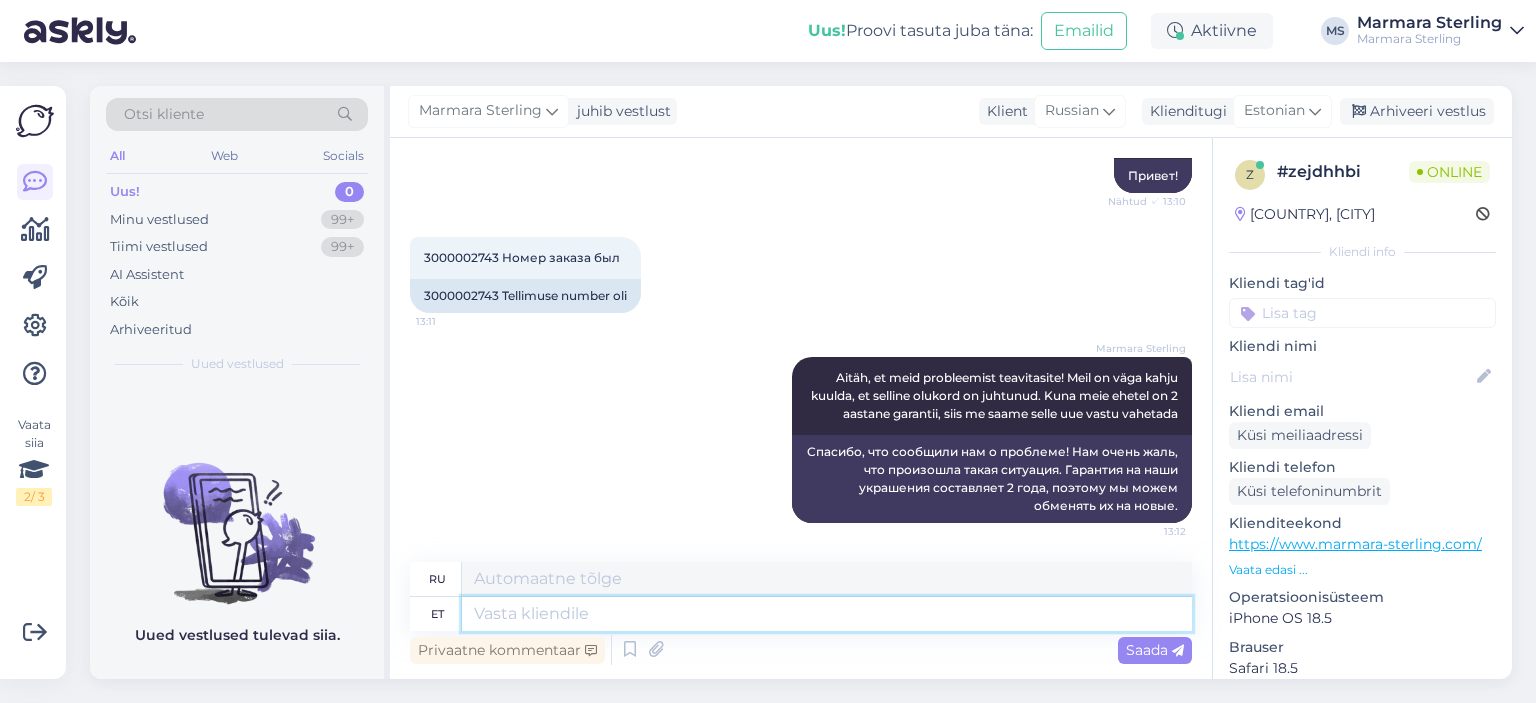 click at bounding box center (827, 614) 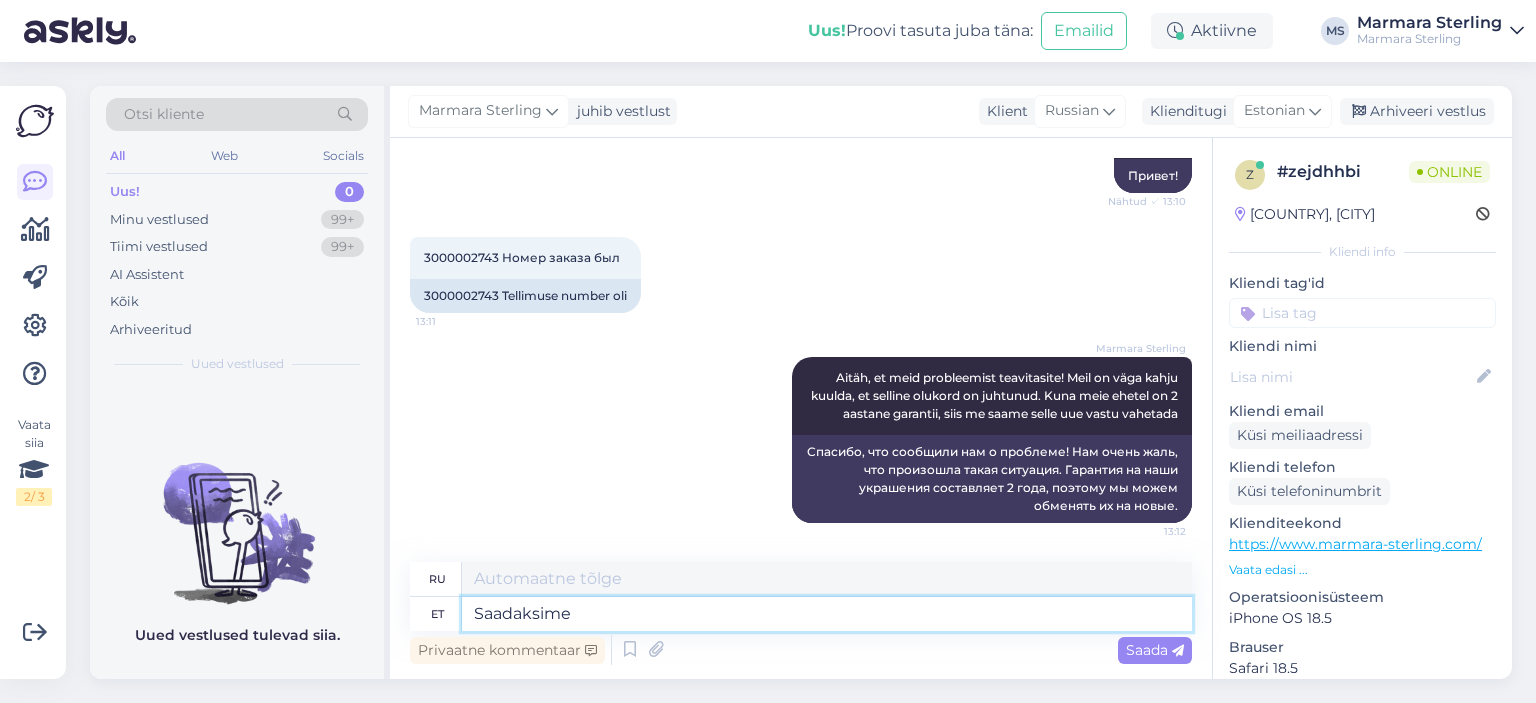 type on "Saadaksime T" 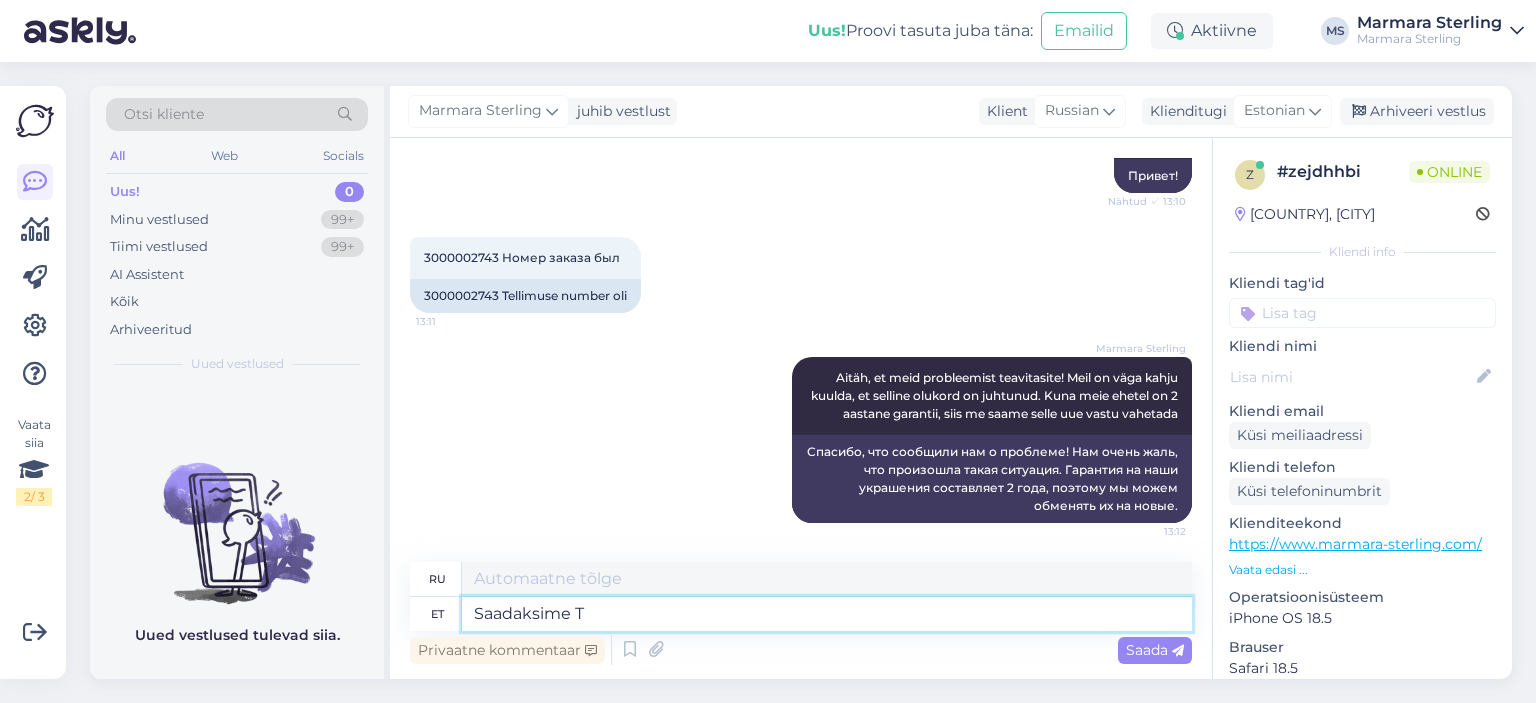 type on "Мы бы послали" 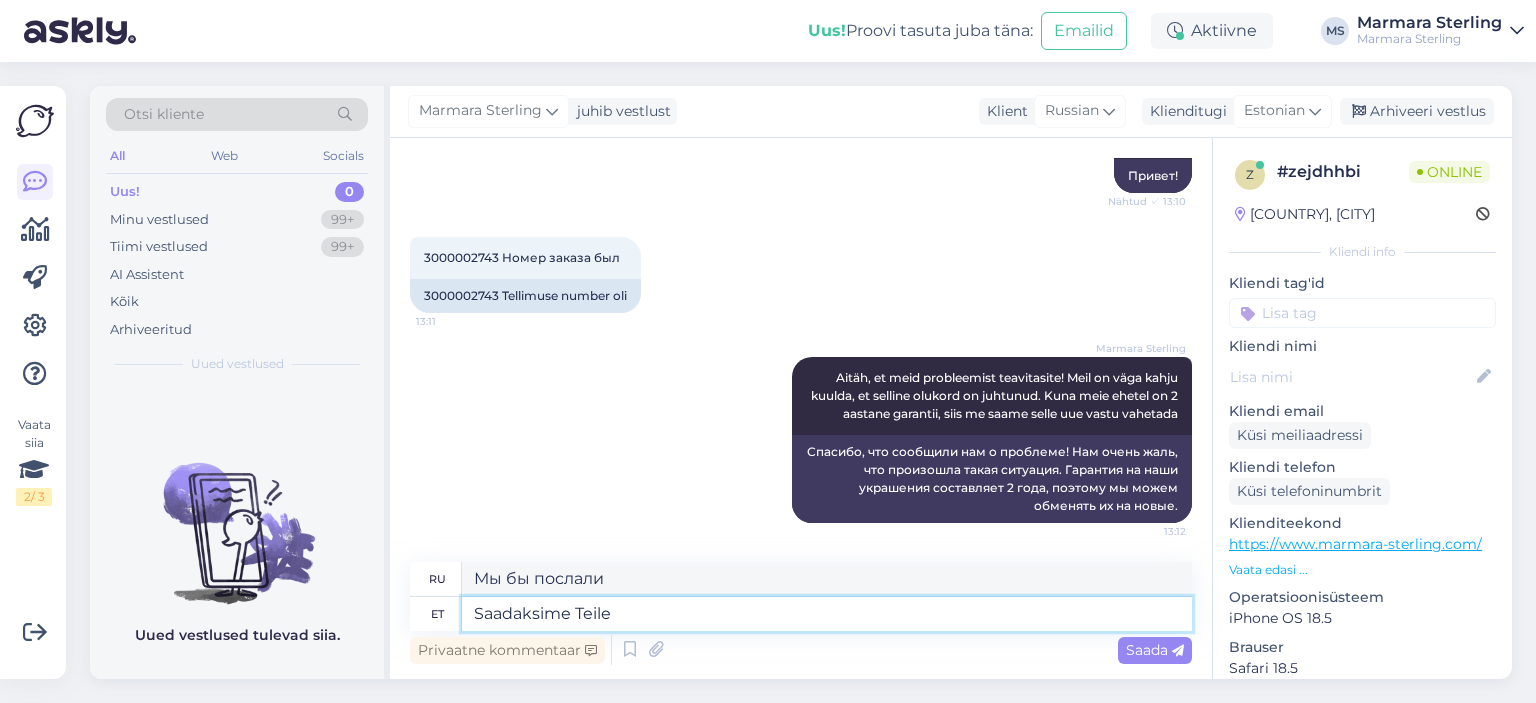 type on "Saadaksime Teile" 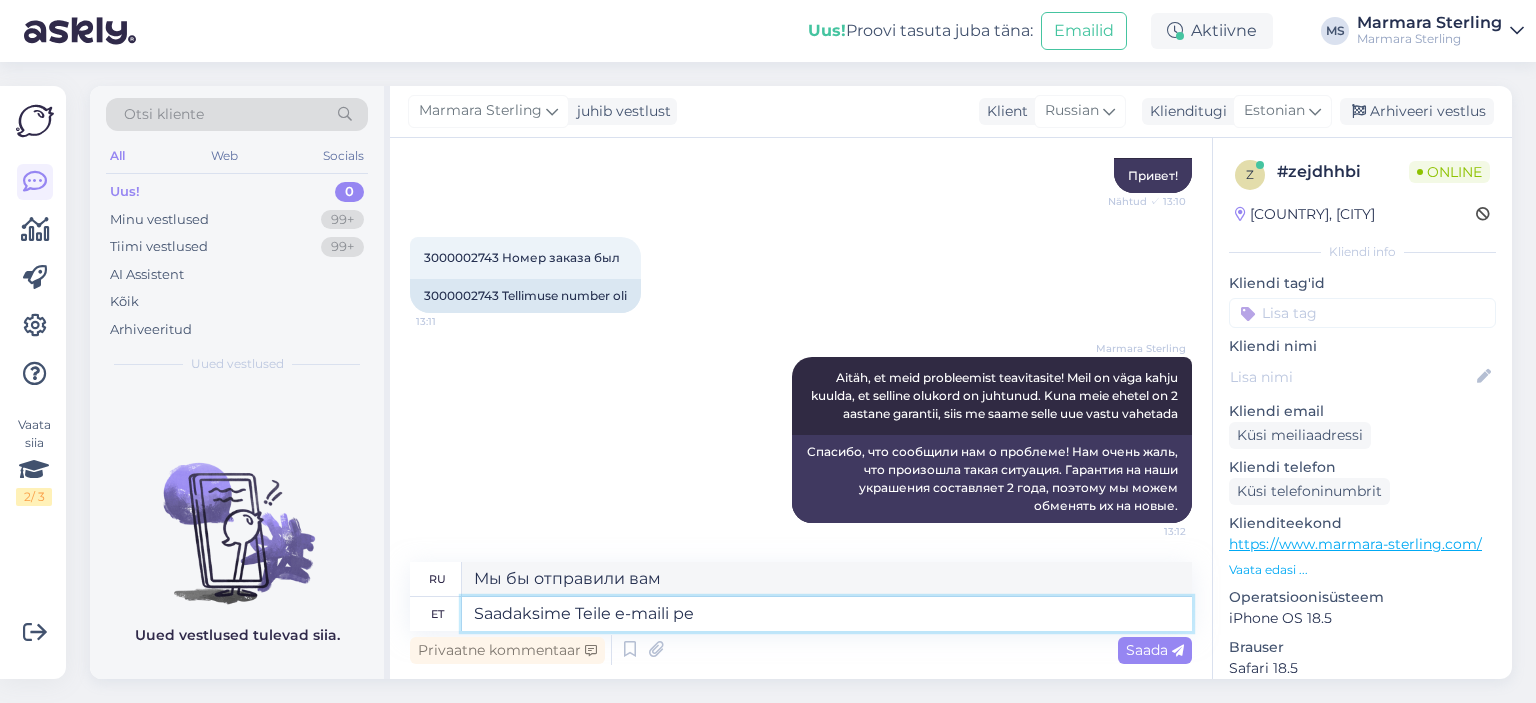type on "Saadaksime Teile e-maili pea" 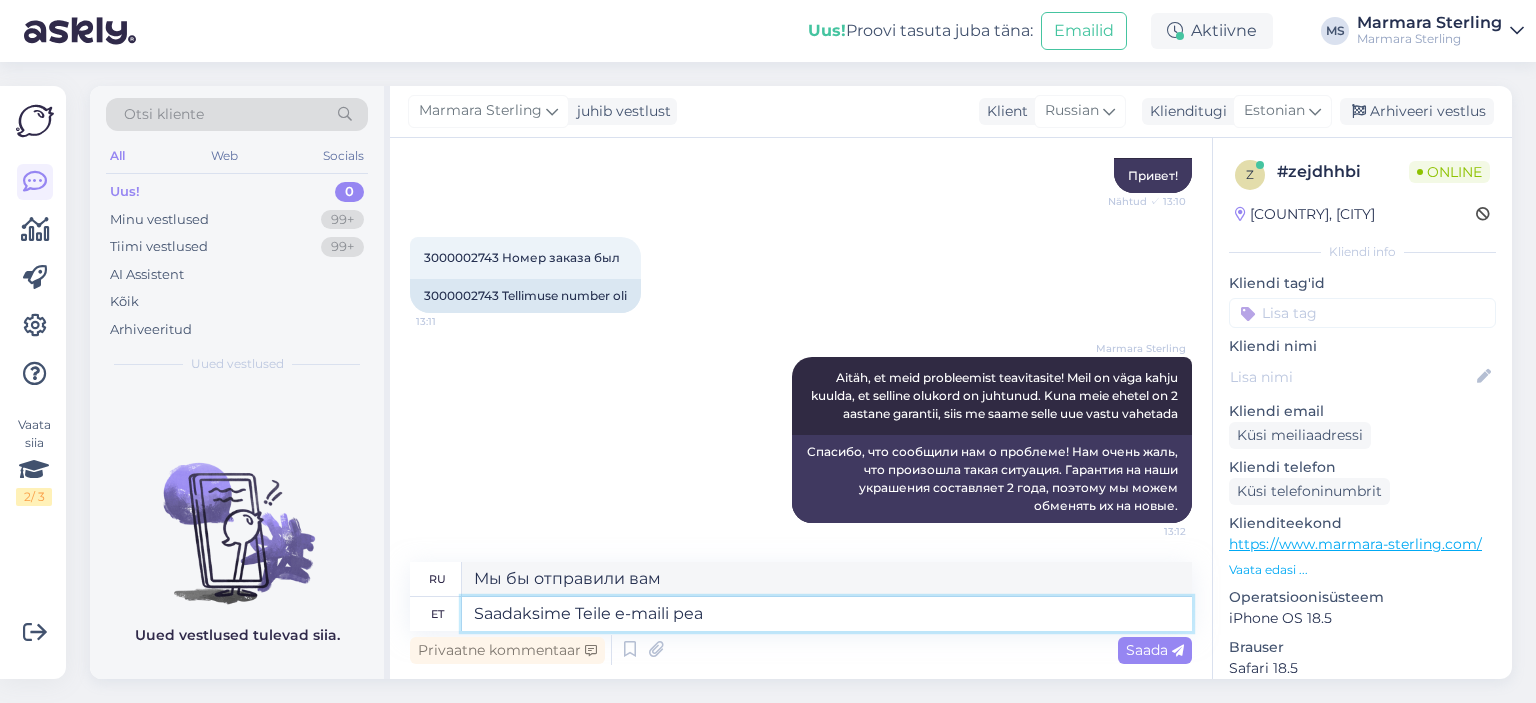 type on "Мы отправим вам электронное письмо." 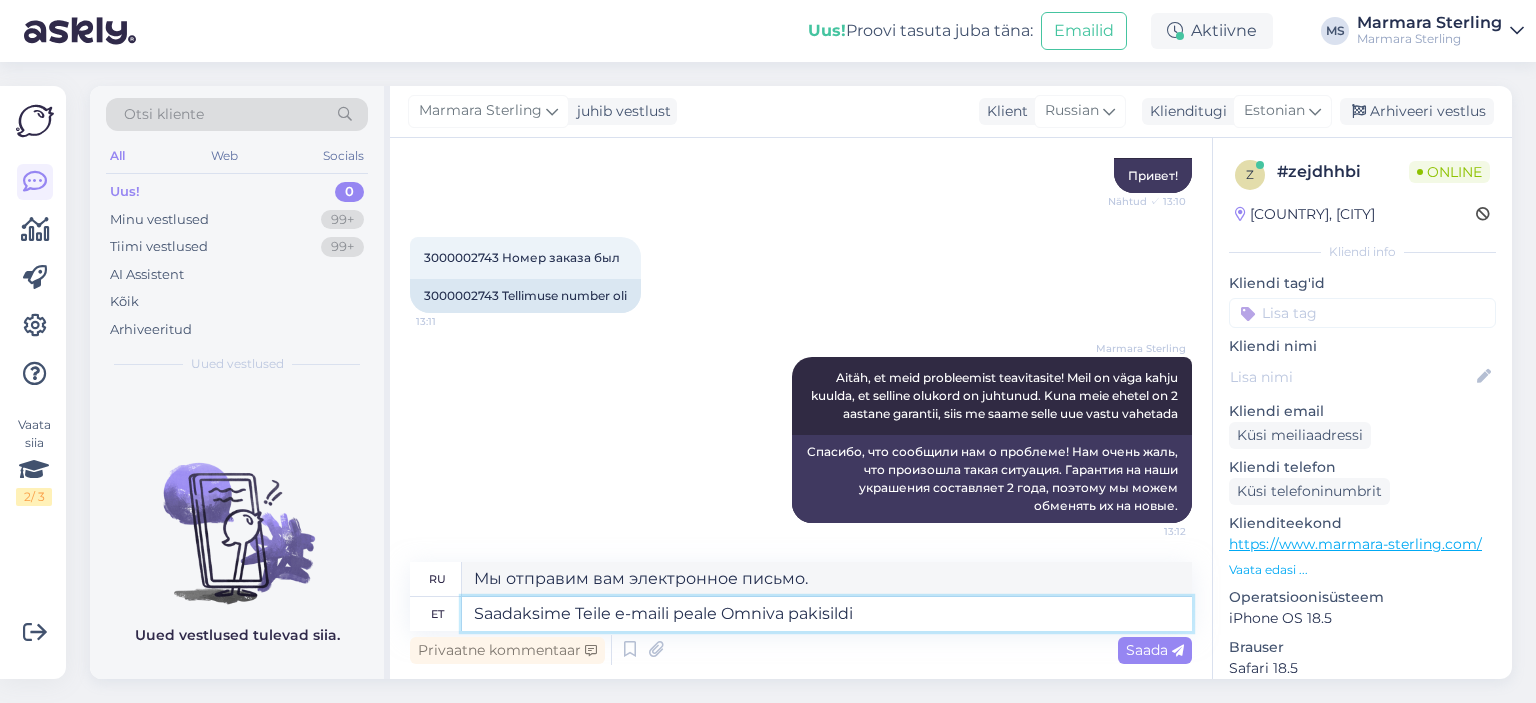 type on "Saadaksime Teile e-maili peale Omniva pa" 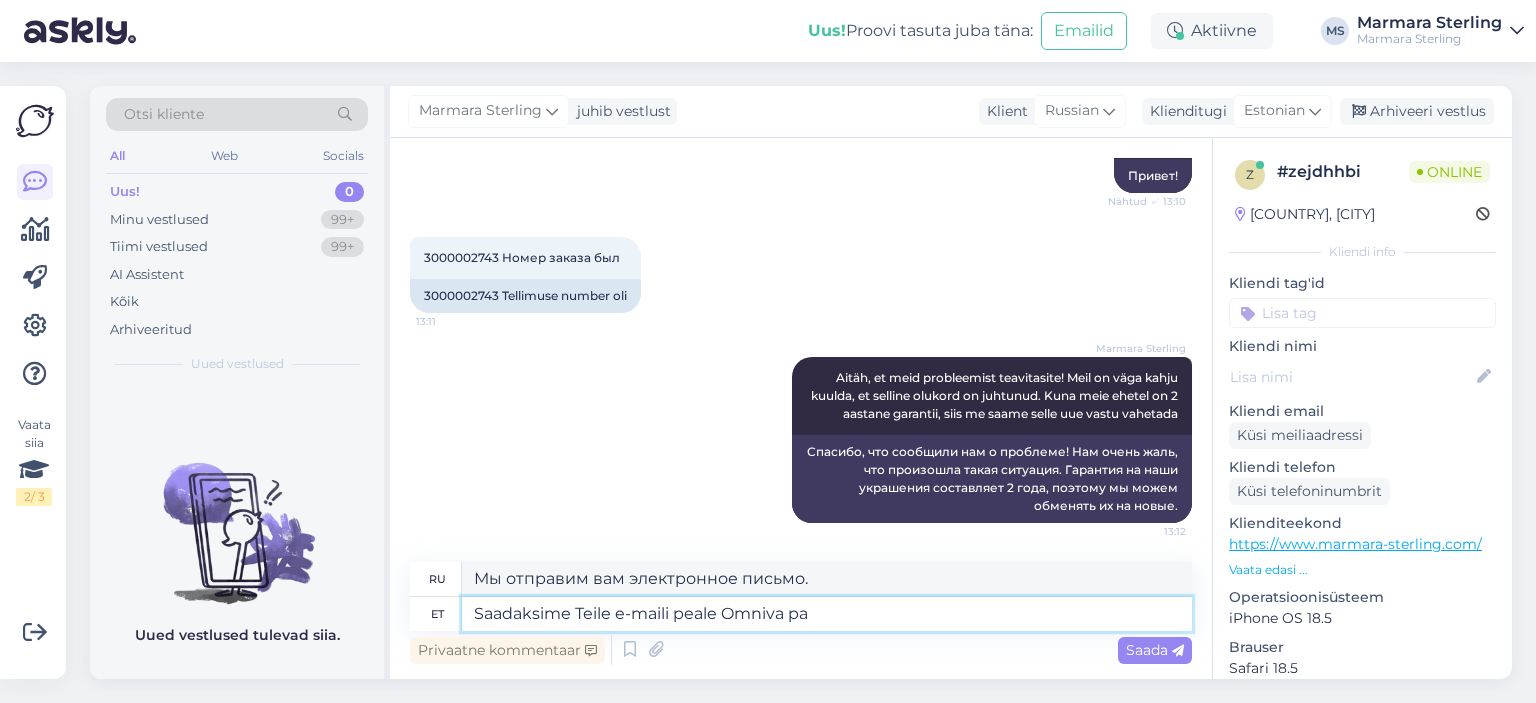 type on "Мы отправим вам электронное письмо от Omniva" 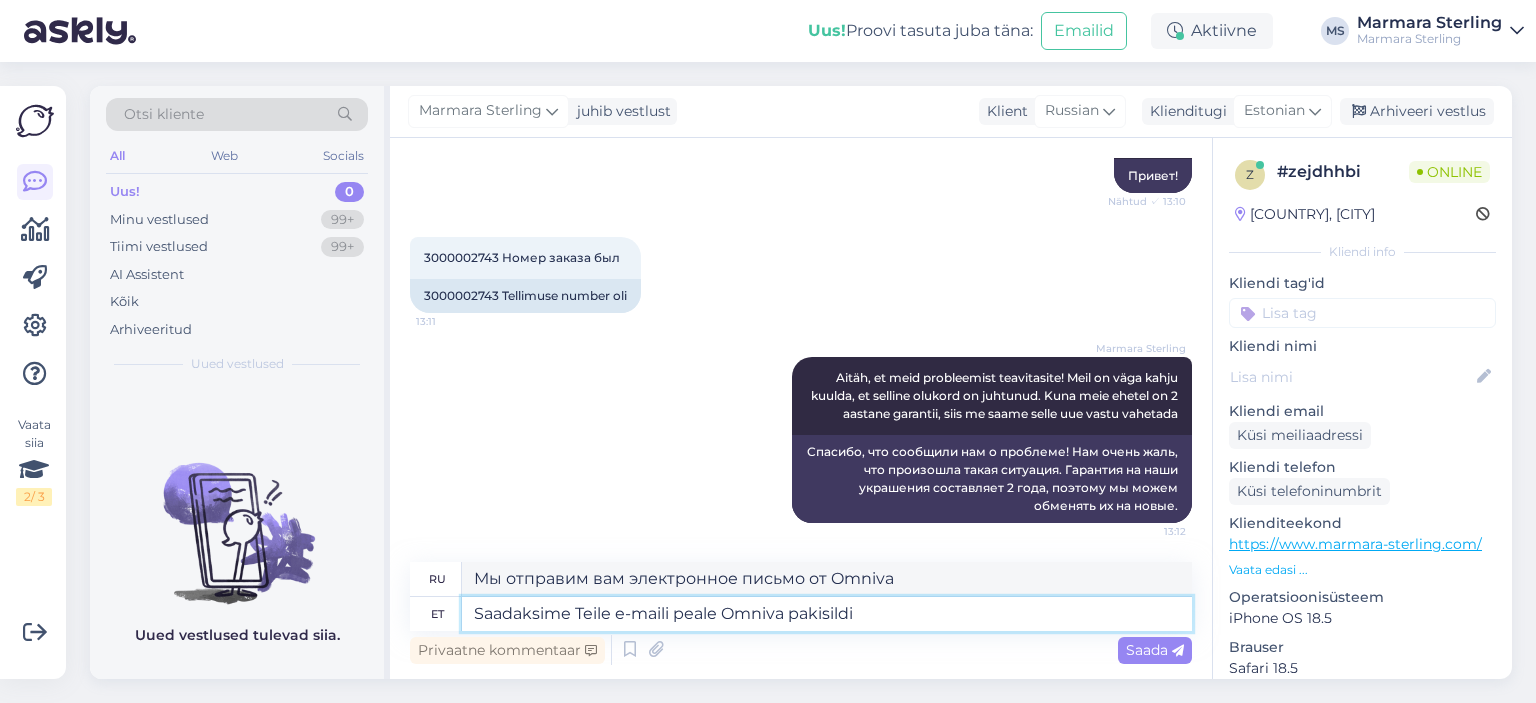 type on "Saadaksime Teile e-maili peale Omniva pakisildi m" 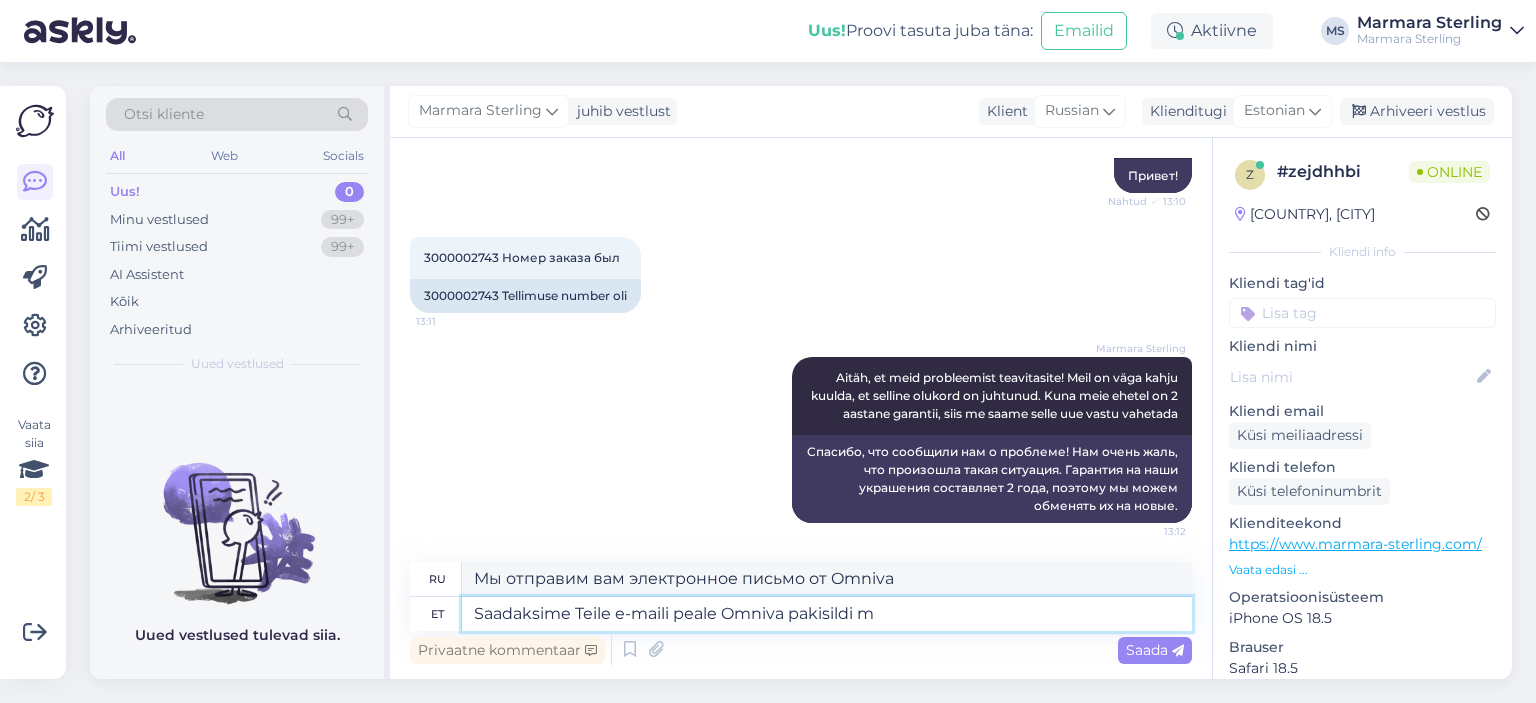 type on "Мы отправим вам этикетку для отправки Omniva по электронной почте." 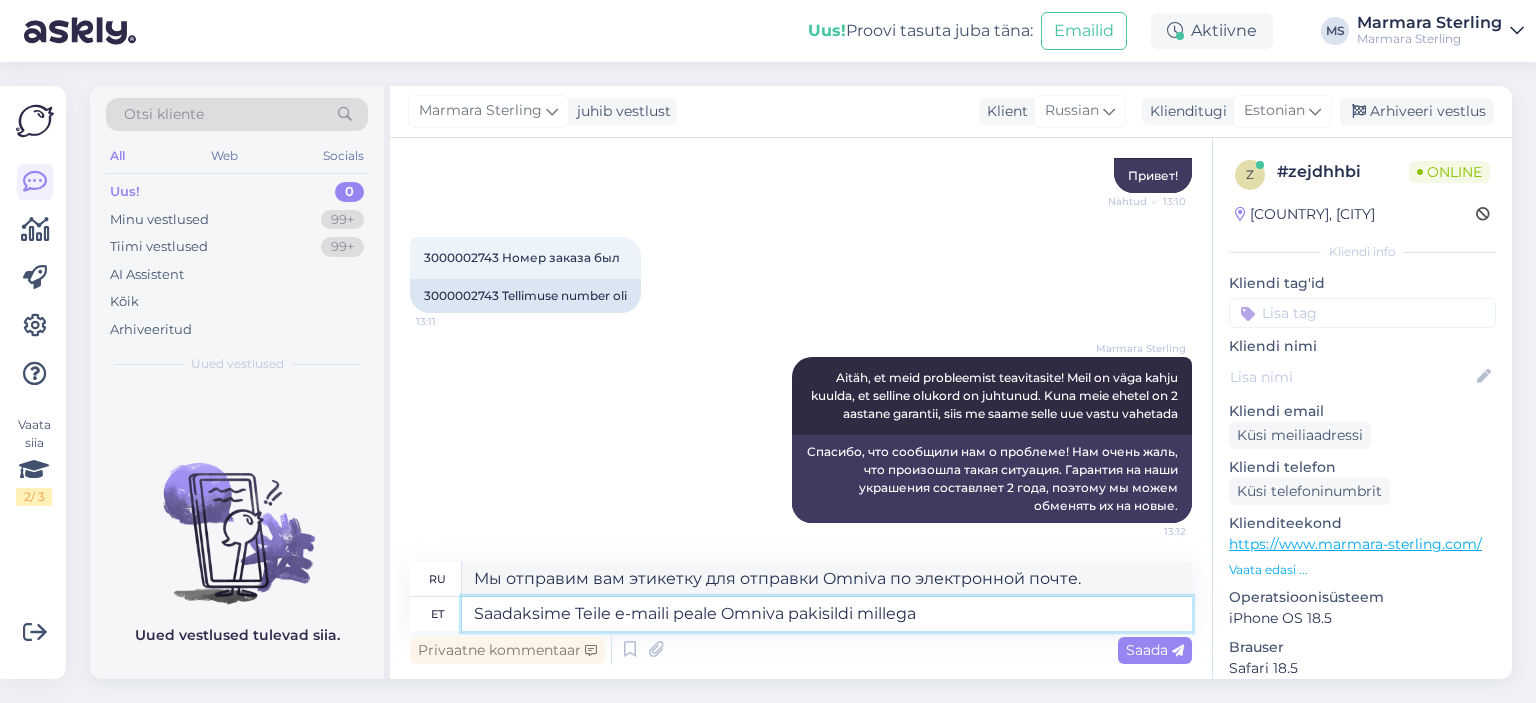 type on "Saadaksime Teile e-maili peale Omniva pakisildi millega s" 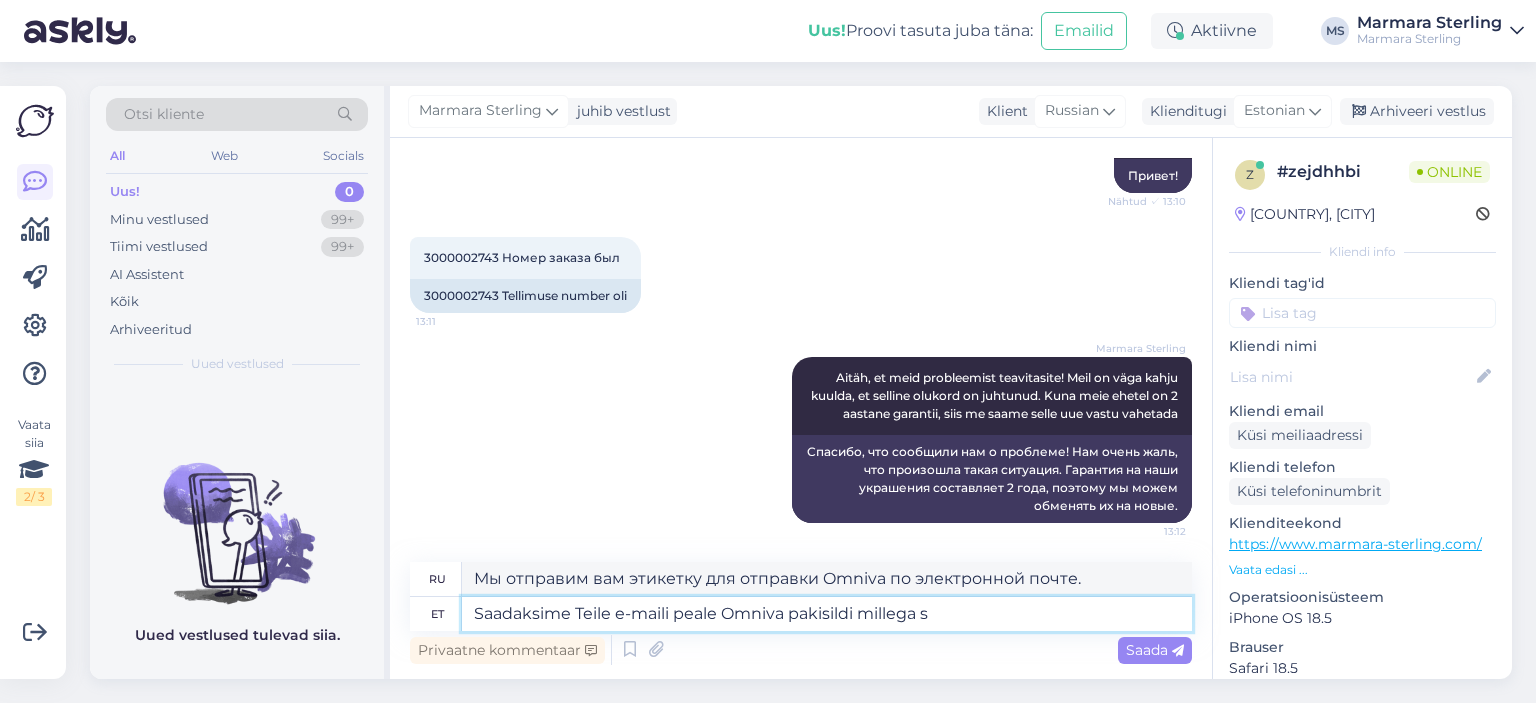 type on "Мы отправим вам этикетку Omniva для отправки по электронной почте." 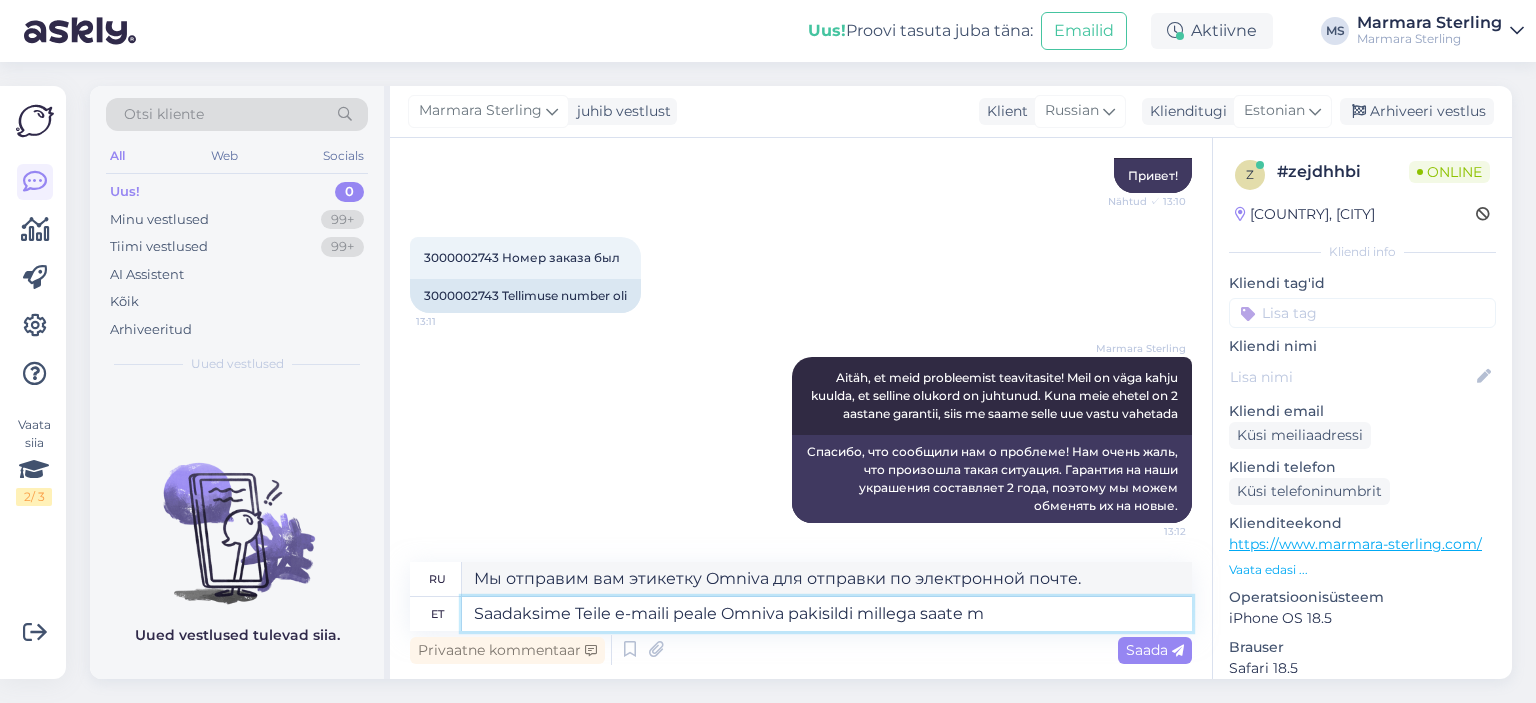 type on "Saadaksime Teile e-maili peale Omniva pakisildi millega saate me" 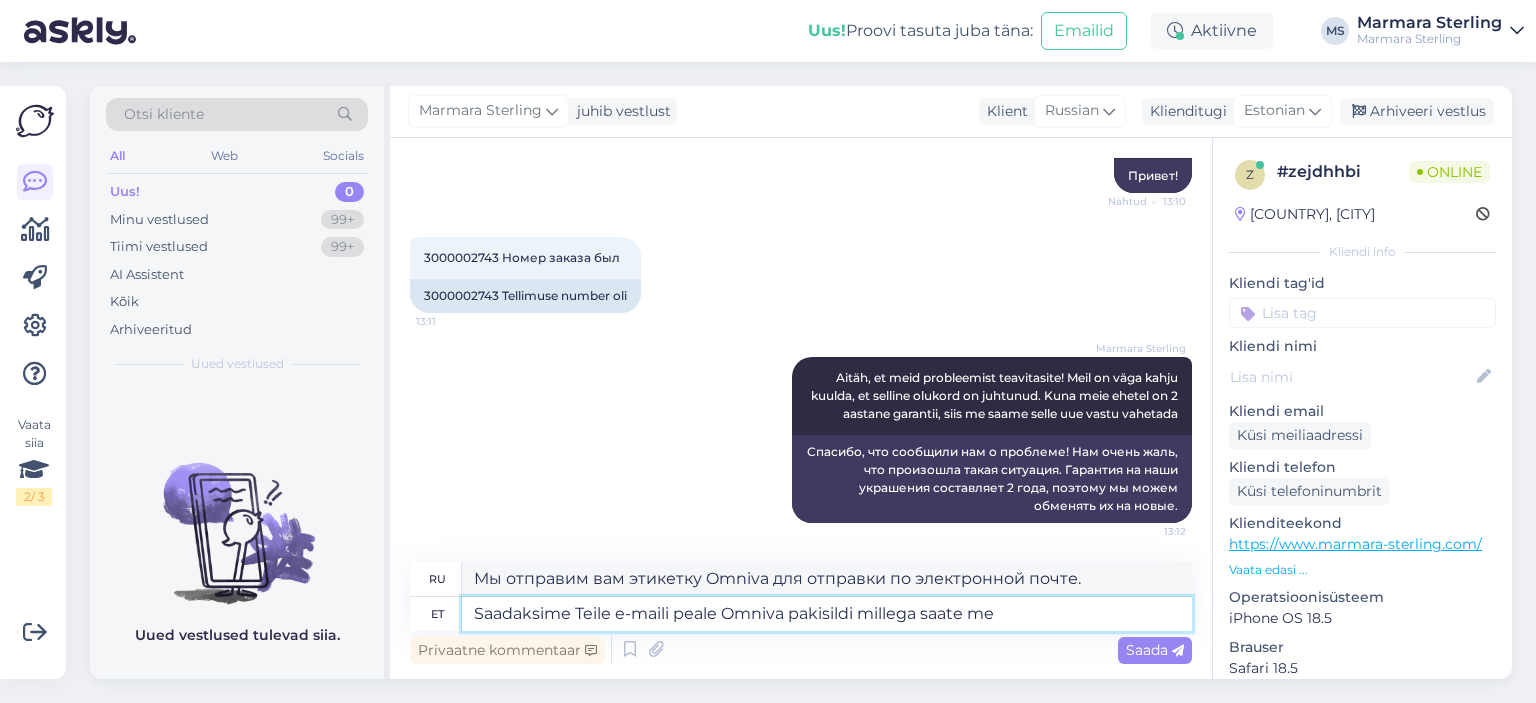 type on "Мы отправим вам по электронной почте этикетку для отправки Omniva, которую вы сможете использовать для" 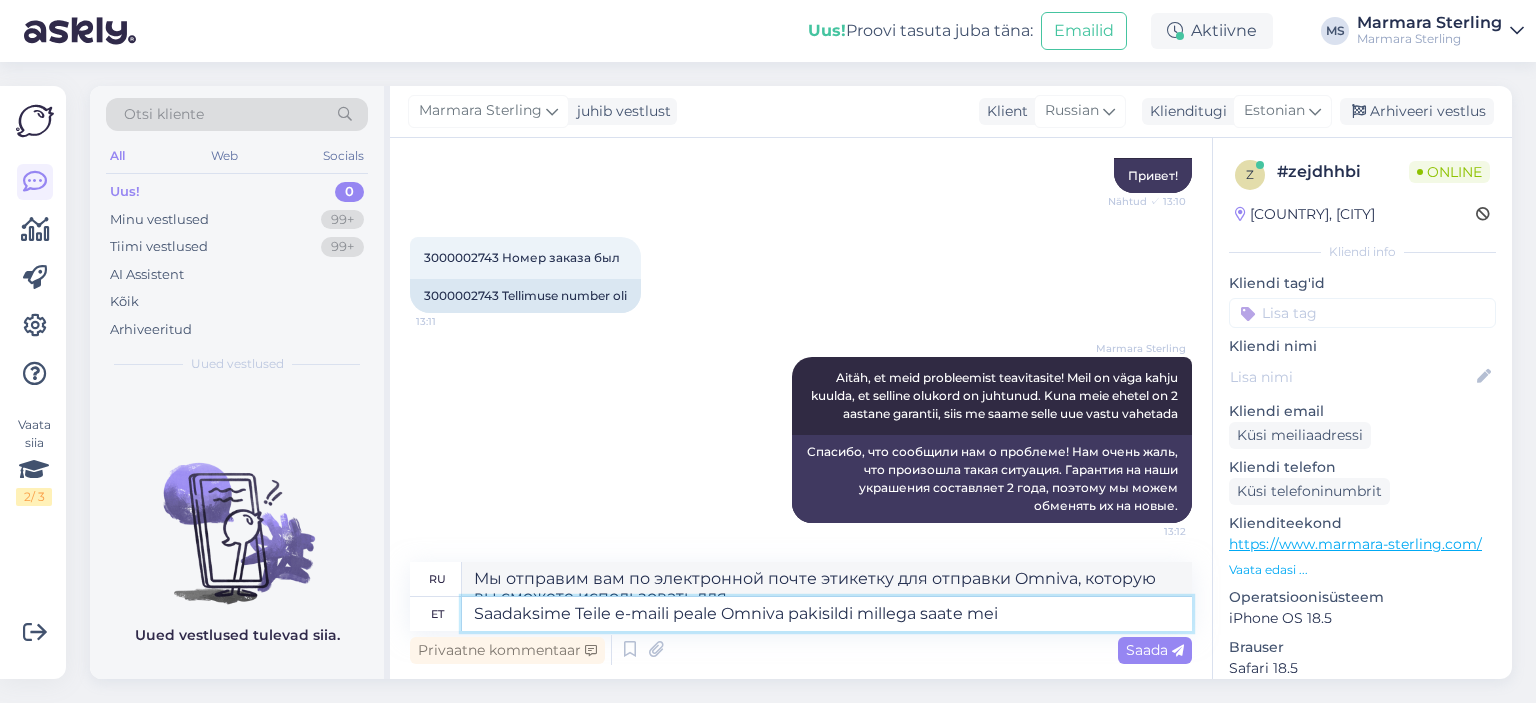 scroll, scrollTop: 531, scrollLeft: 0, axis: vertical 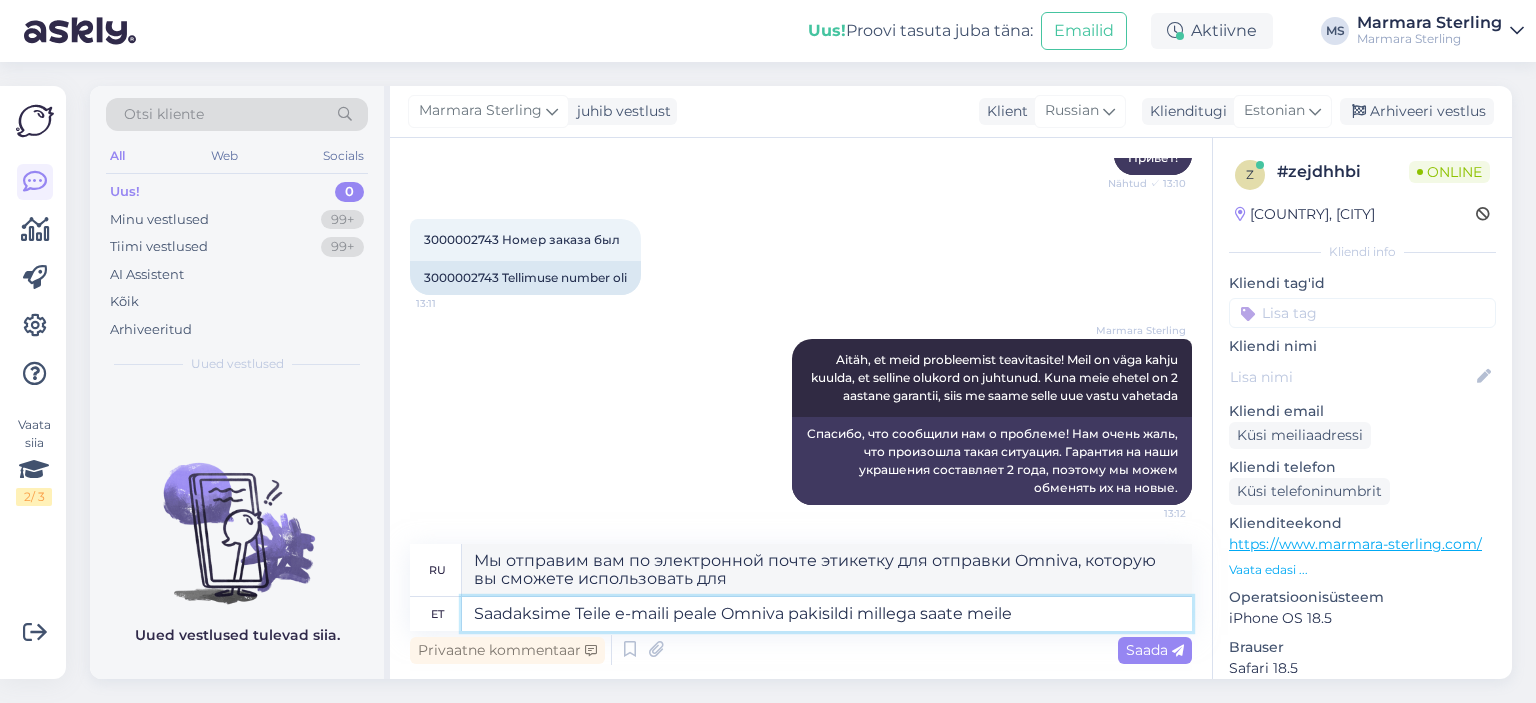 type on "Saadaksime Teile e-maili peale Omniva pakisildi millega saate meile" 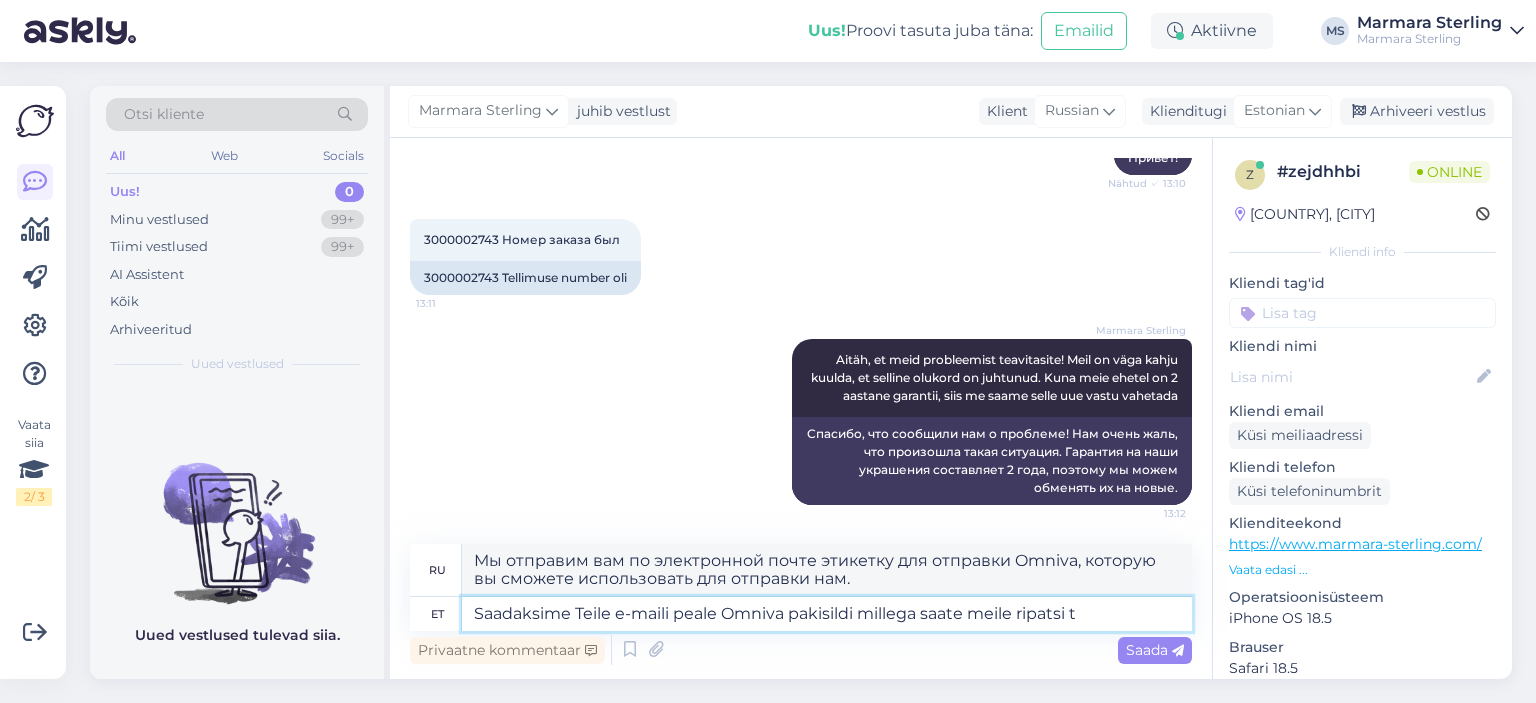 type on "Saadaksime Teile e-maili peale Omniva pakisildi millega saate meile ripatsi ta" 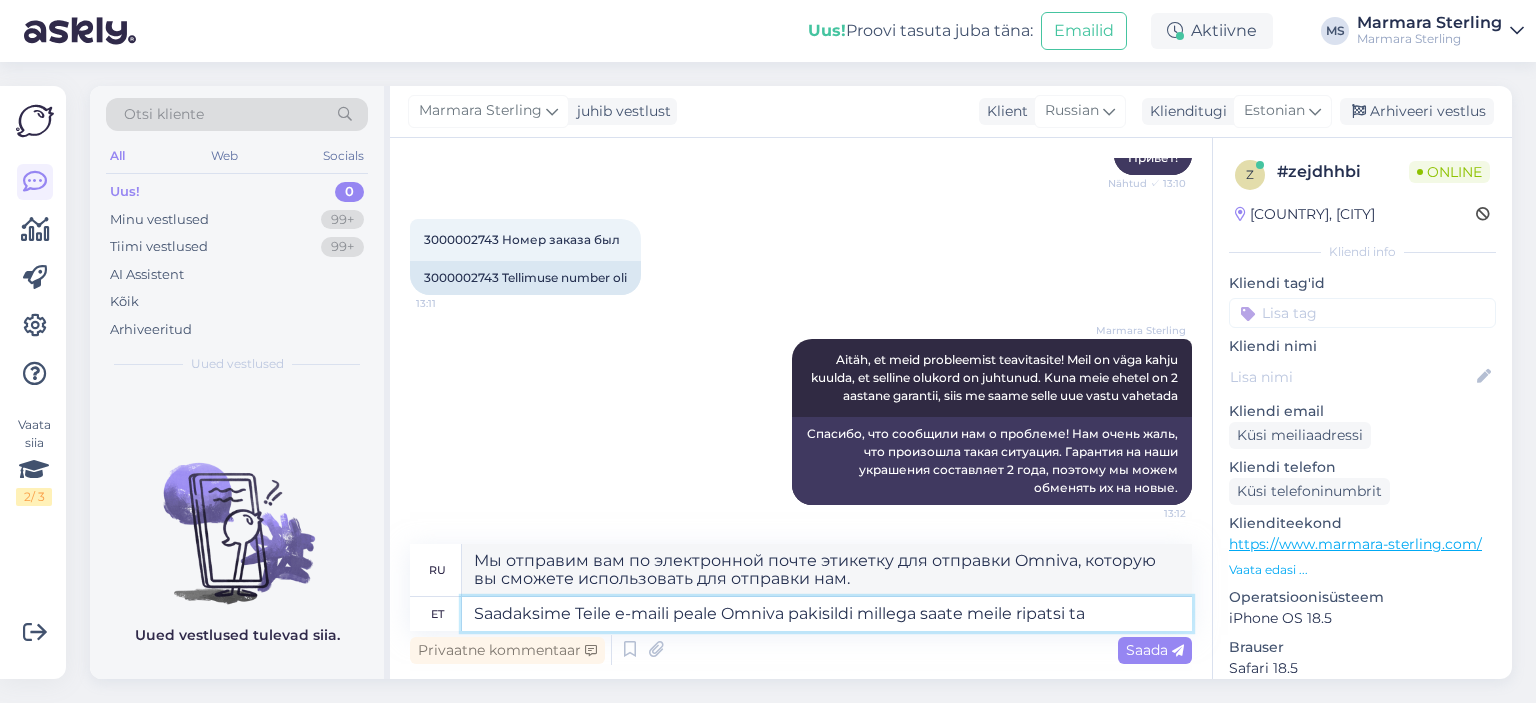 type on "Мы вышлем вам по электронной почте этикетку для отправки Omniva, которую вы сможете использовать для отправки нам кулона." 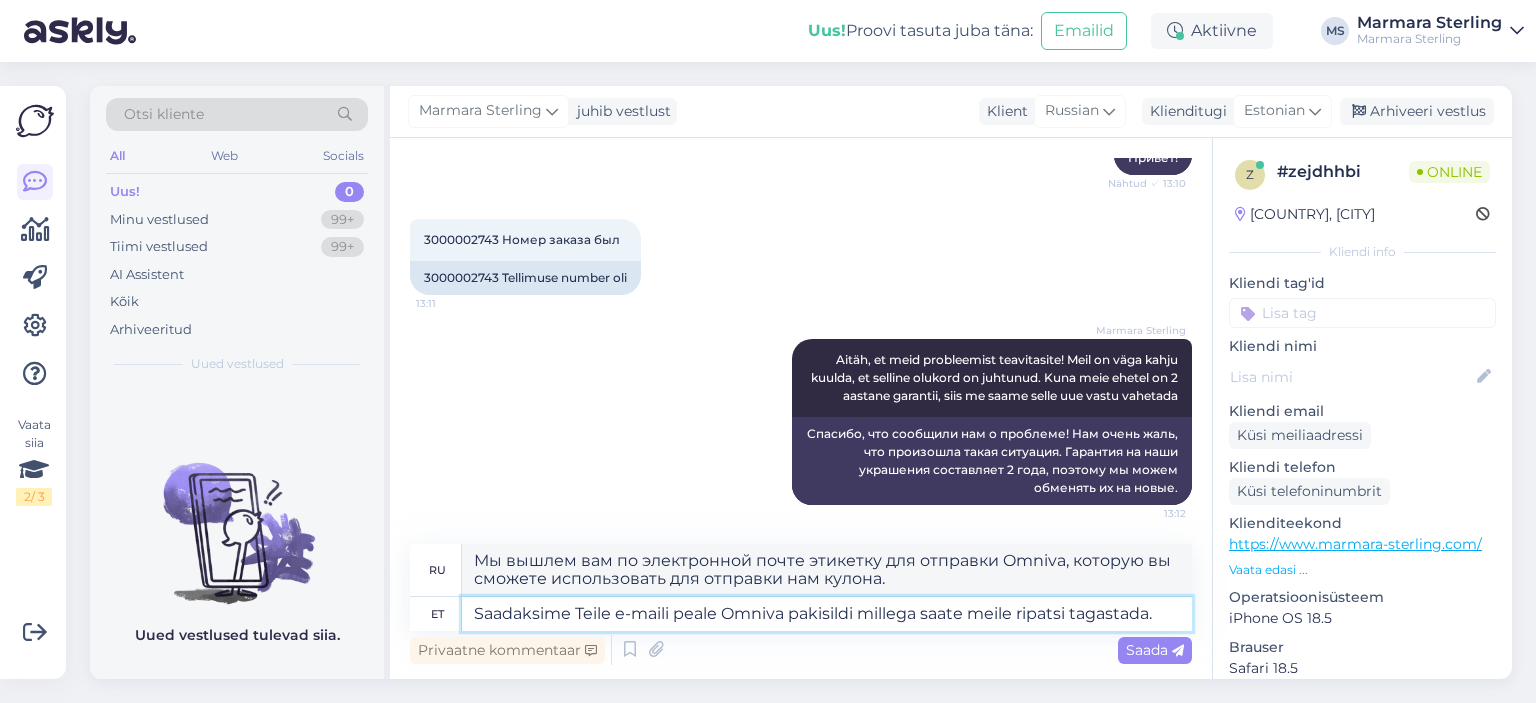 type on "Saadaksime Teile e-maili peale Omniva pakisildi millega saate meile ripatsi tagastada." 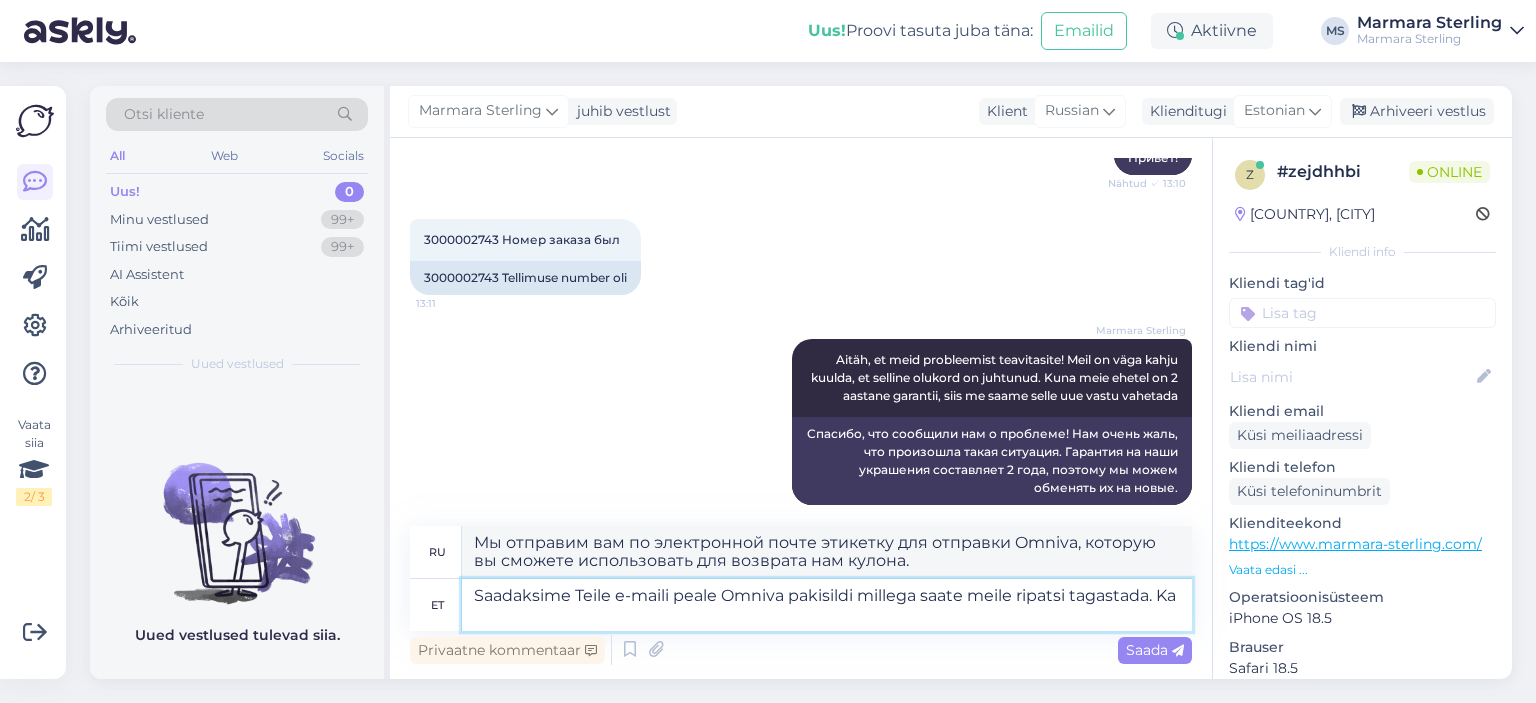 scroll, scrollTop: 549, scrollLeft: 0, axis: vertical 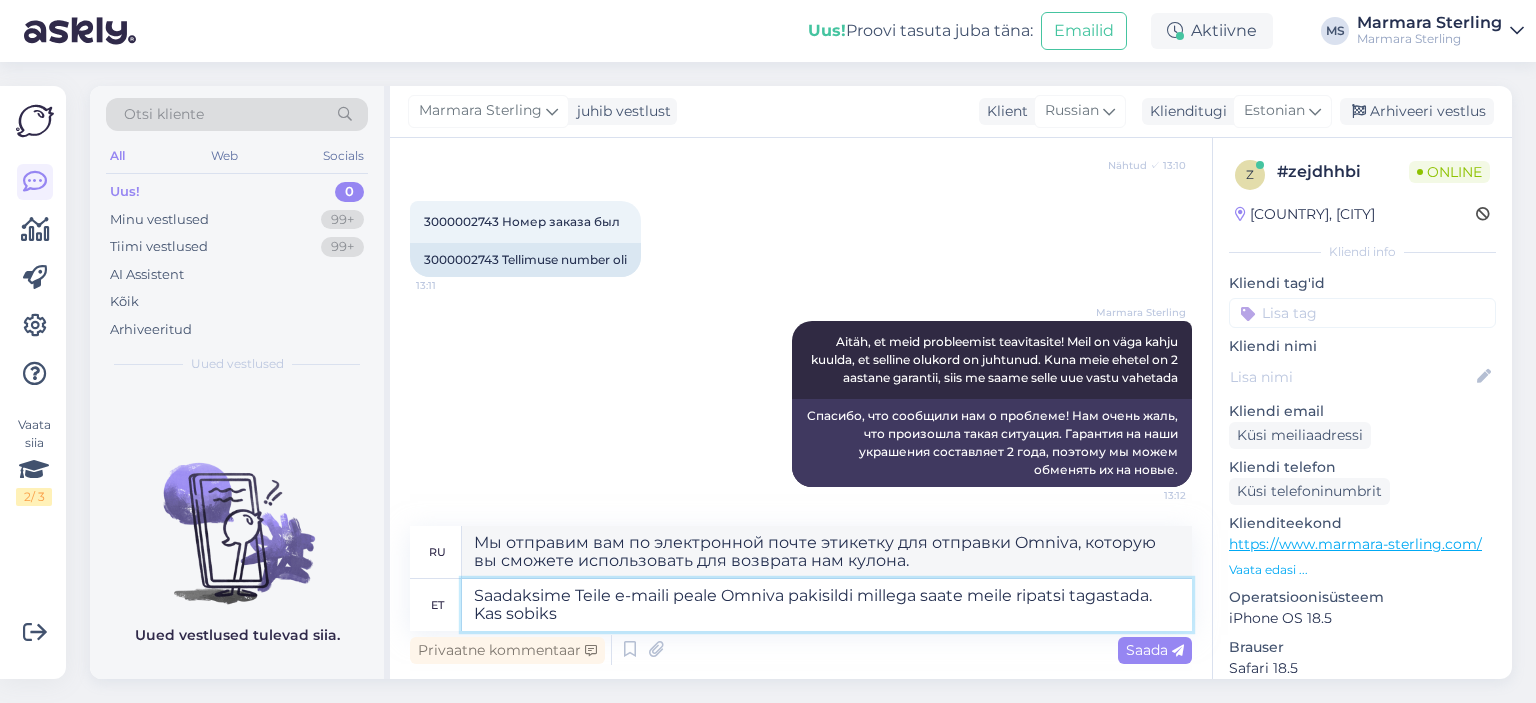 type on "Saadaksime Teile e-maili peale Omniva pakisildi millega saate meile ripatsi tagastada. Kas sobiks" 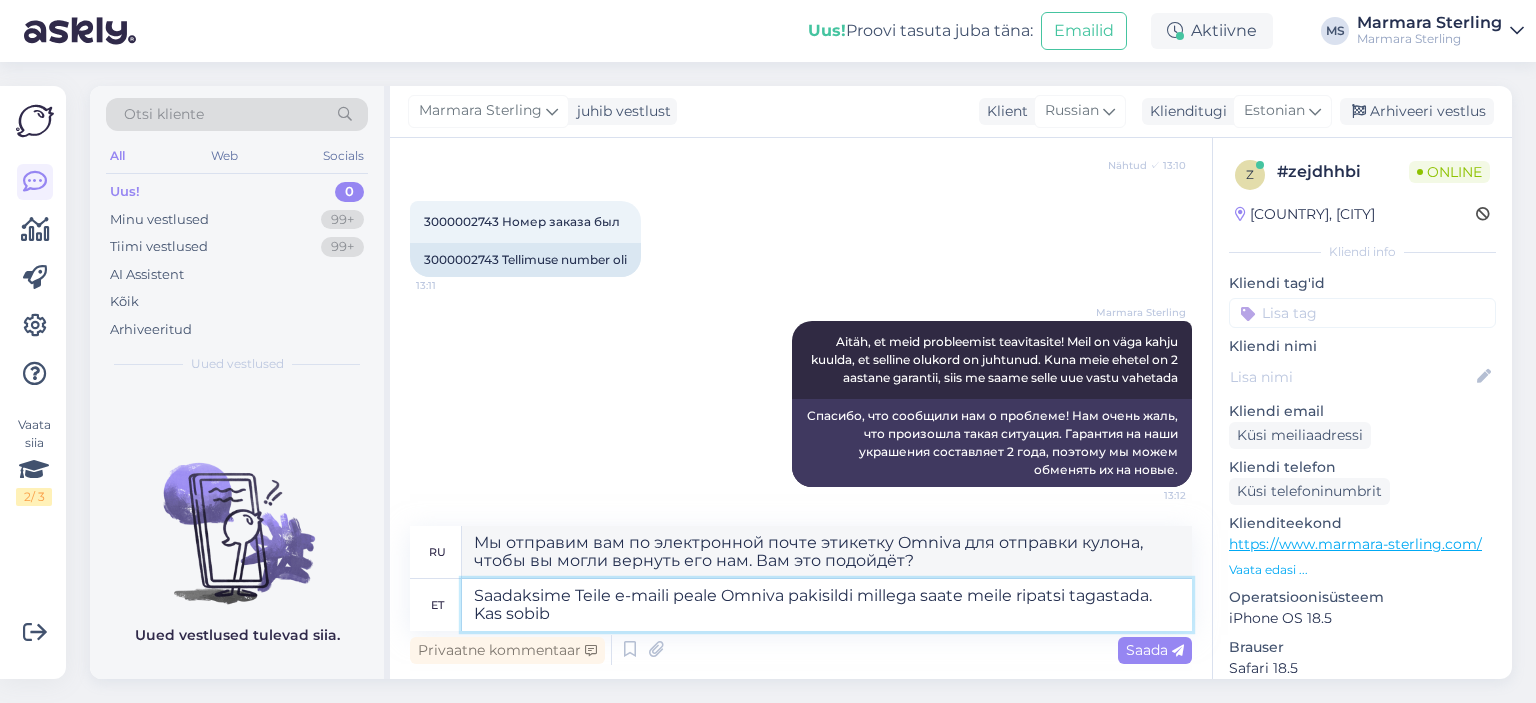 type on "Saadaksime Teile e-maili peale Omniva pakisildi millega saate meile ripatsi tagastada. Kas sobib T" 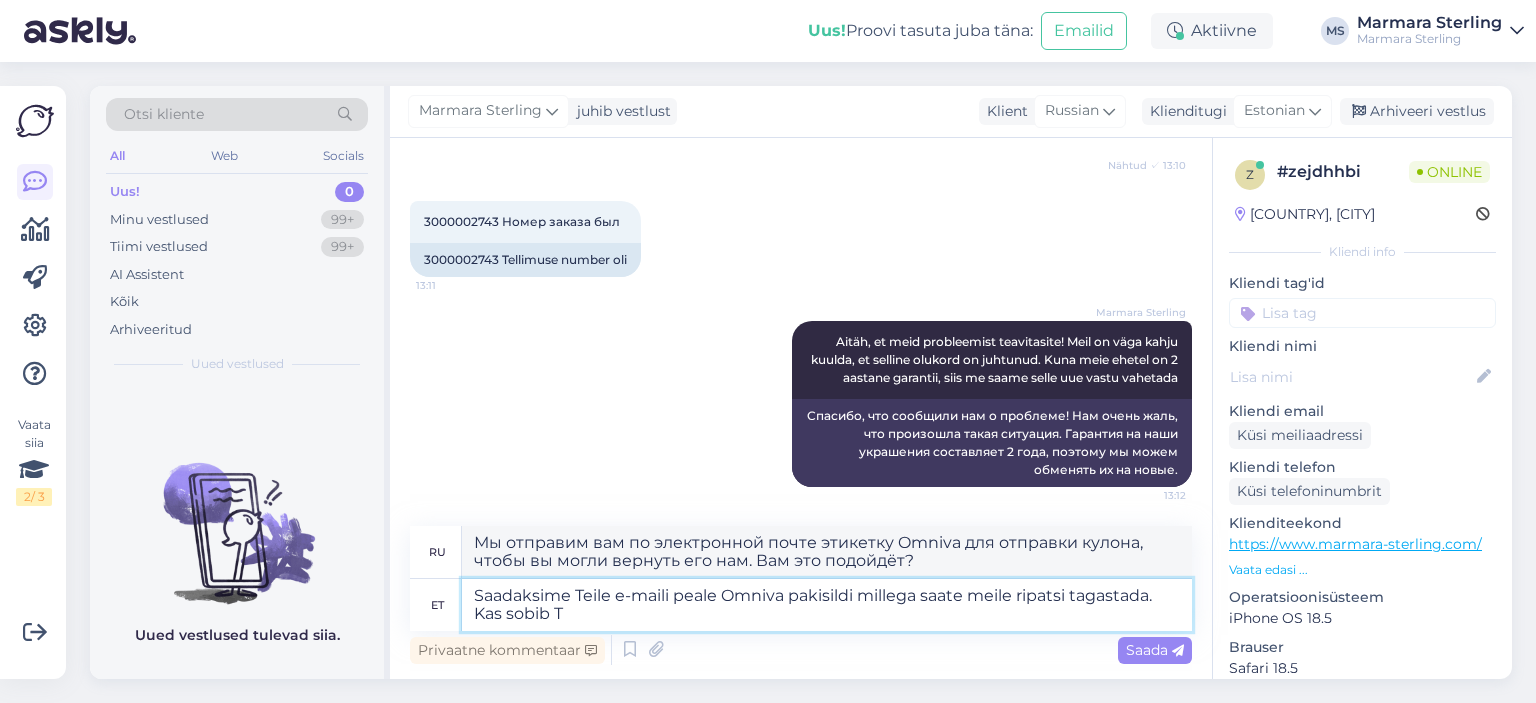 type on "Мы отправим вам по электронной почте этикетку Omniva для отправки, которую вы сможете использовать для возврата кулона. Подходит ли она?" 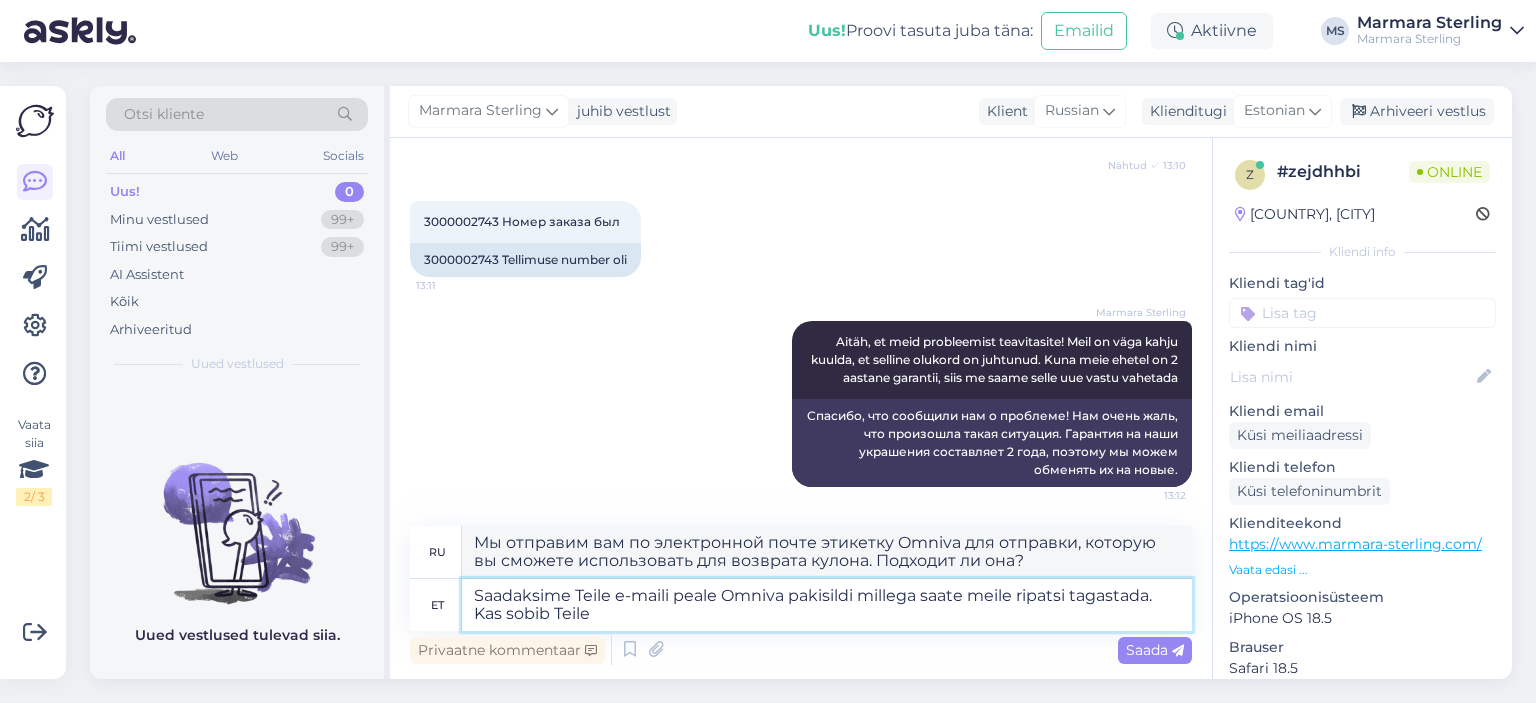 type on "Saadaksime Teile e-maili peale Omniva pakisildi millega saate meile ripatsi tagastada. Kas sobib Teile?" 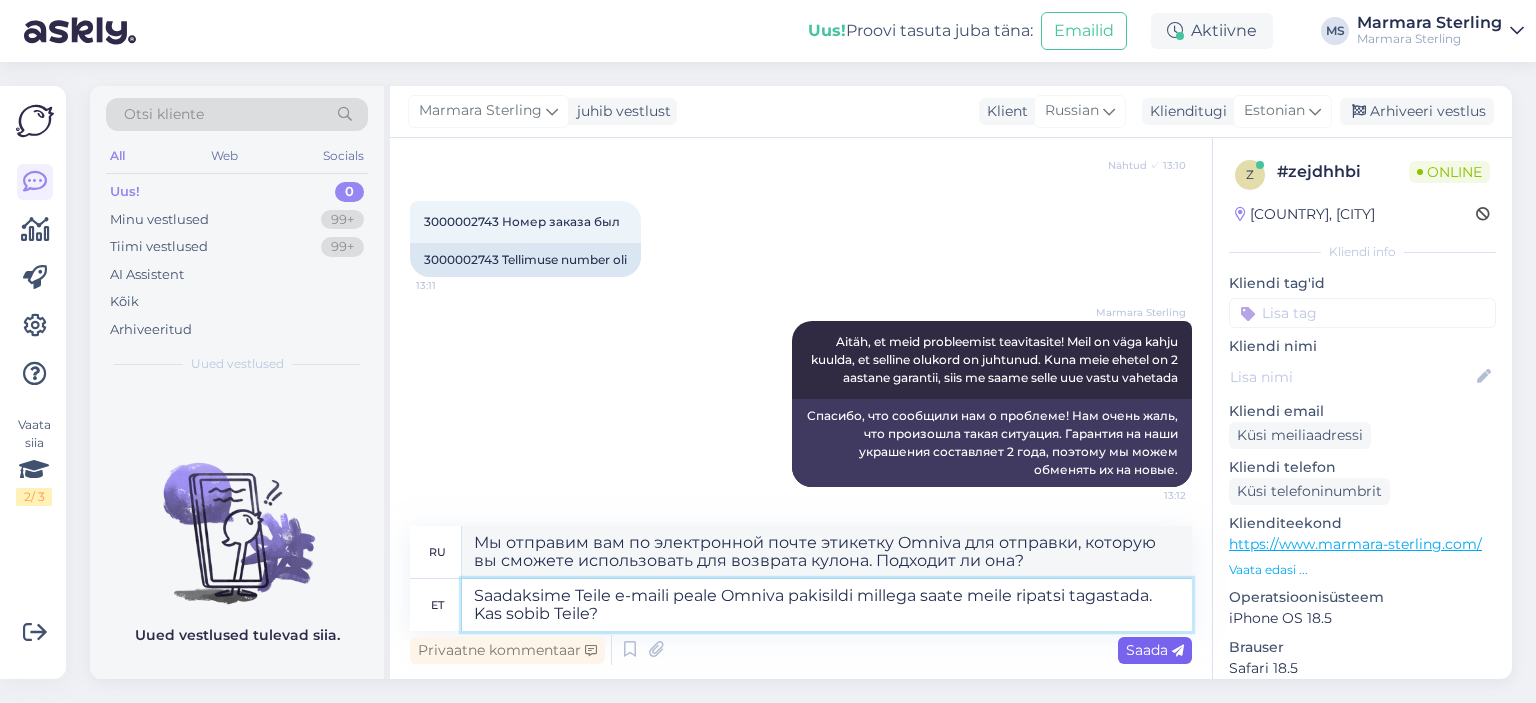 type on "Мы отправим вам по электронной почте этикетку Omniva для отправки кулона, чтобы вы могли вернуть его нам. Подходит ли вам этот вариант?" 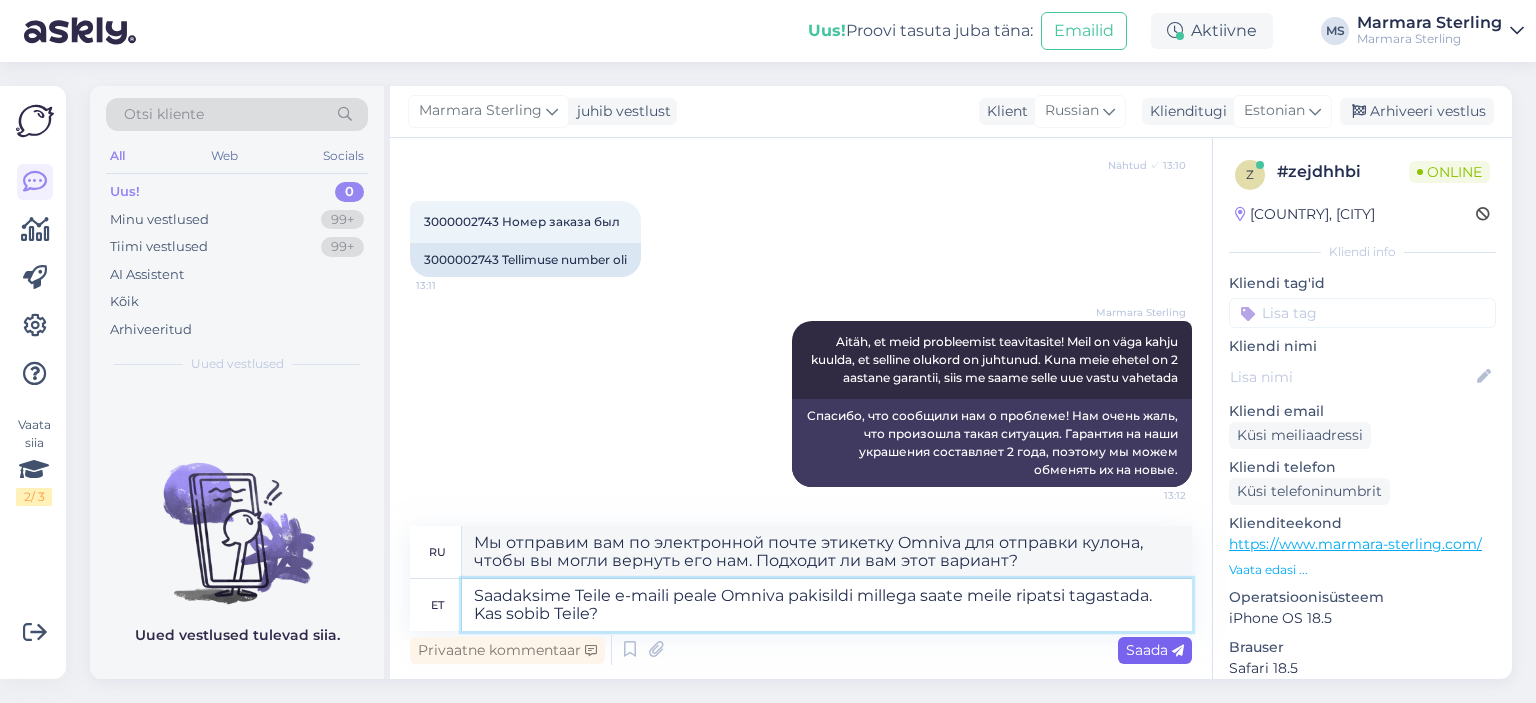 type on "Saadaksime Teile e-maili peale Omniva pakisildi millega saate meile ripatsi tagastada. Kas sobib Teile?" 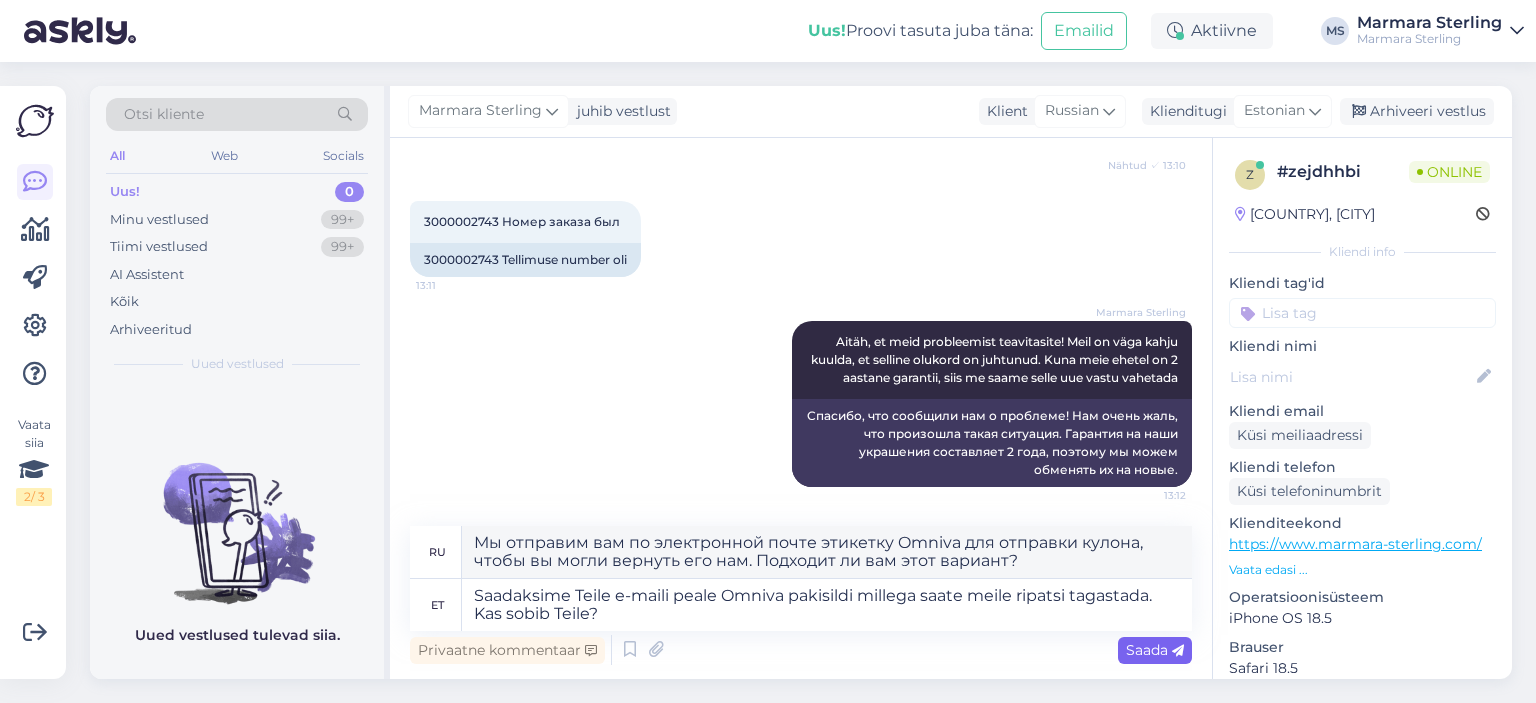 click on "Saada" at bounding box center (1155, 650) 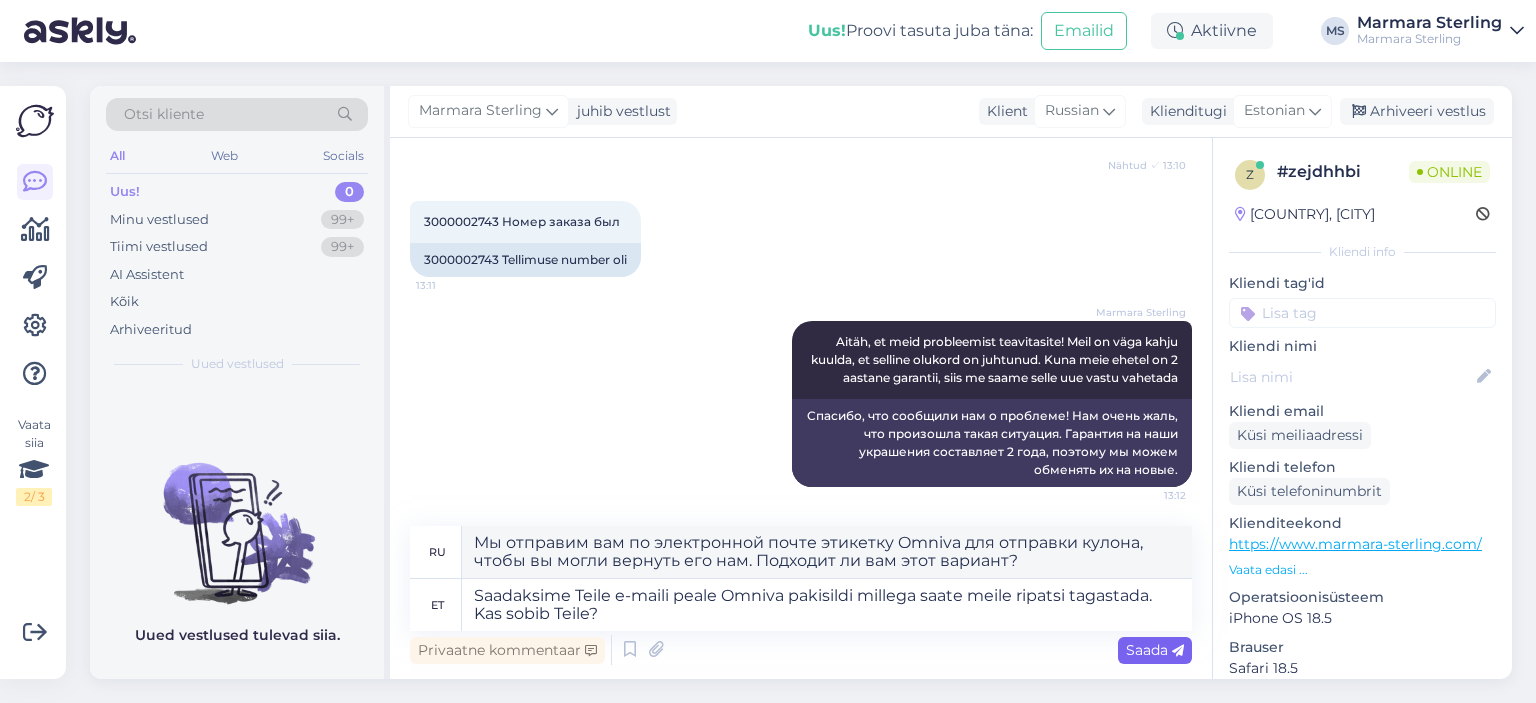 type 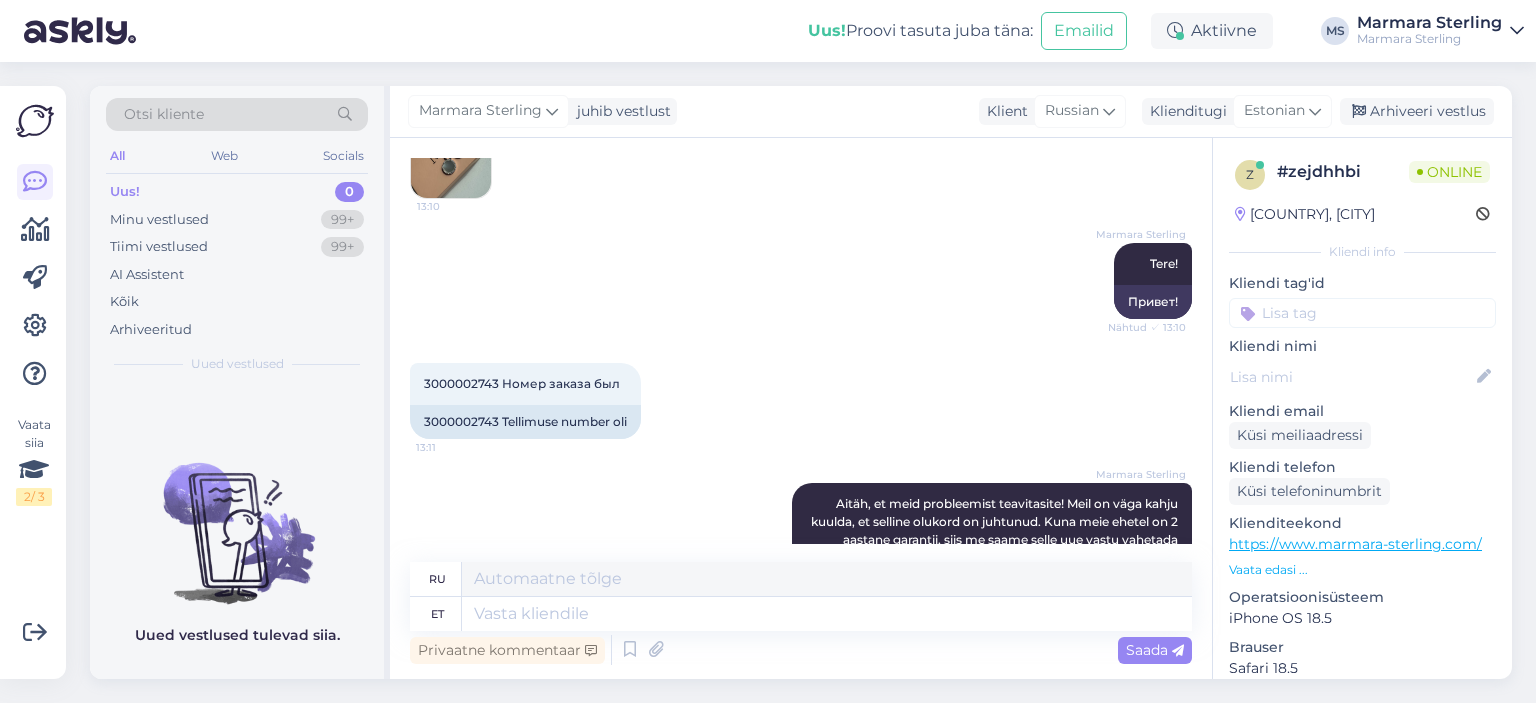scroll, scrollTop: 187, scrollLeft: 0, axis: vertical 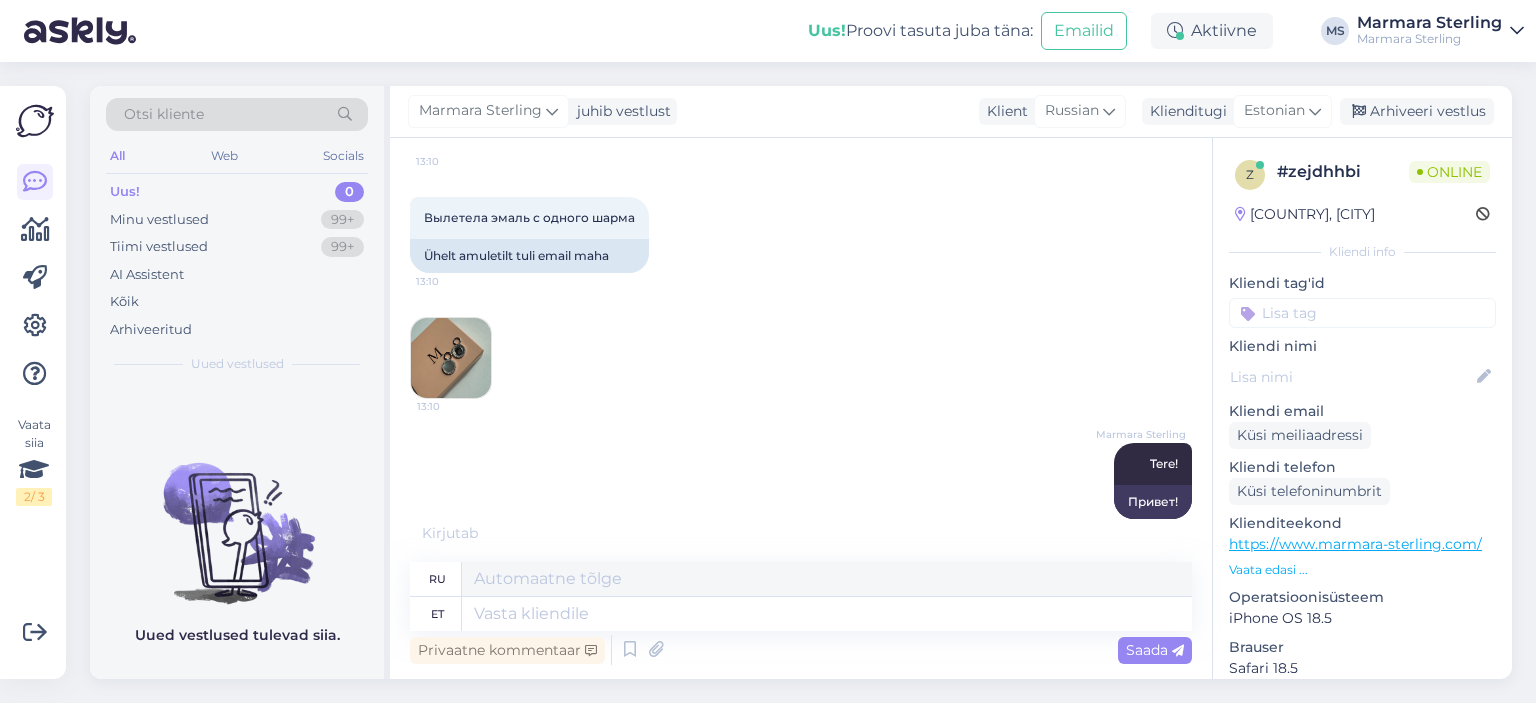 click at bounding box center [451, 358] 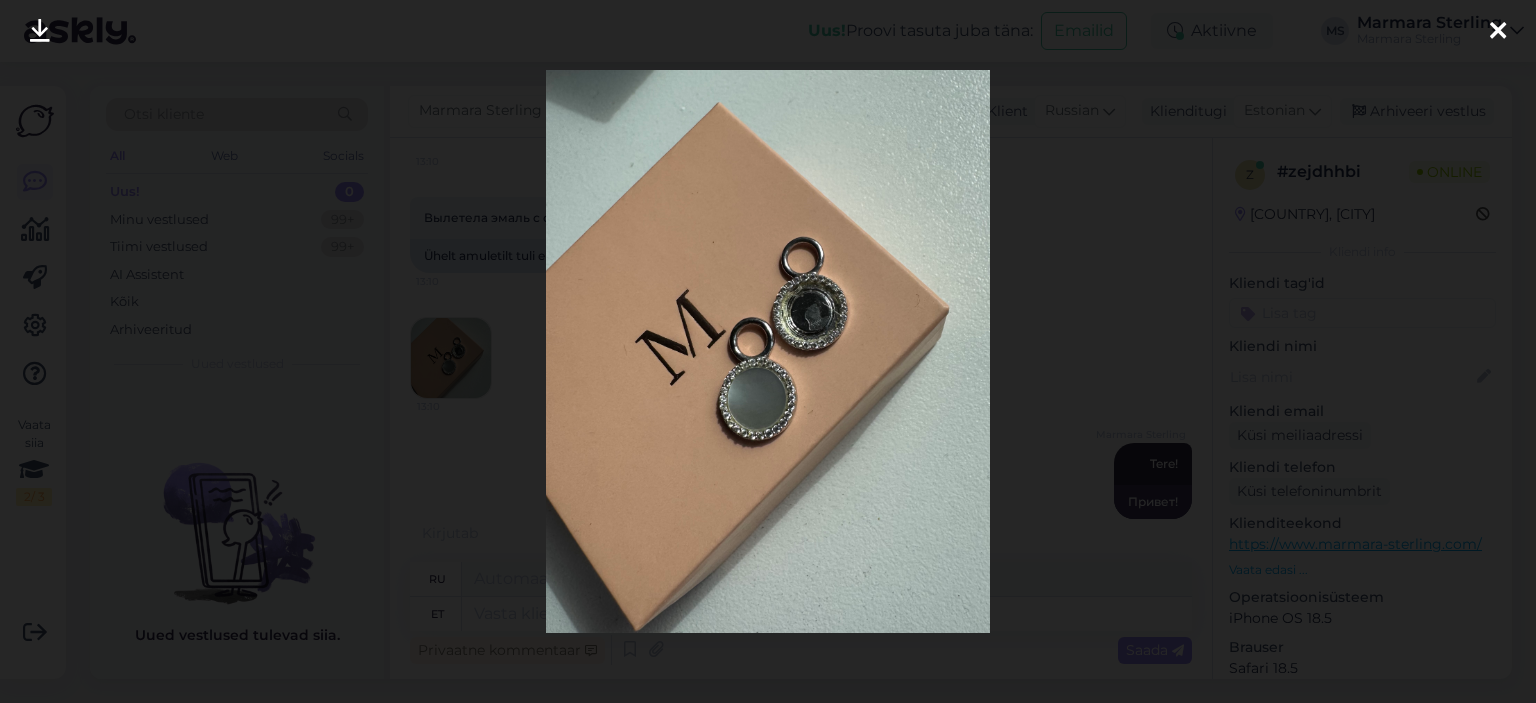 click at bounding box center (1498, 31) 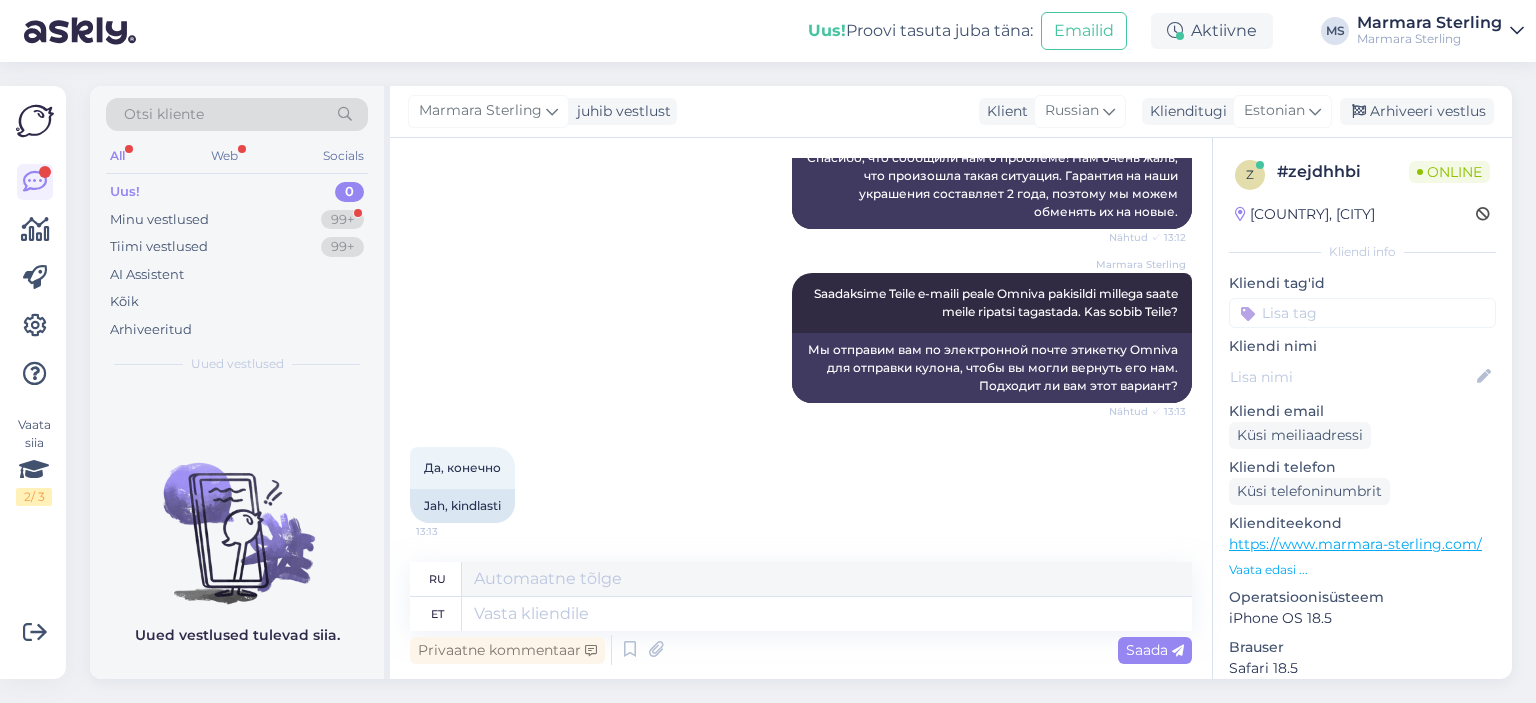 scroll, scrollTop: 828, scrollLeft: 0, axis: vertical 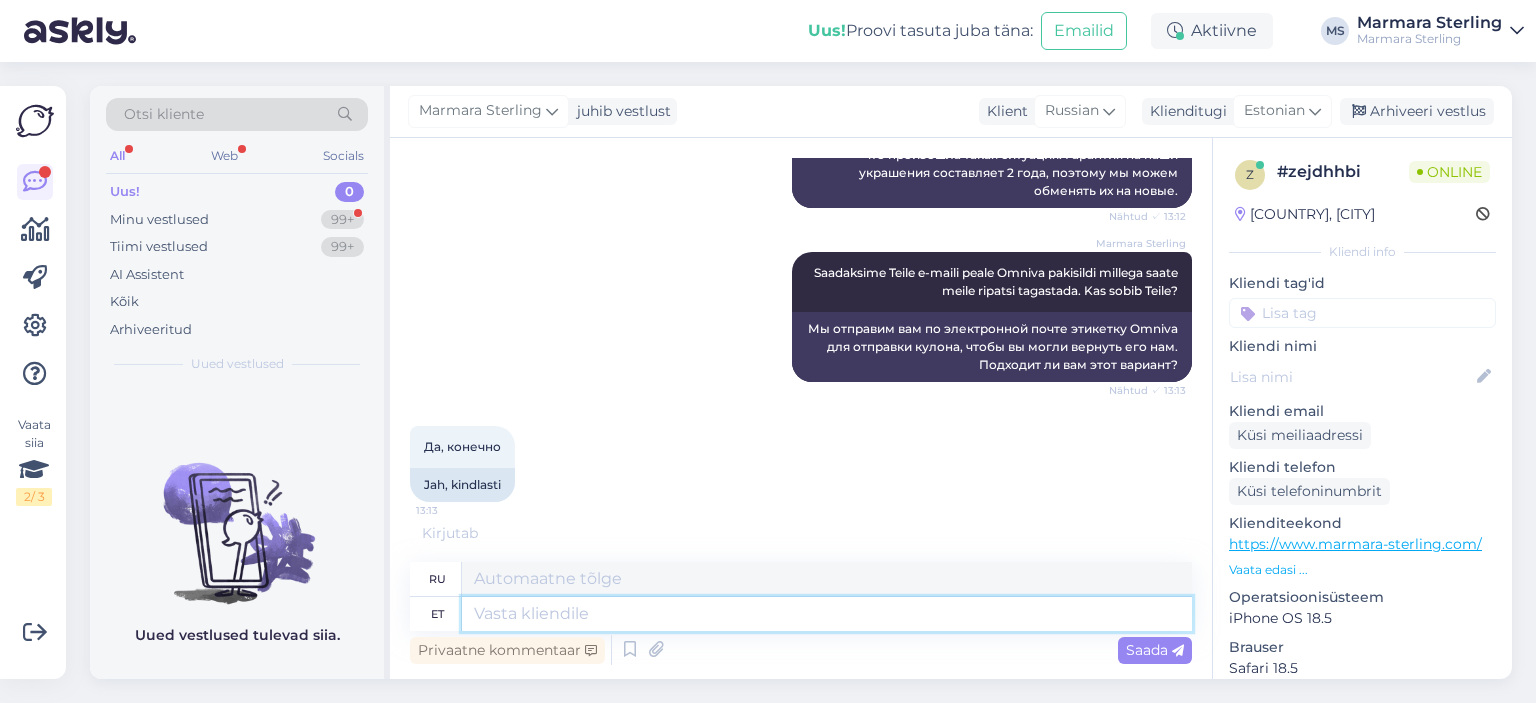 click at bounding box center (827, 614) 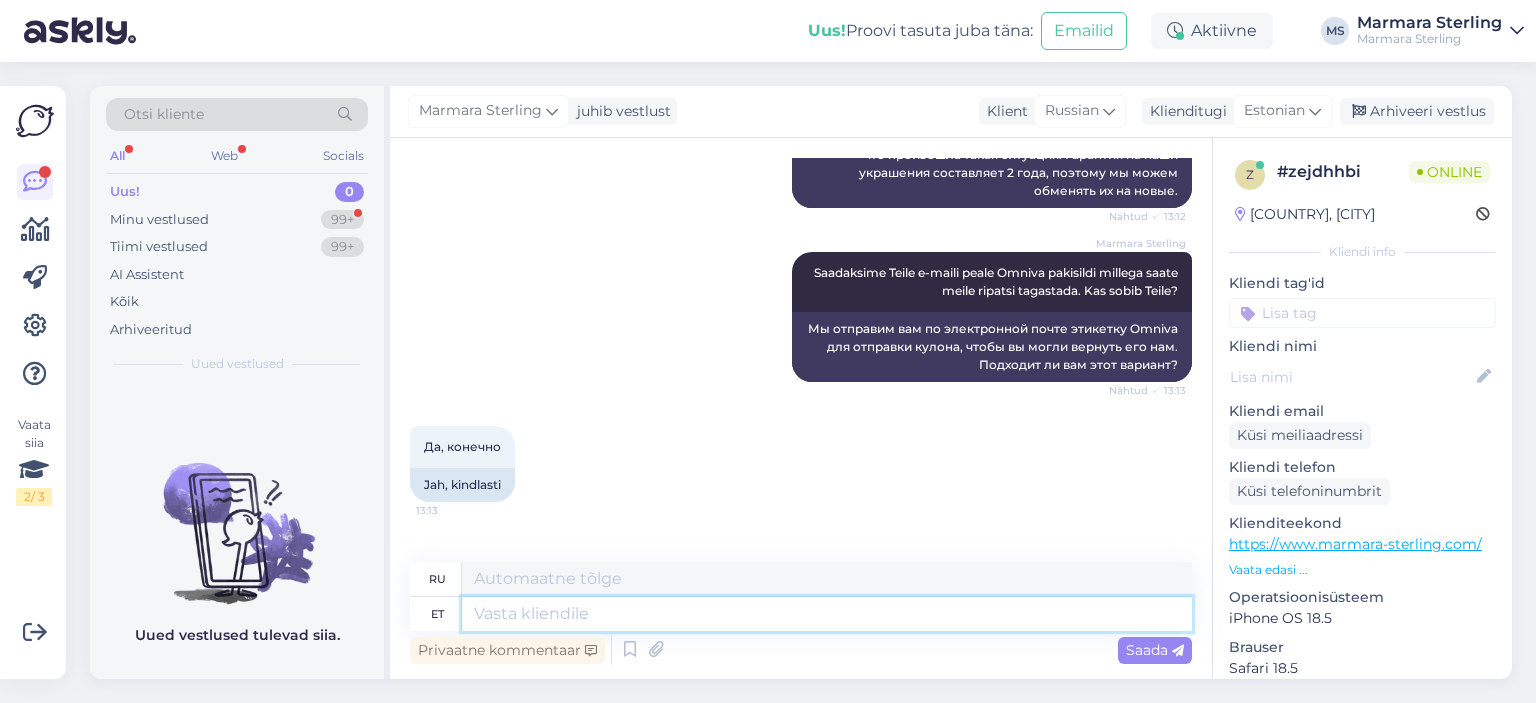 scroll, scrollTop: 927, scrollLeft: 0, axis: vertical 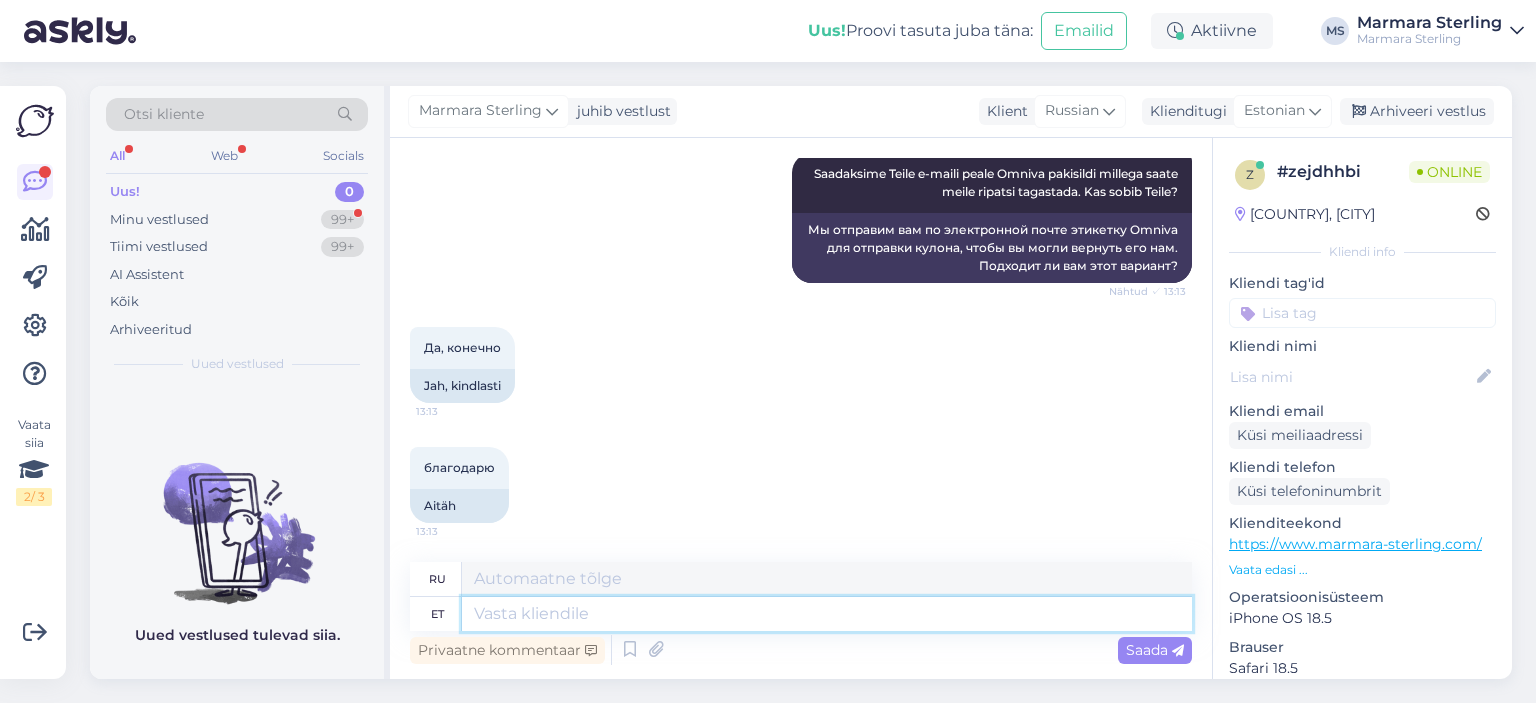 click at bounding box center [827, 614] 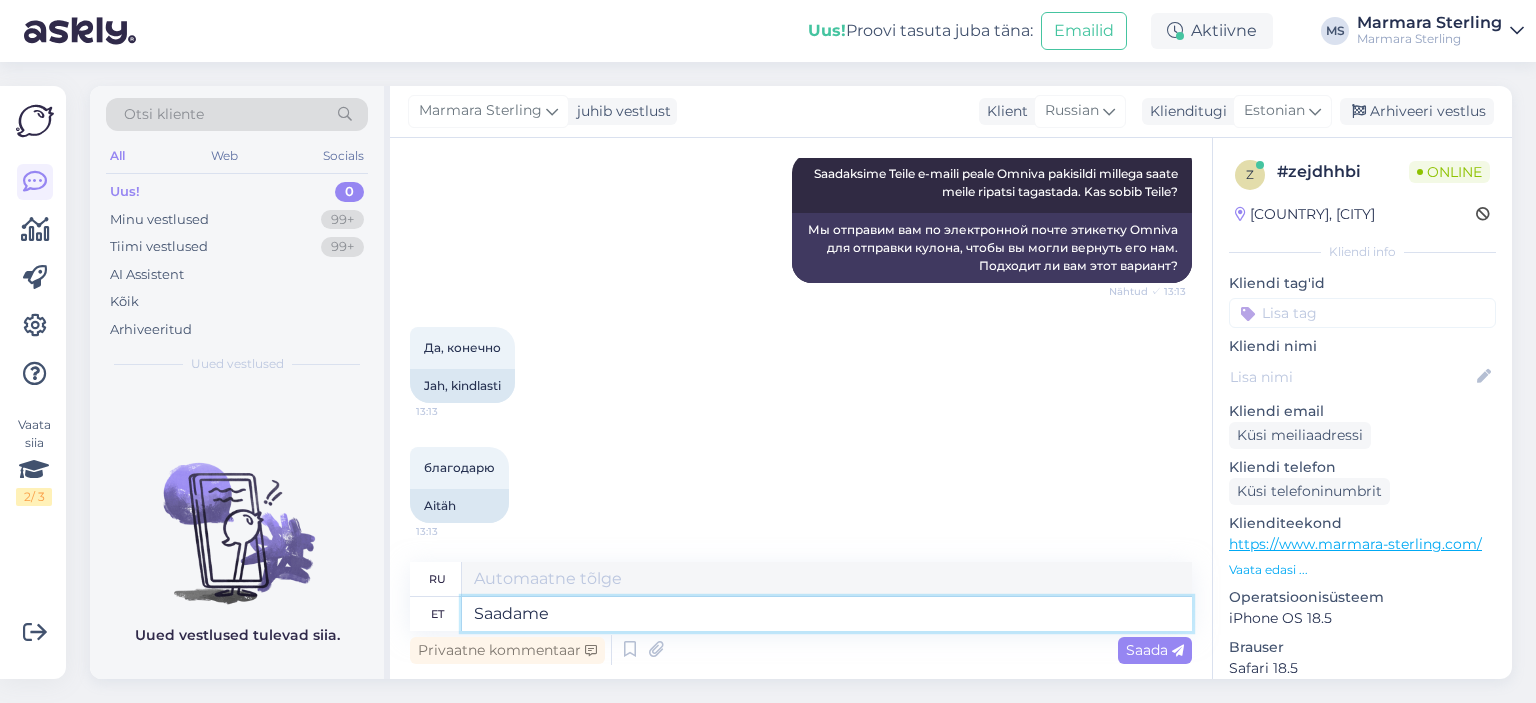 type on "Saadame s" 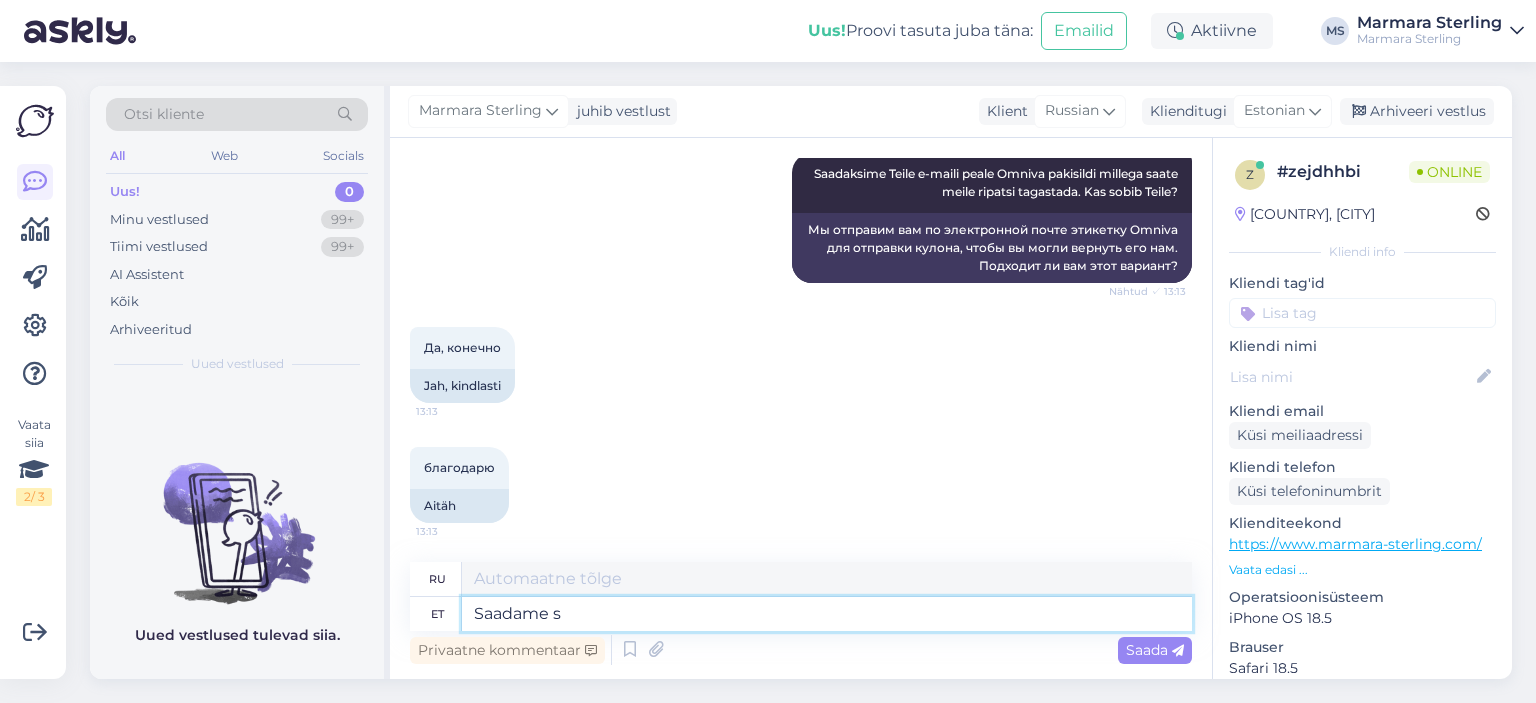 type on "Мы отправляем" 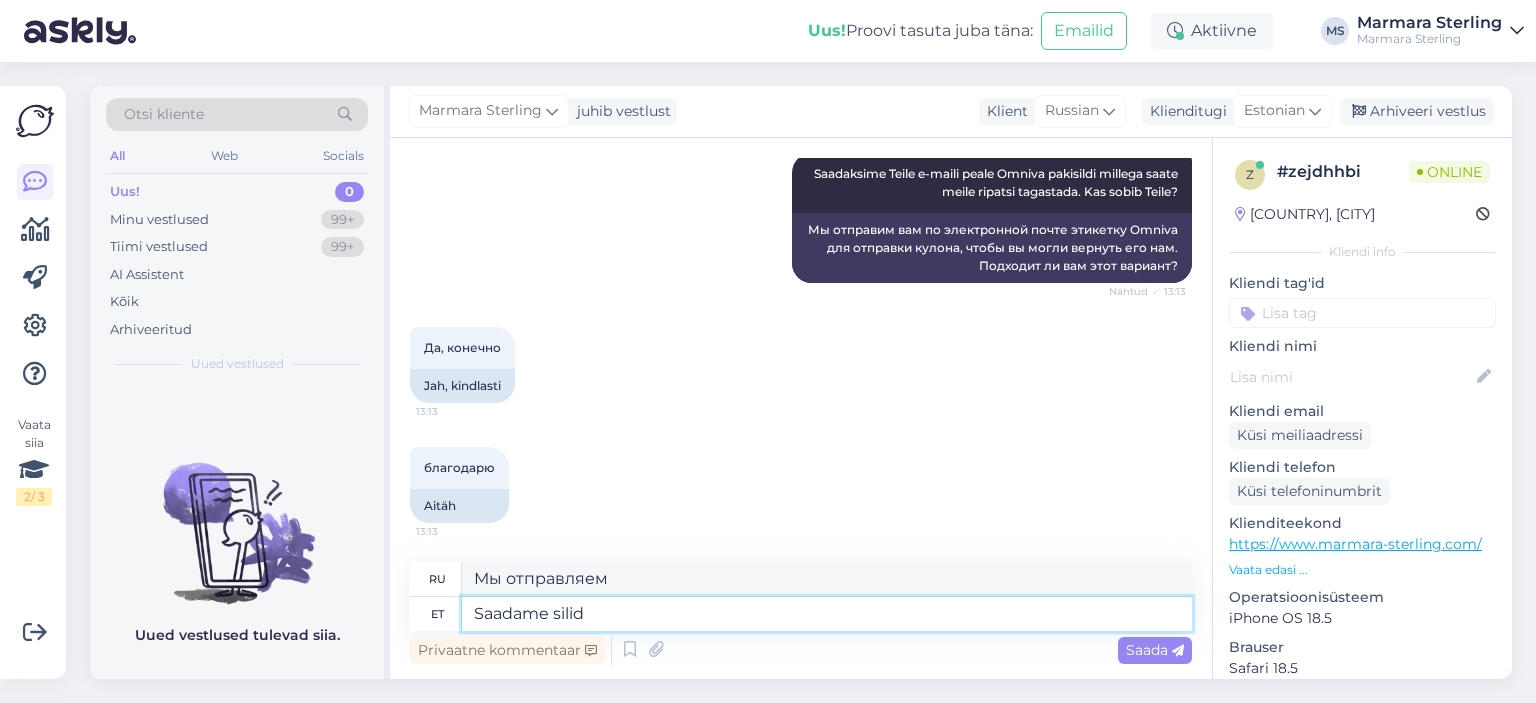 type on "Saadame sildi m" 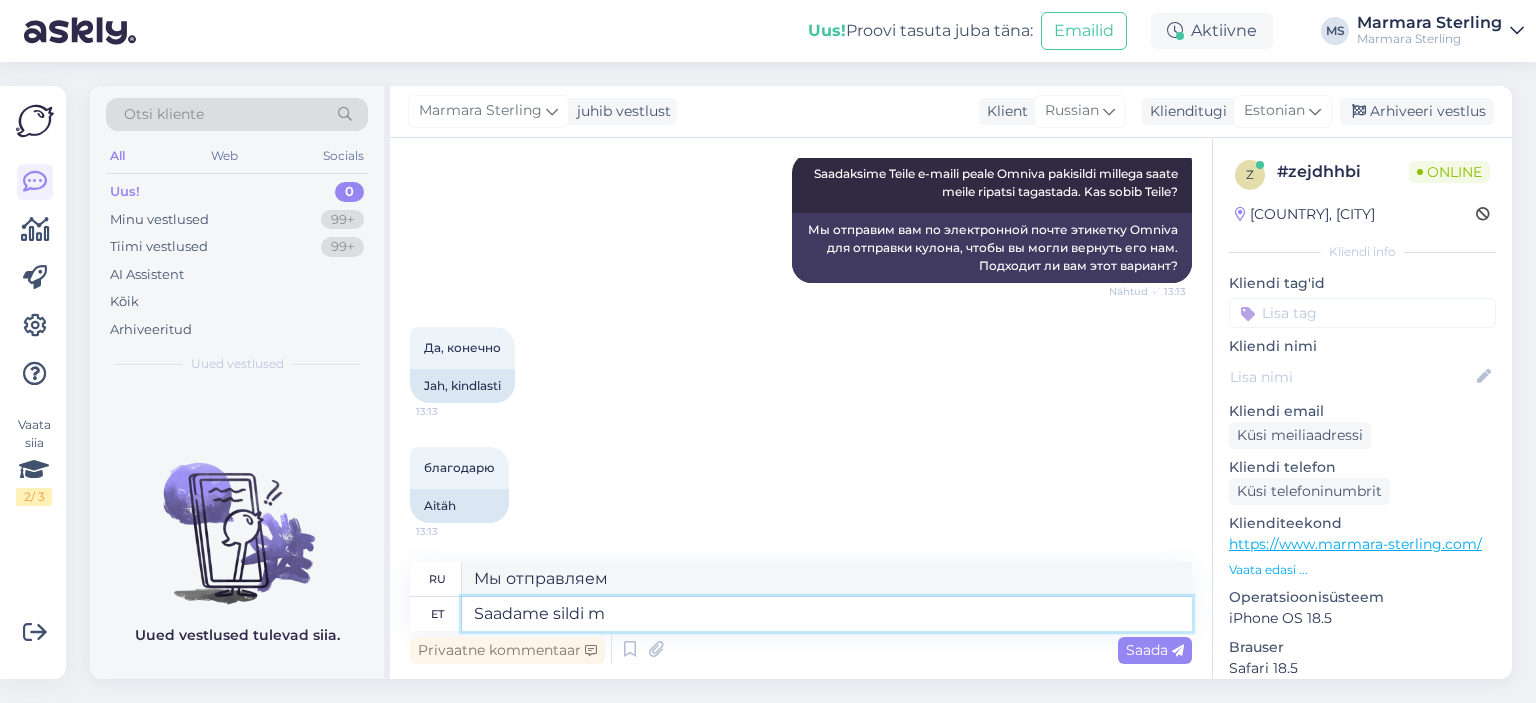 type on "Мы отправляем сообщение" 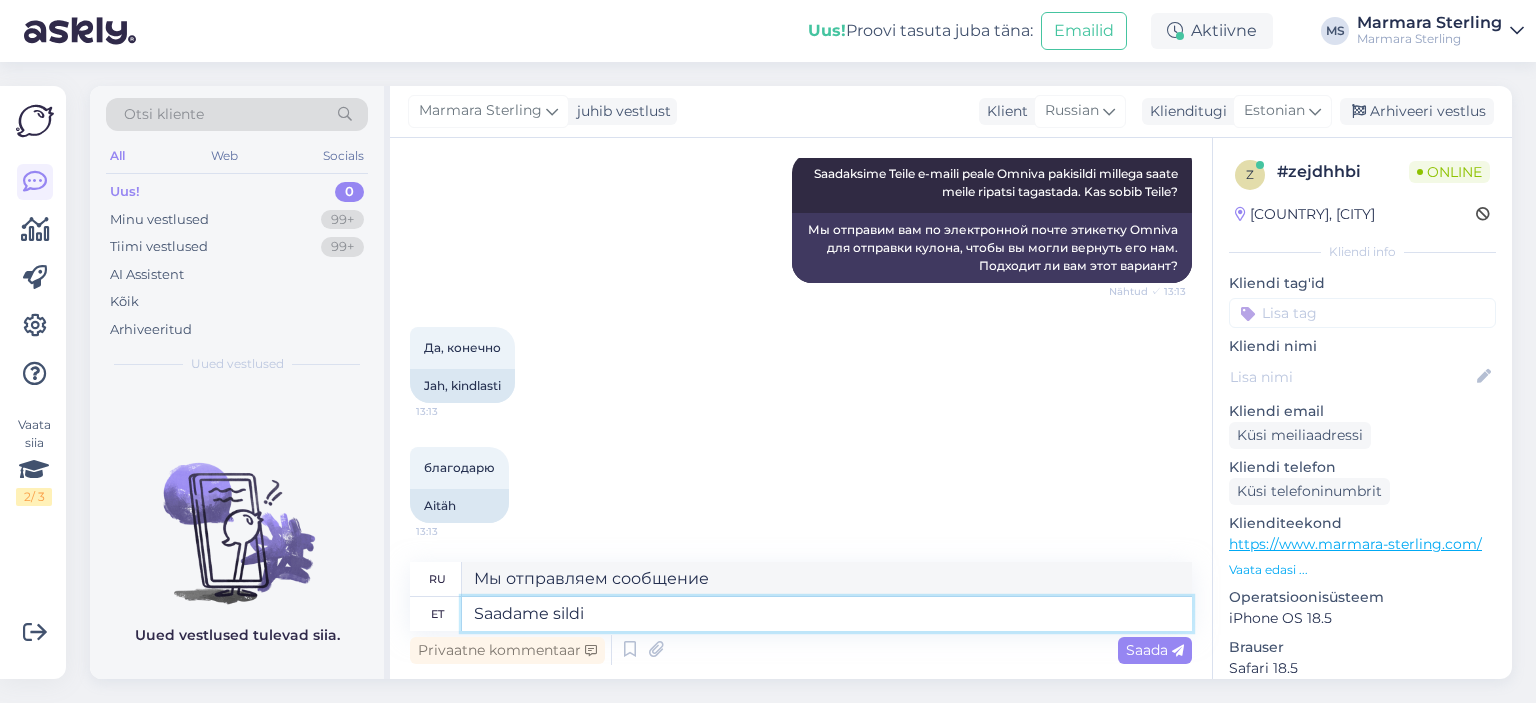 type on "Saadame sildi m" 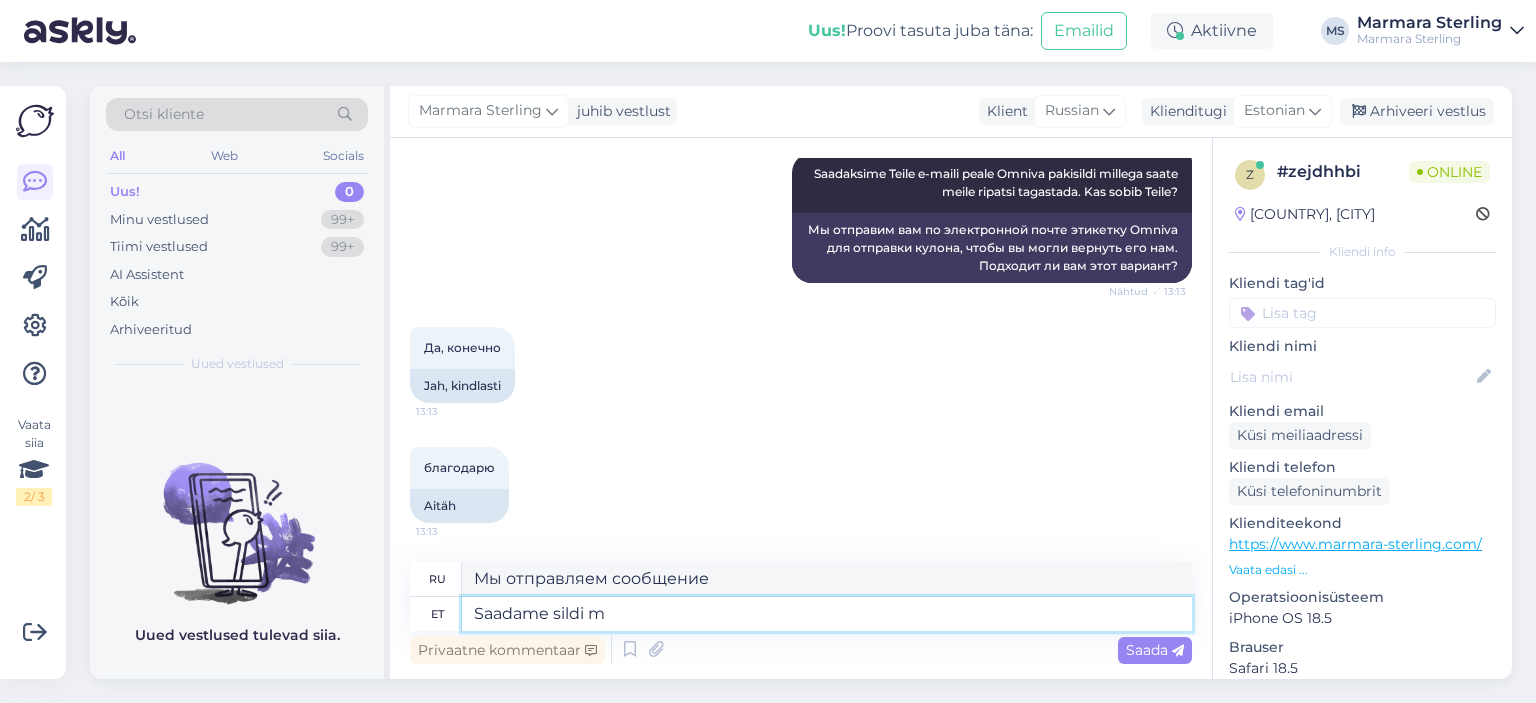 type on "Мы отправляем этикетку" 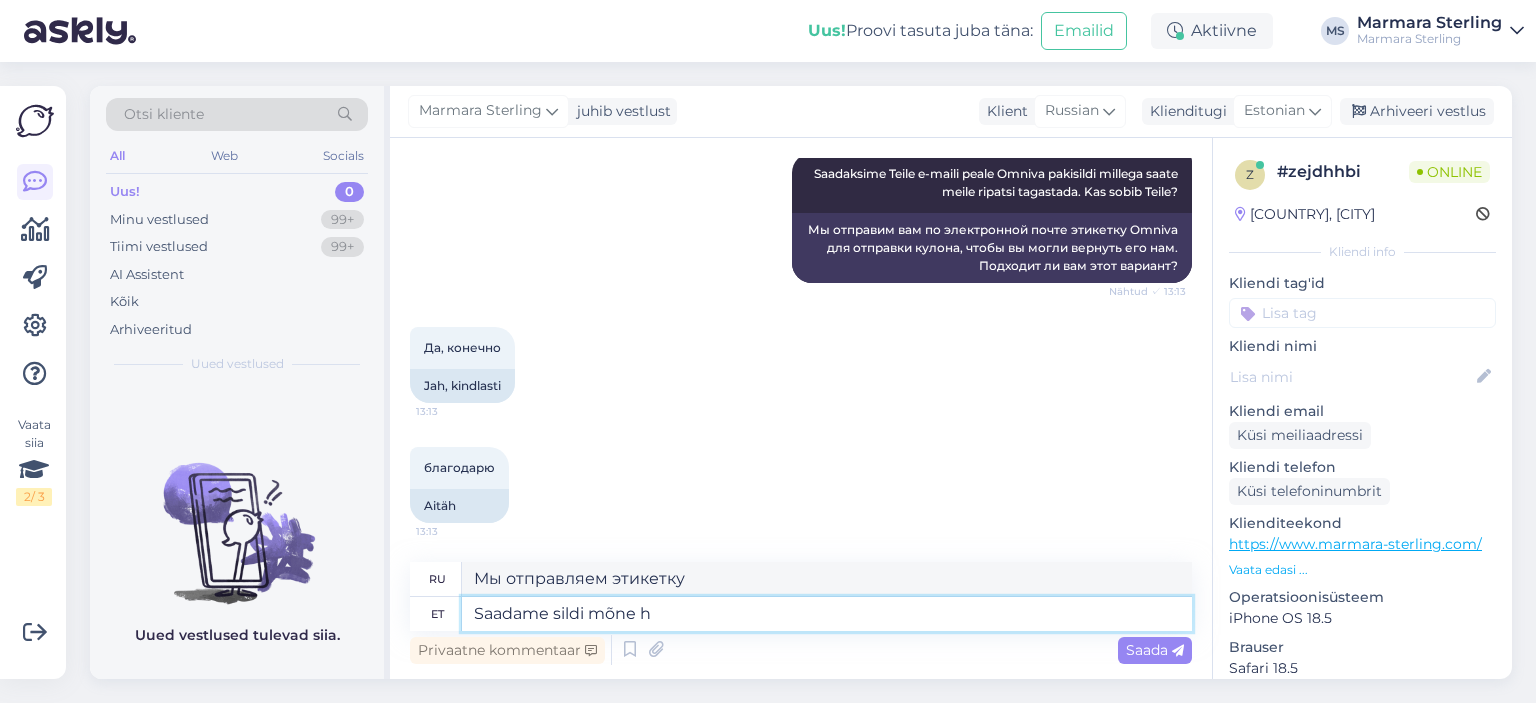 type on "Saadame sildi mõne he" 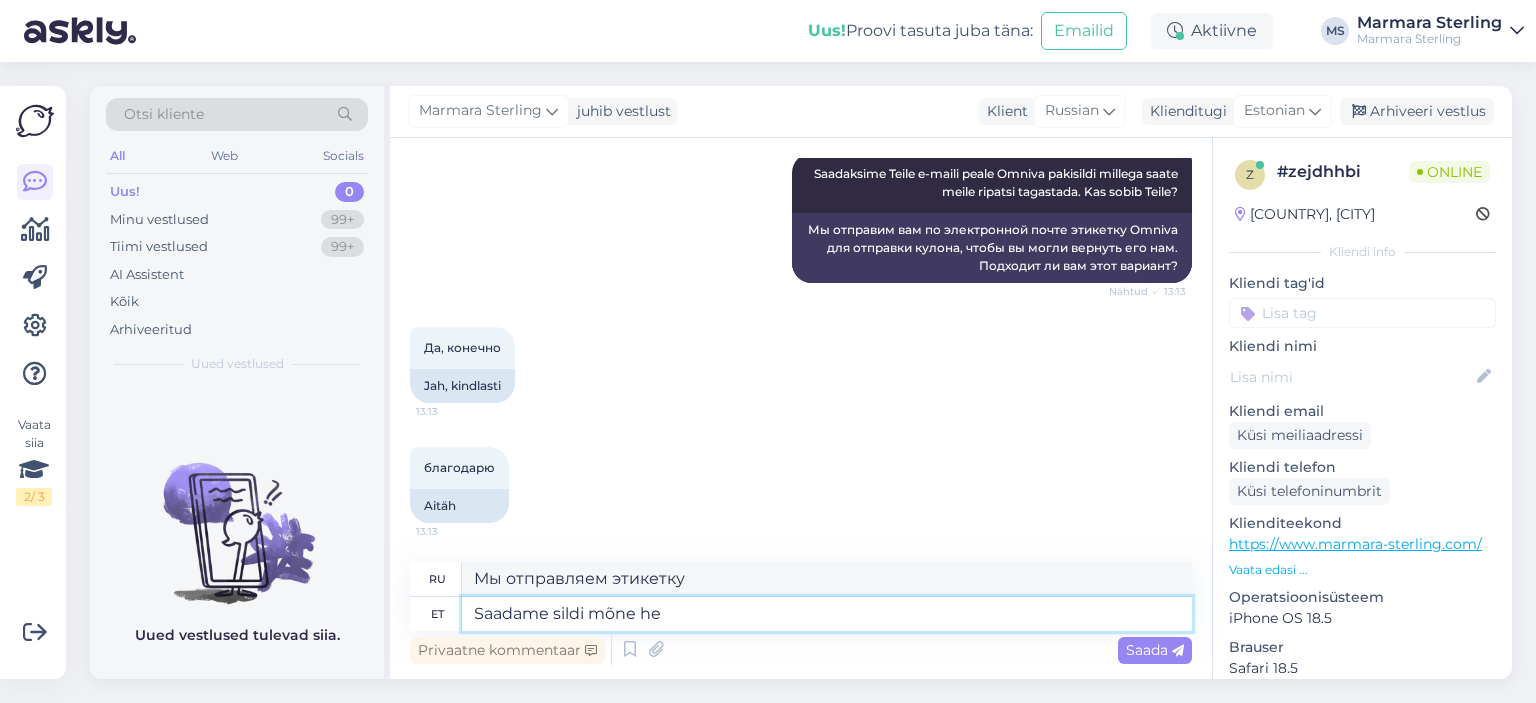 type on "Мы отправим тег некоторым" 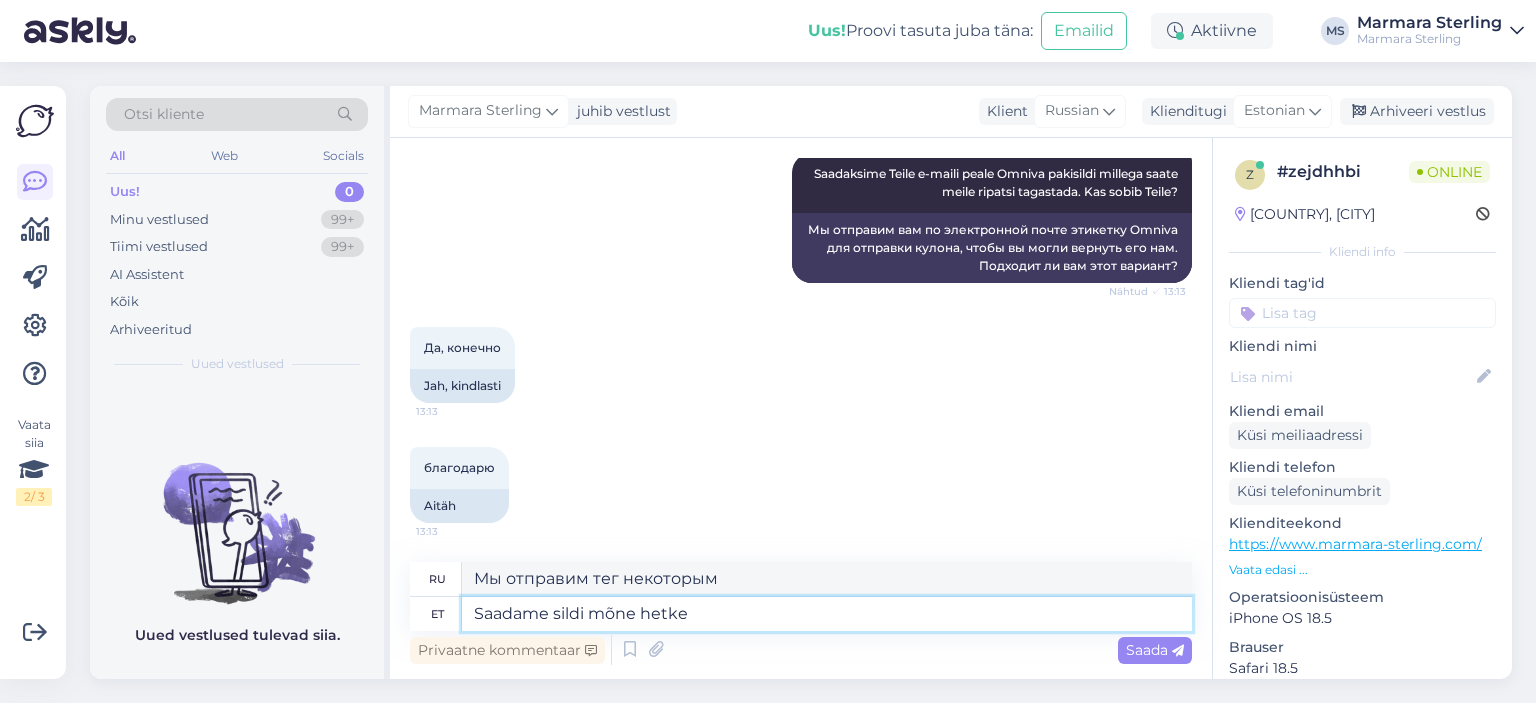 type on "Saadame sildi mõne hetke p" 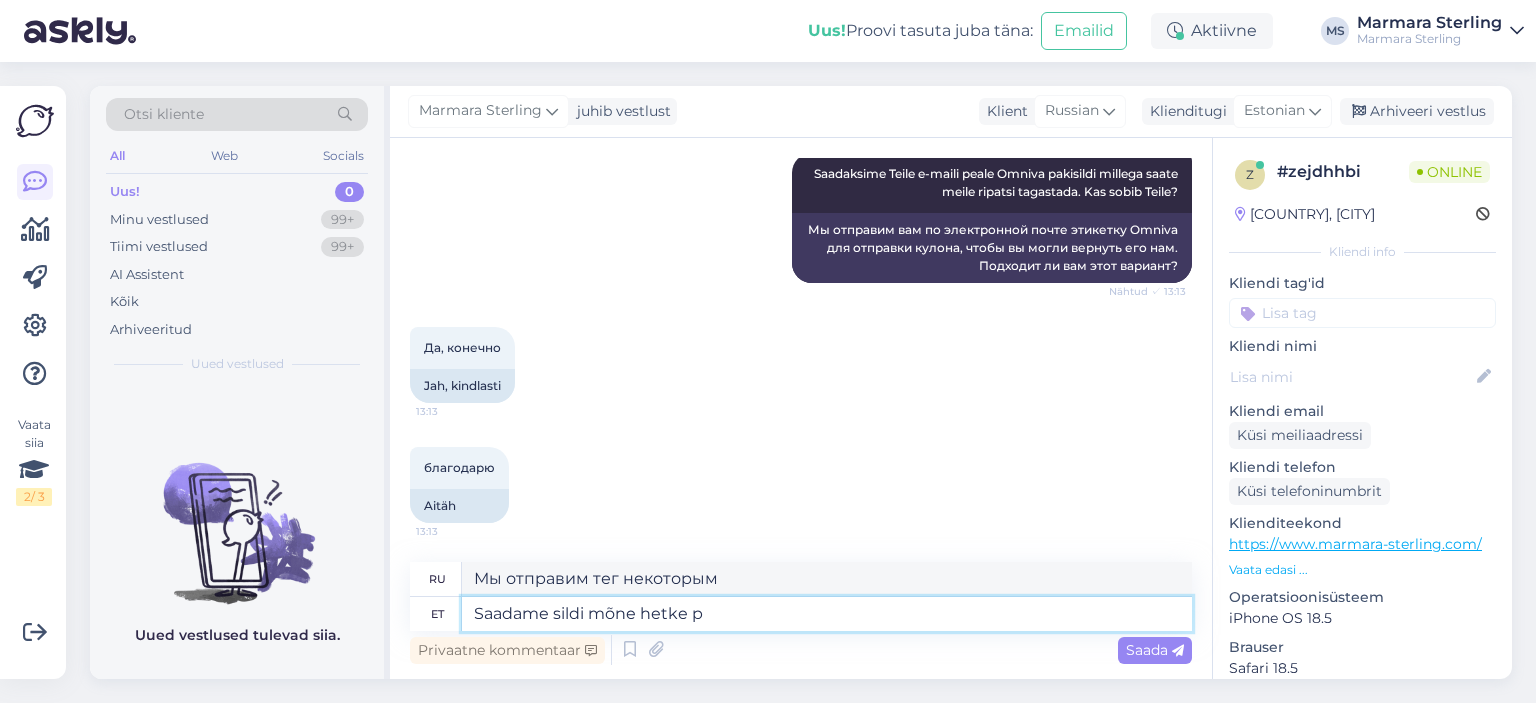 type on "Мы отправим вам бирку в ближайшее время." 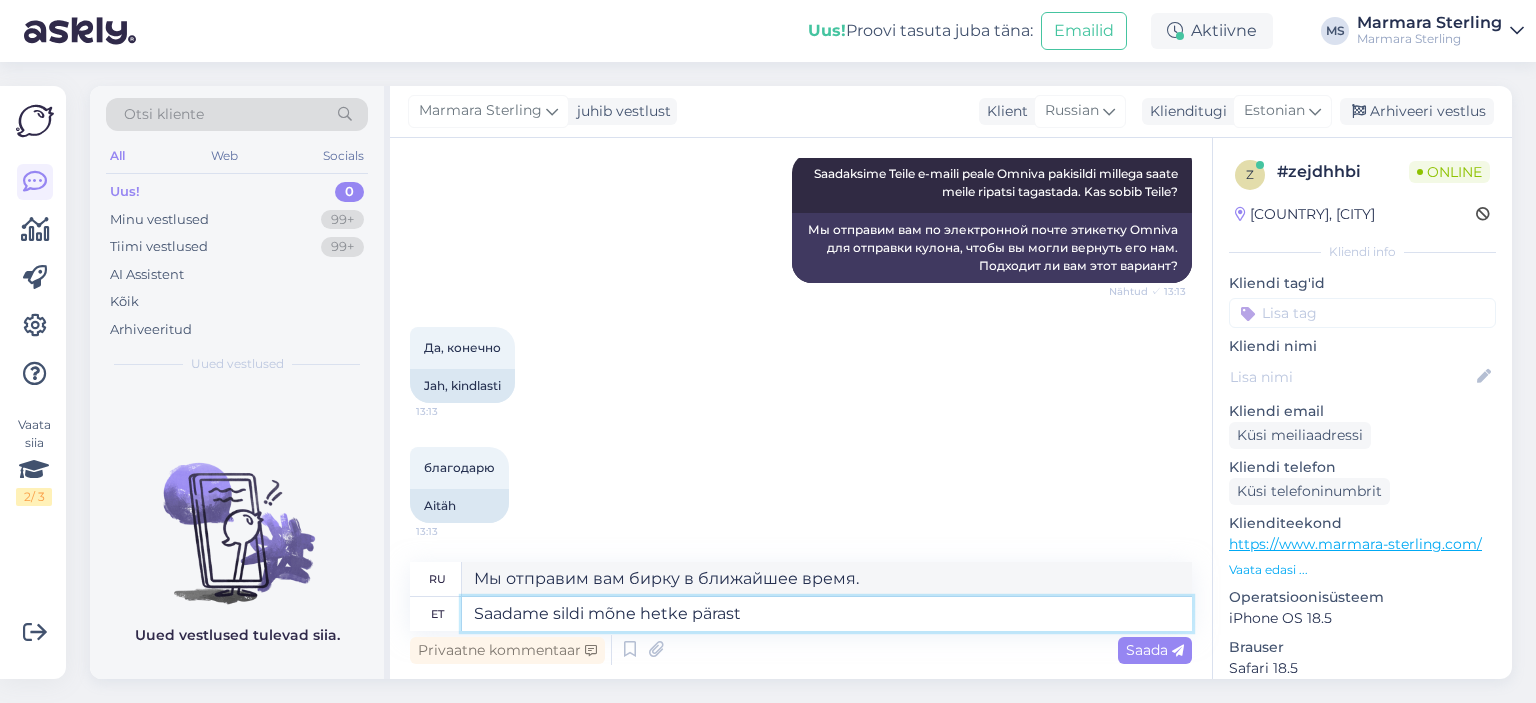 type on "Saadame sildi mõne hetke pärast" 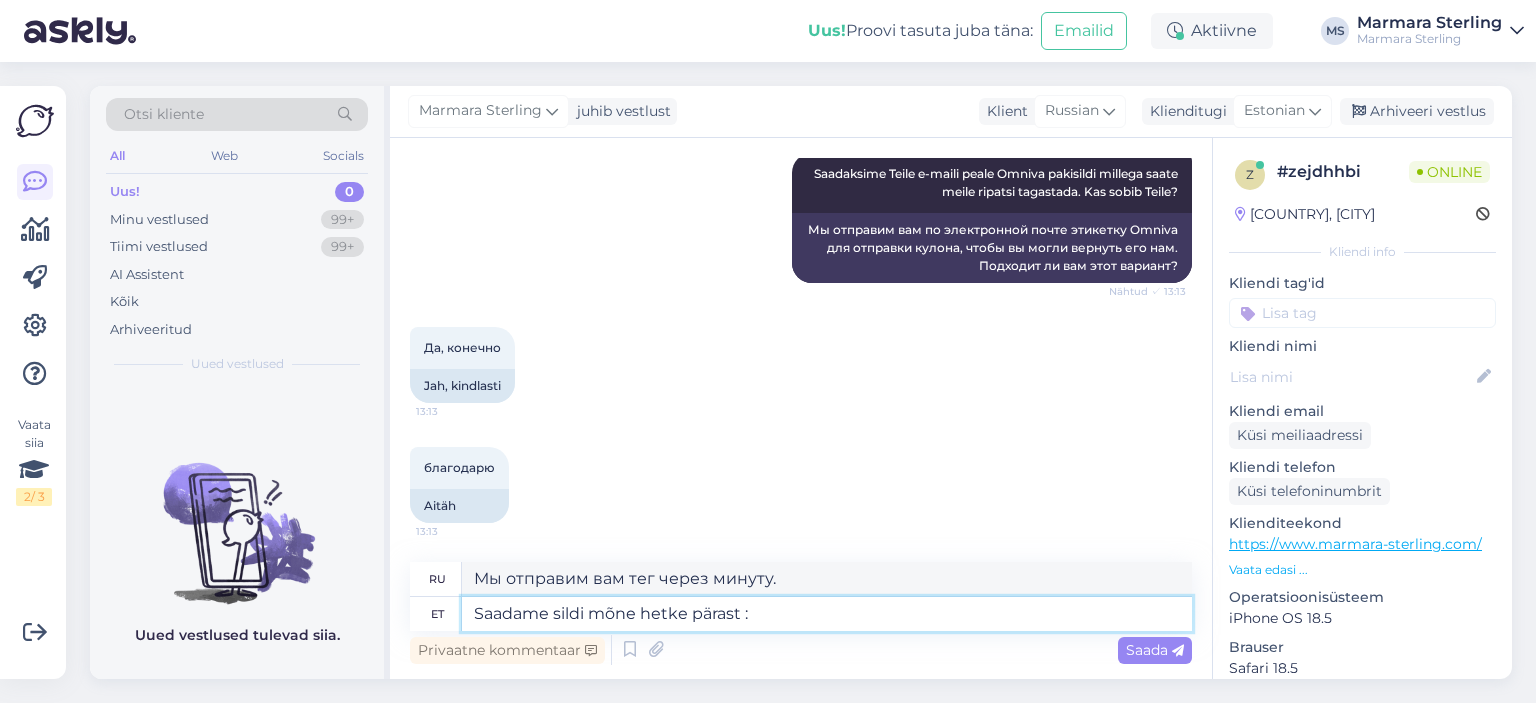 type on "Saadame sildi mõne hetke pärast :)" 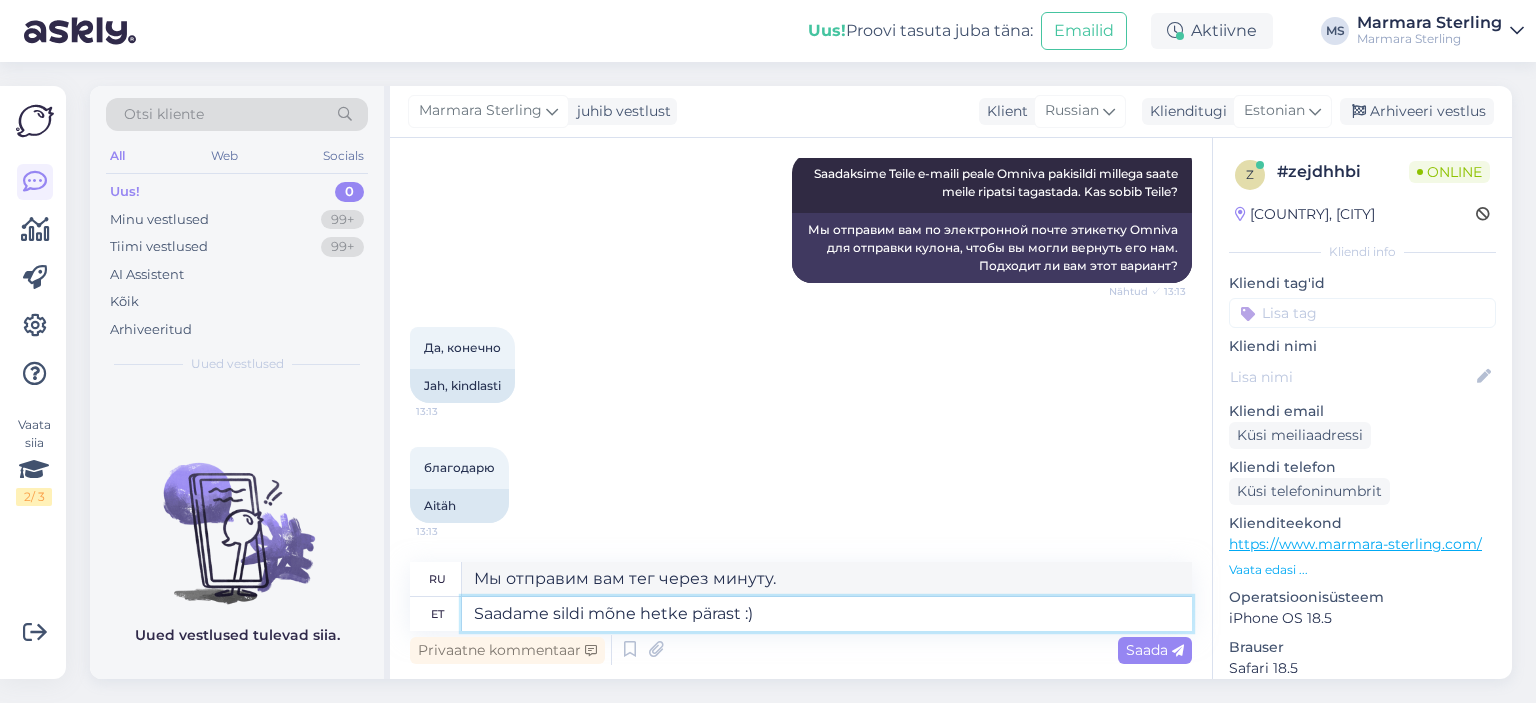 type on "Мы отправим тег через минуту :)" 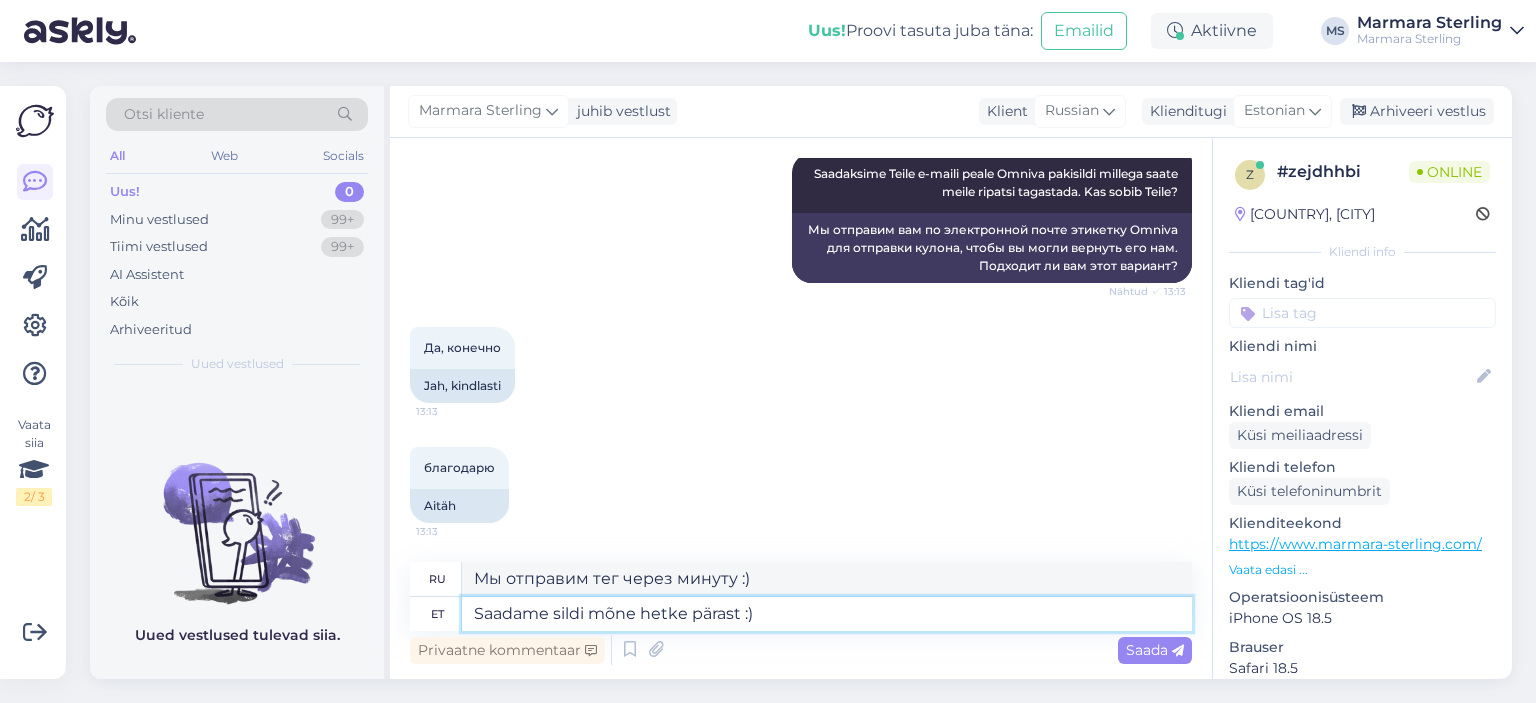 click on "Saadame sildi mõne hetke pärast :)" at bounding box center [827, 614] 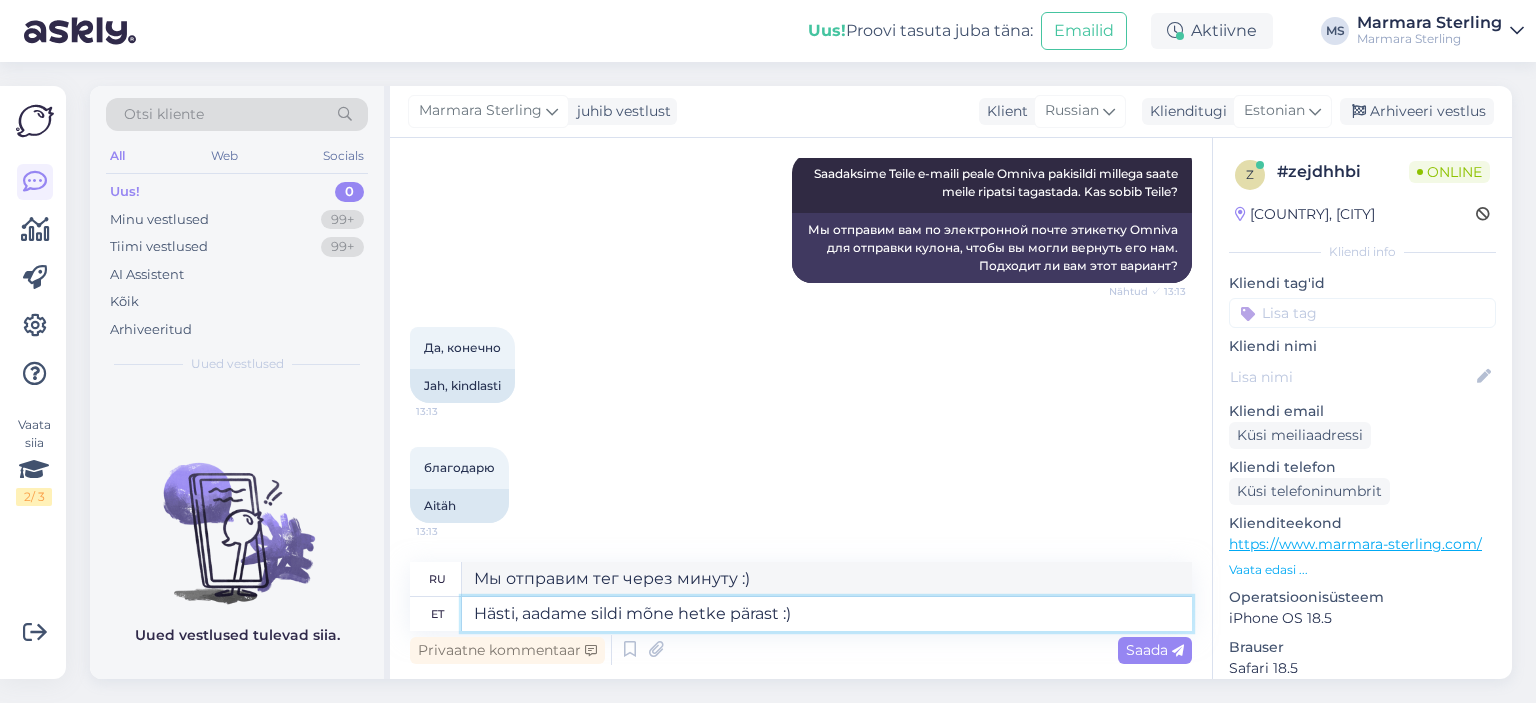 type on "Hästi, saadame sildi mõne hetke pärast :)" 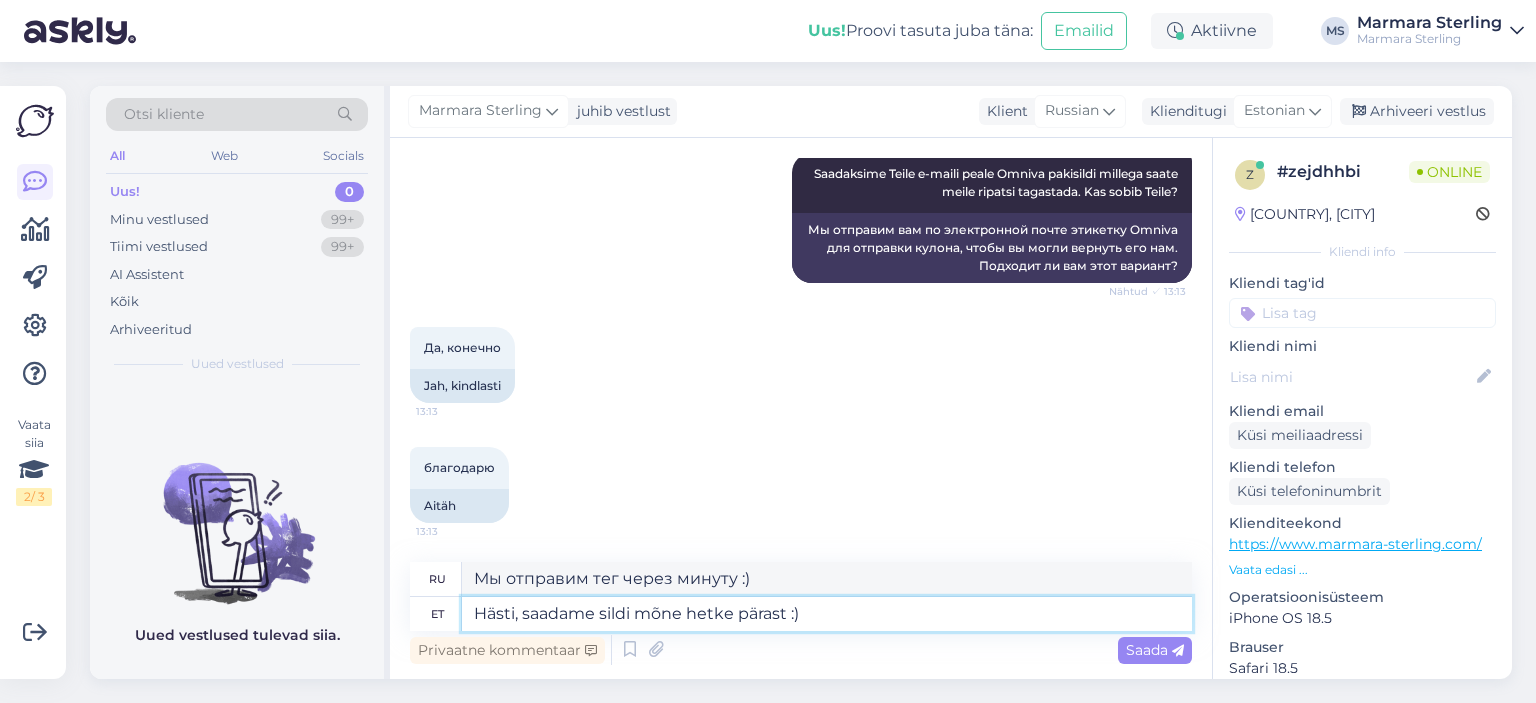 type on "Хорошо, мы отправим тег через минуту :)" 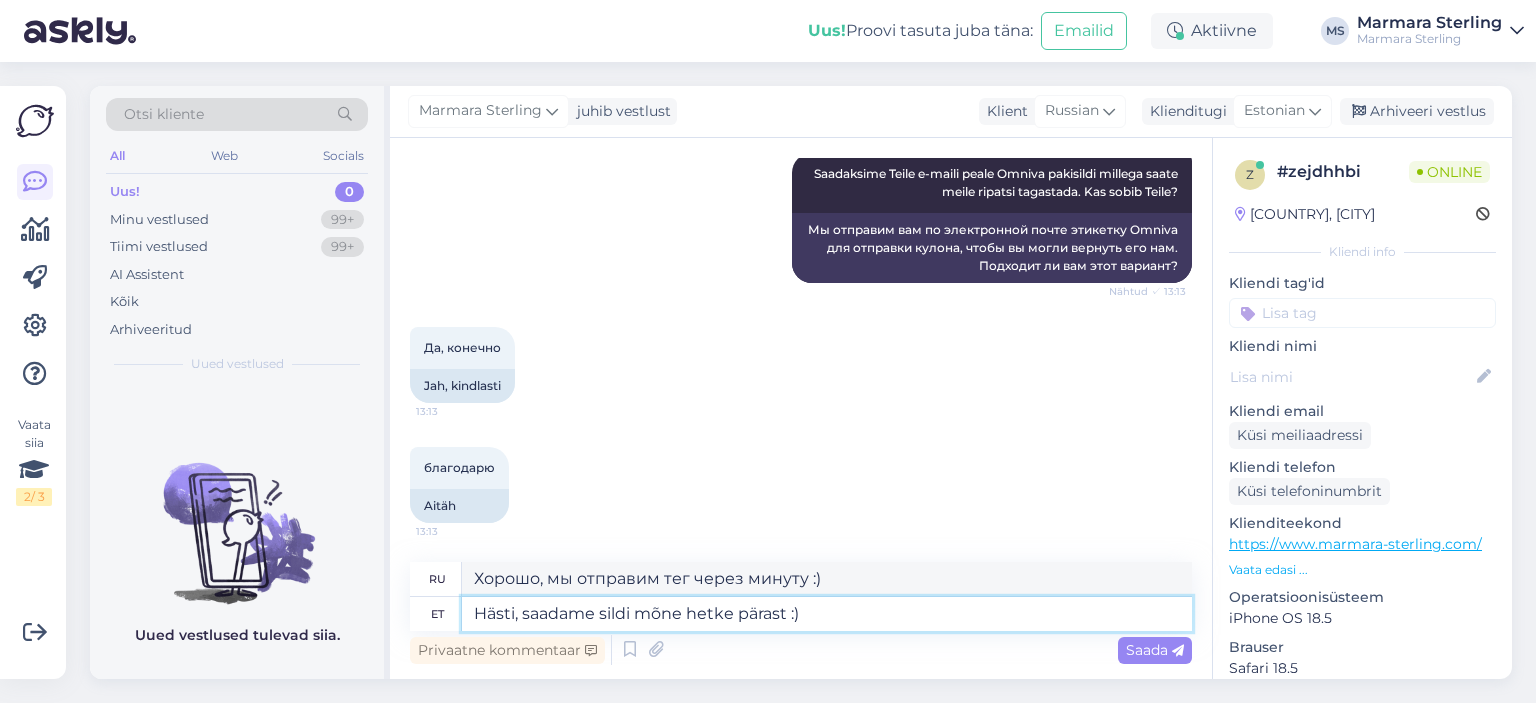 click on "Hästi, saadame sildi mõne hetke pärast :)" at bounding box center [827, 614] 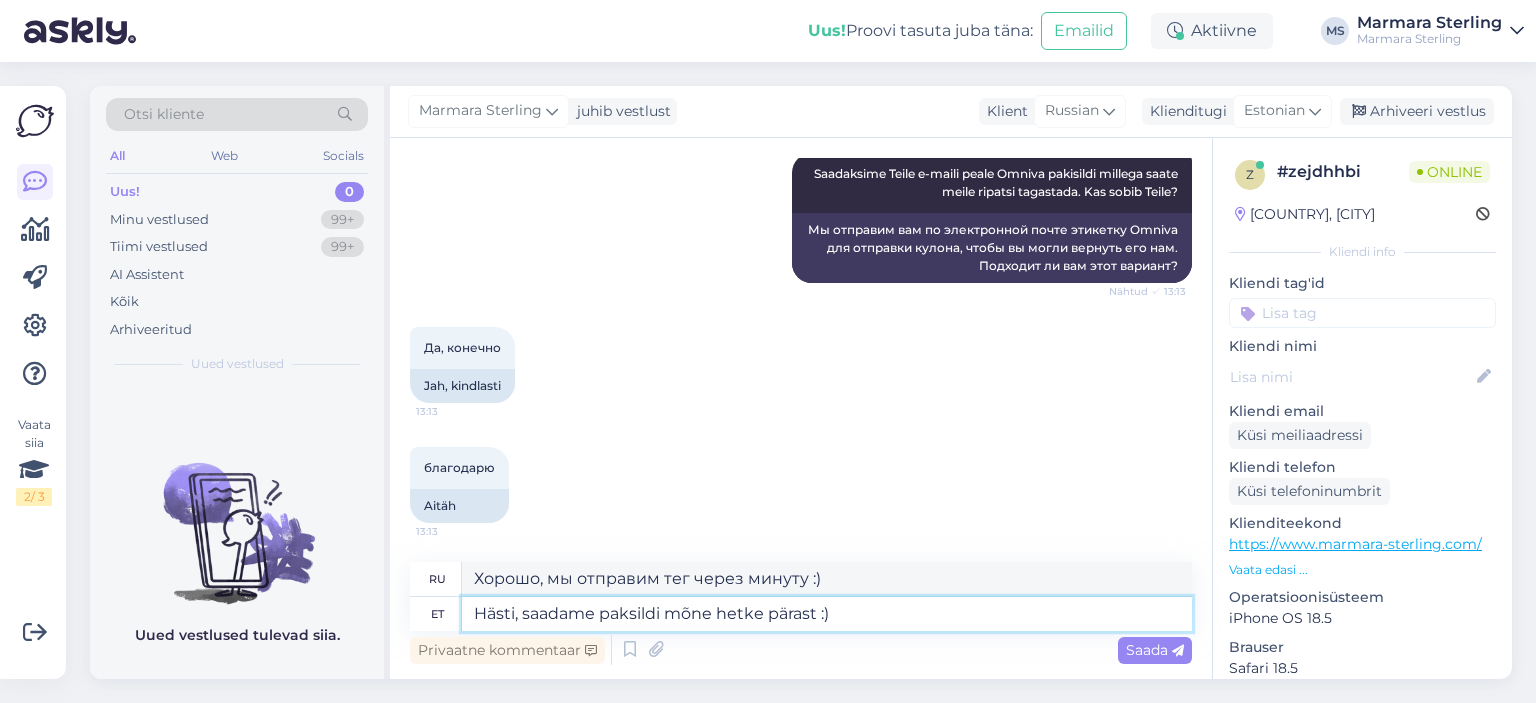 type on "Hästi, saadame pakisildi mõne hetke pärast :)" 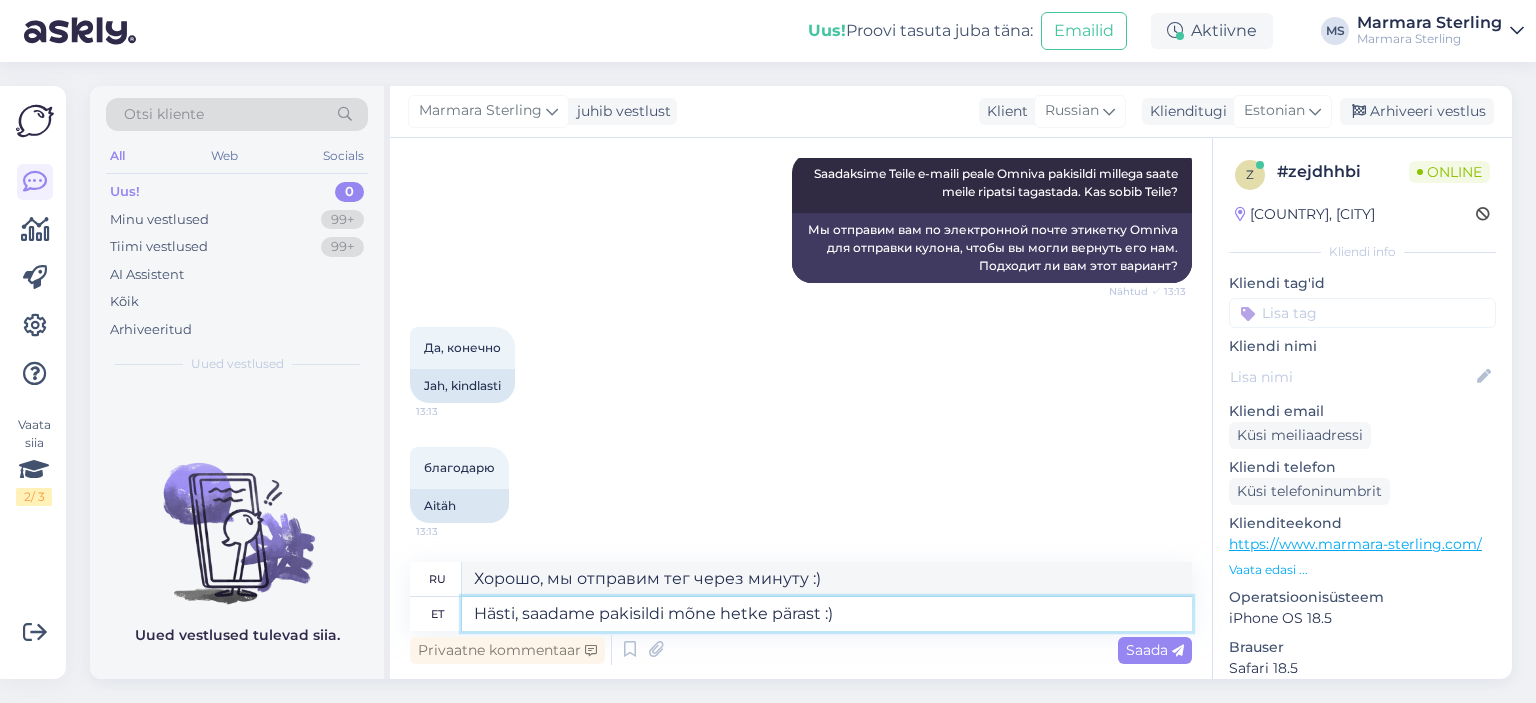 type on "Хорошо, мы отправим этикетку для отправки через минуту :)" 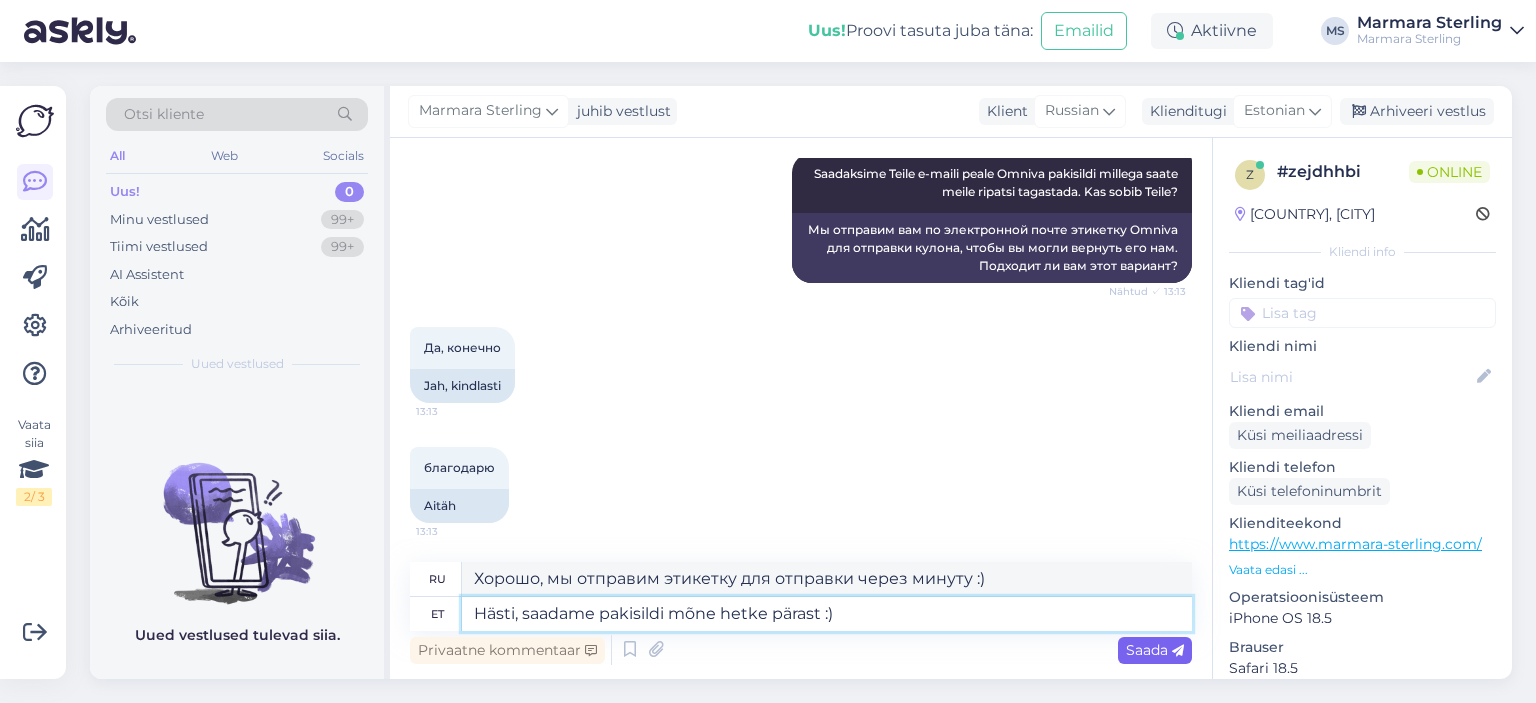 type on "Hästi, saadame pakisildi mõne hetke pärast :)" 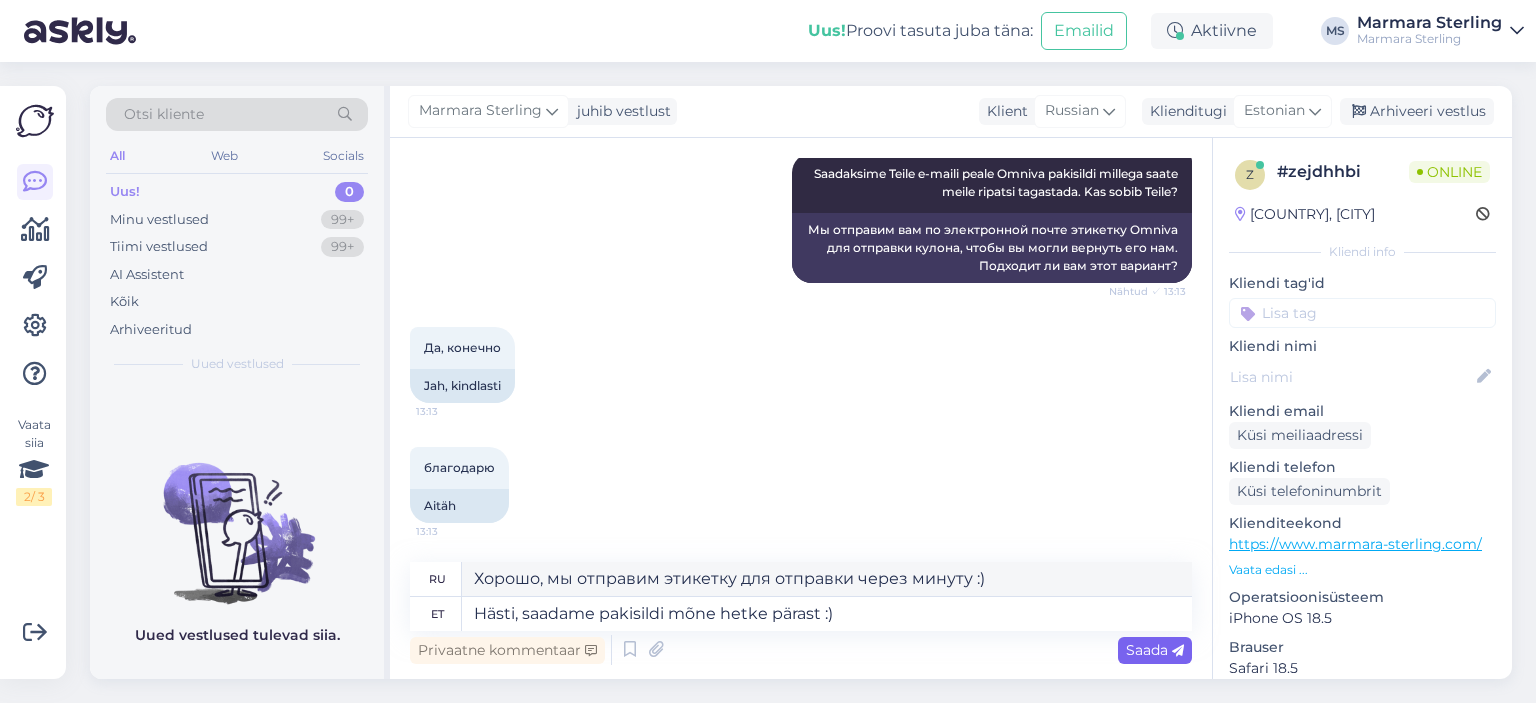 click on "Saada" at bounding box center (1155, 650) 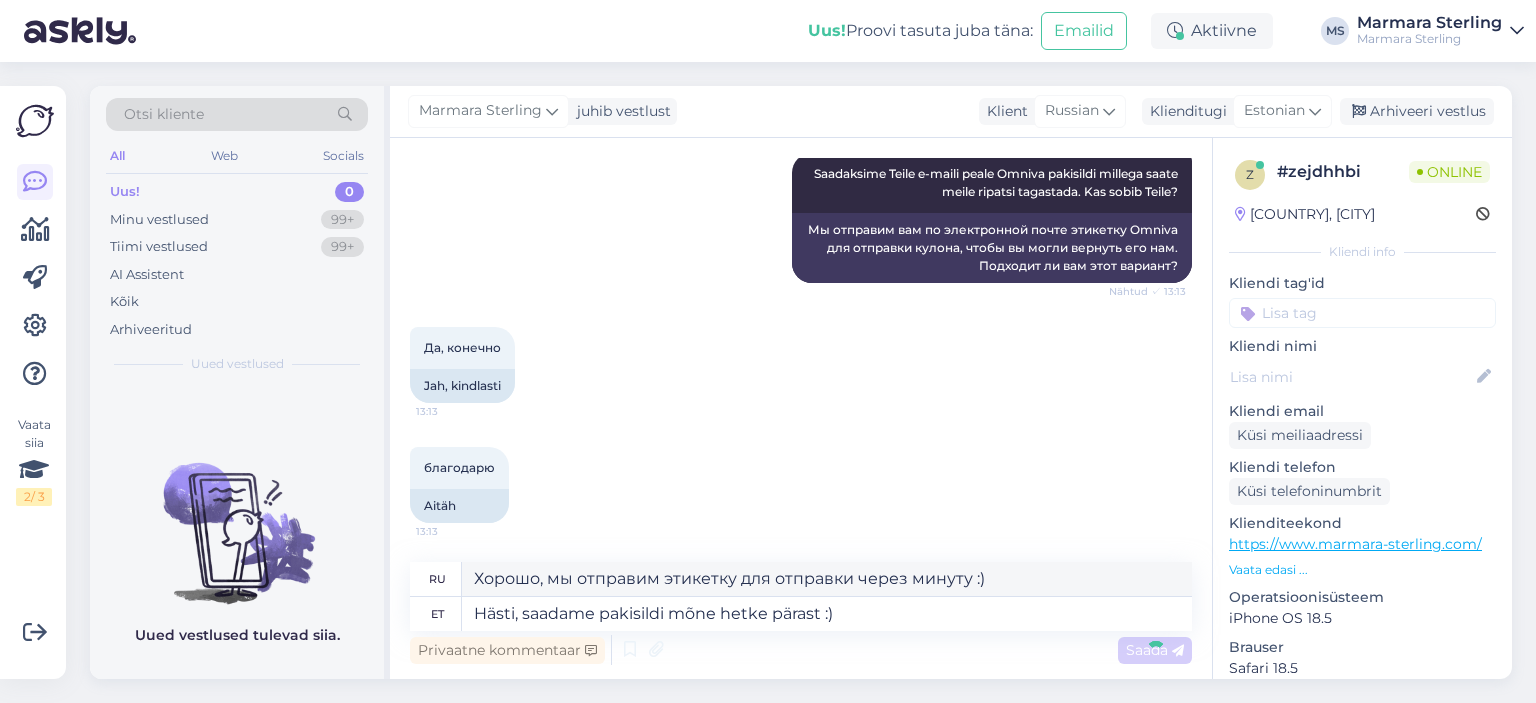 type 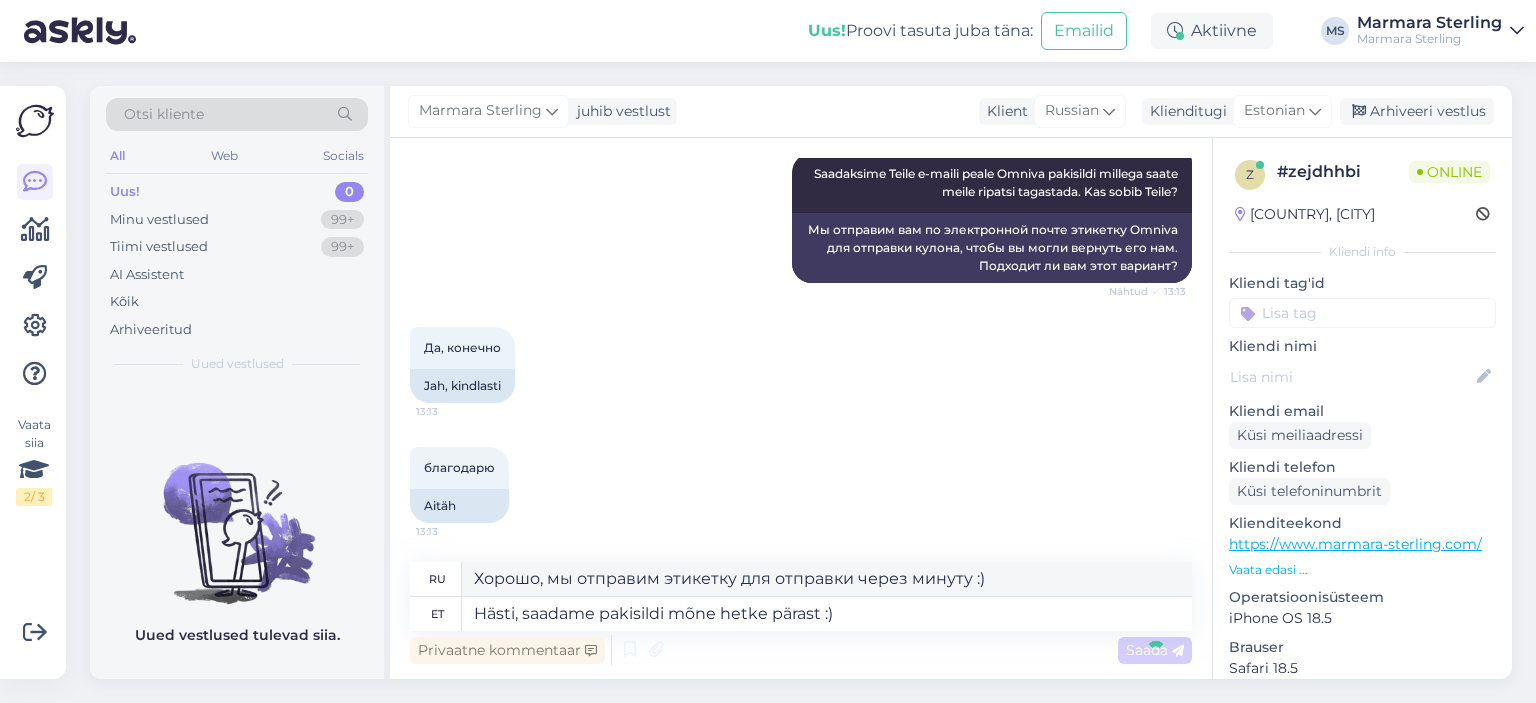 type 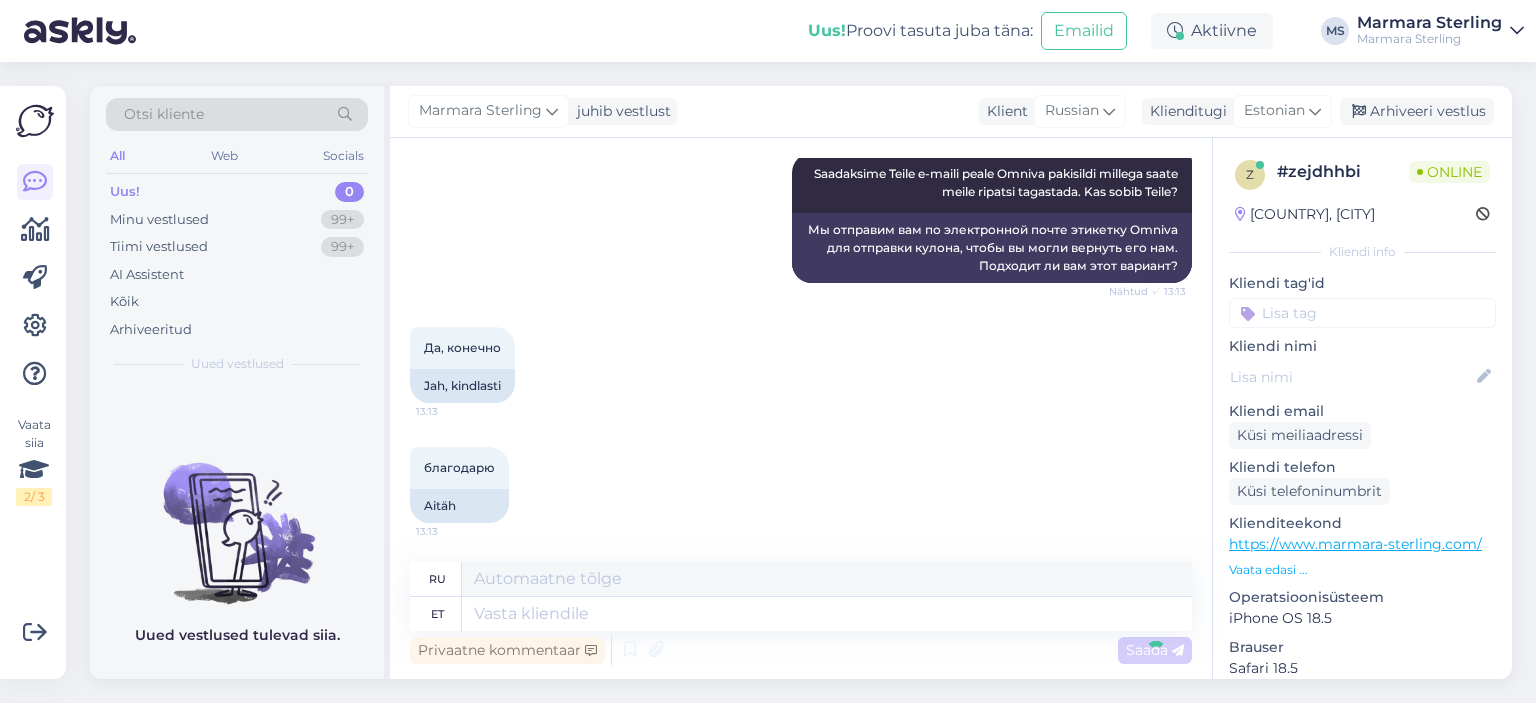 scroll, scrollTop: 1065, scrollLeft: 0, axis: vertical 